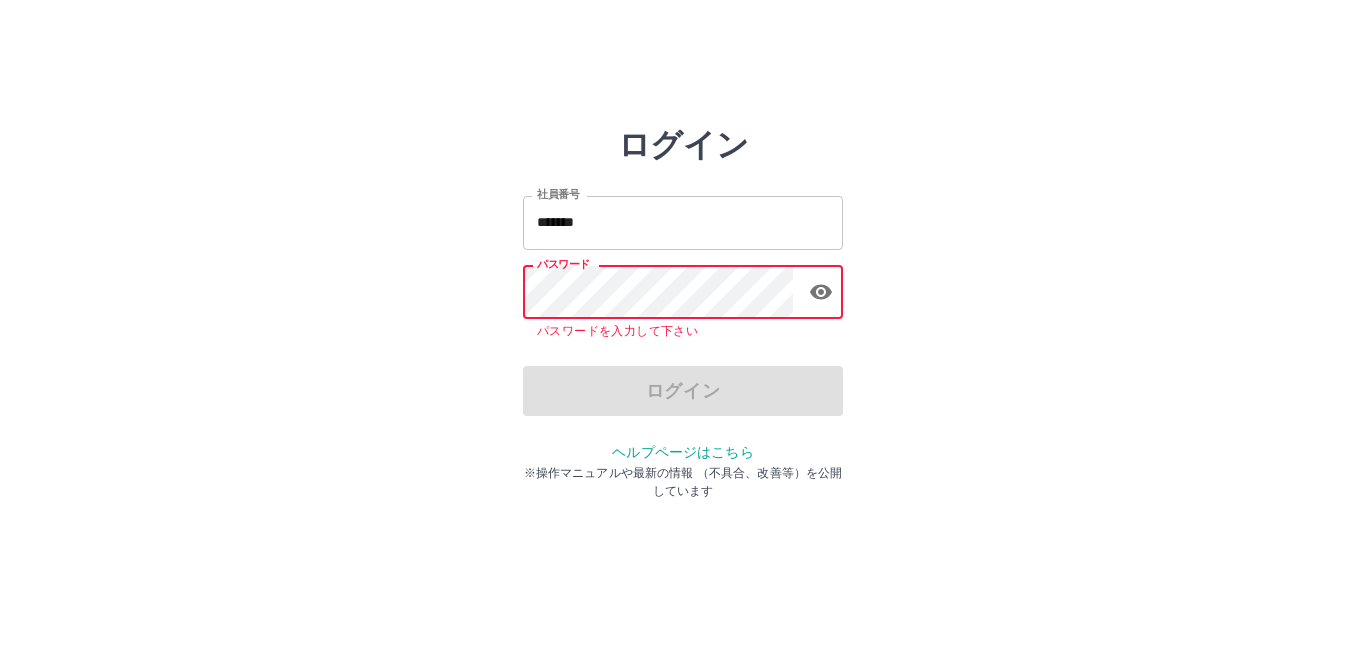 scroll, scrollTop: 0, scrollLeft: 0, axis: both 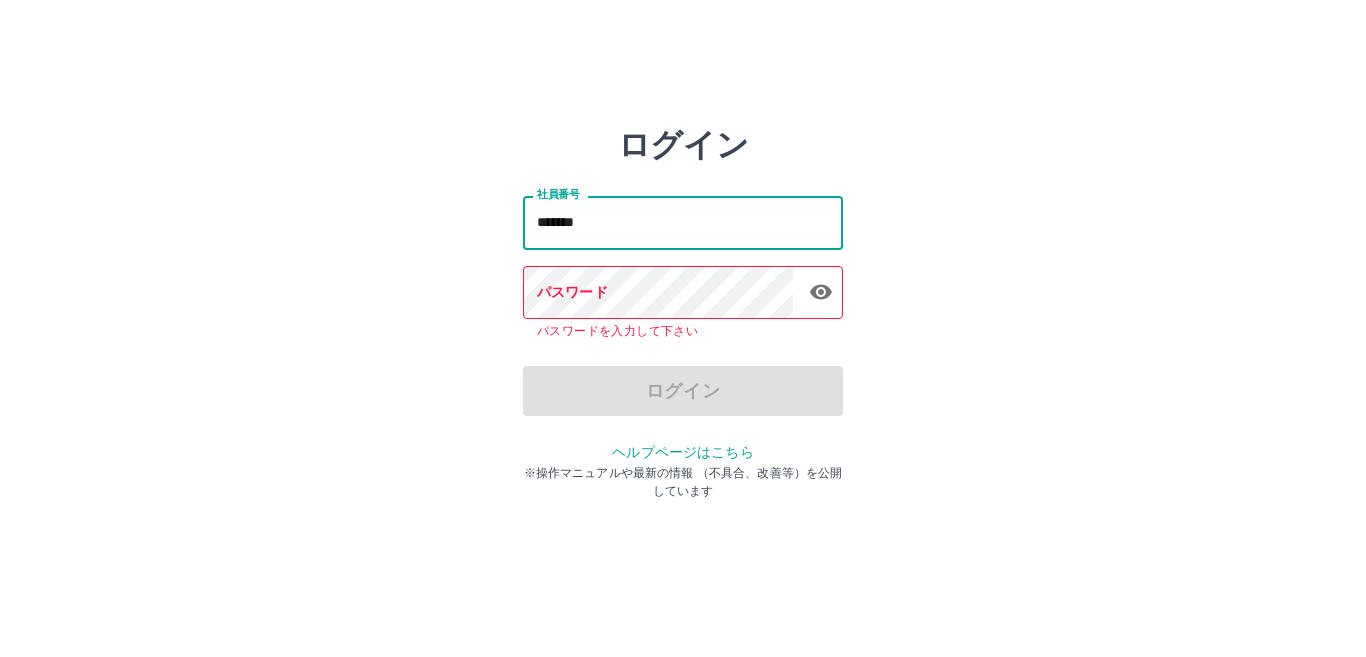 drag, startPoint x: 629, startPoint y: 222, endPoint x: 483, endPoint y: 224, distance: 146.0137 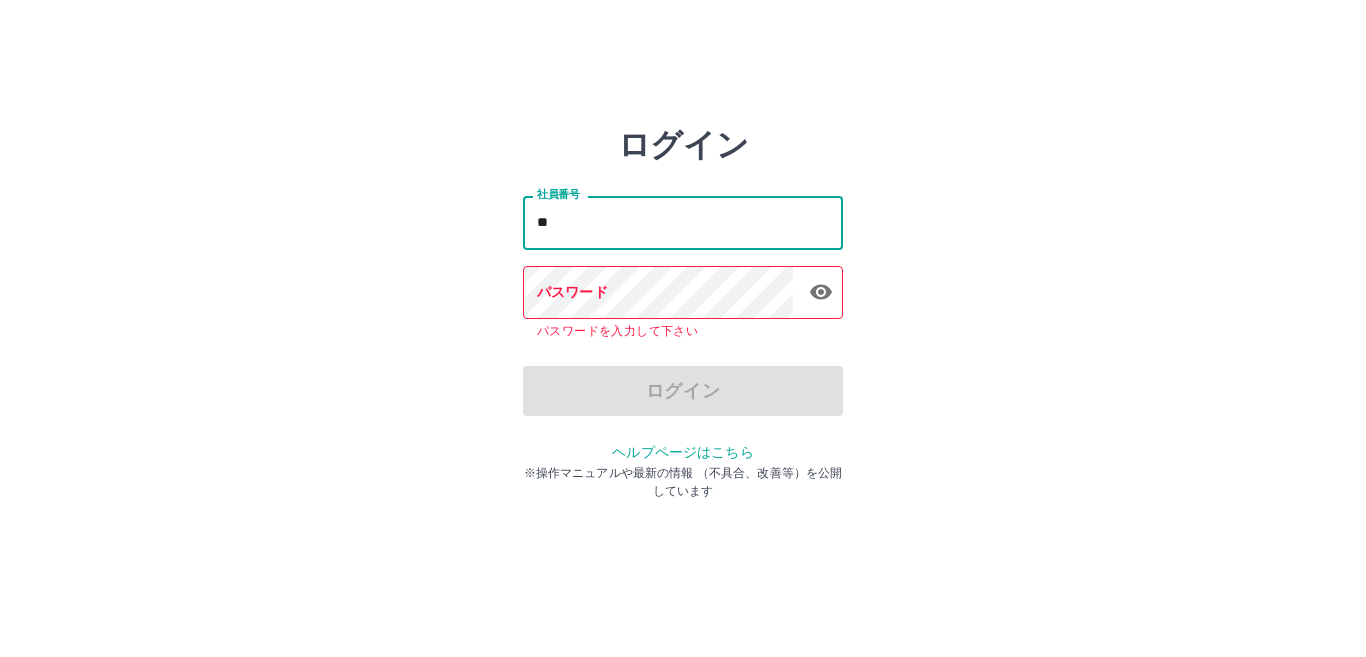 type on "*" 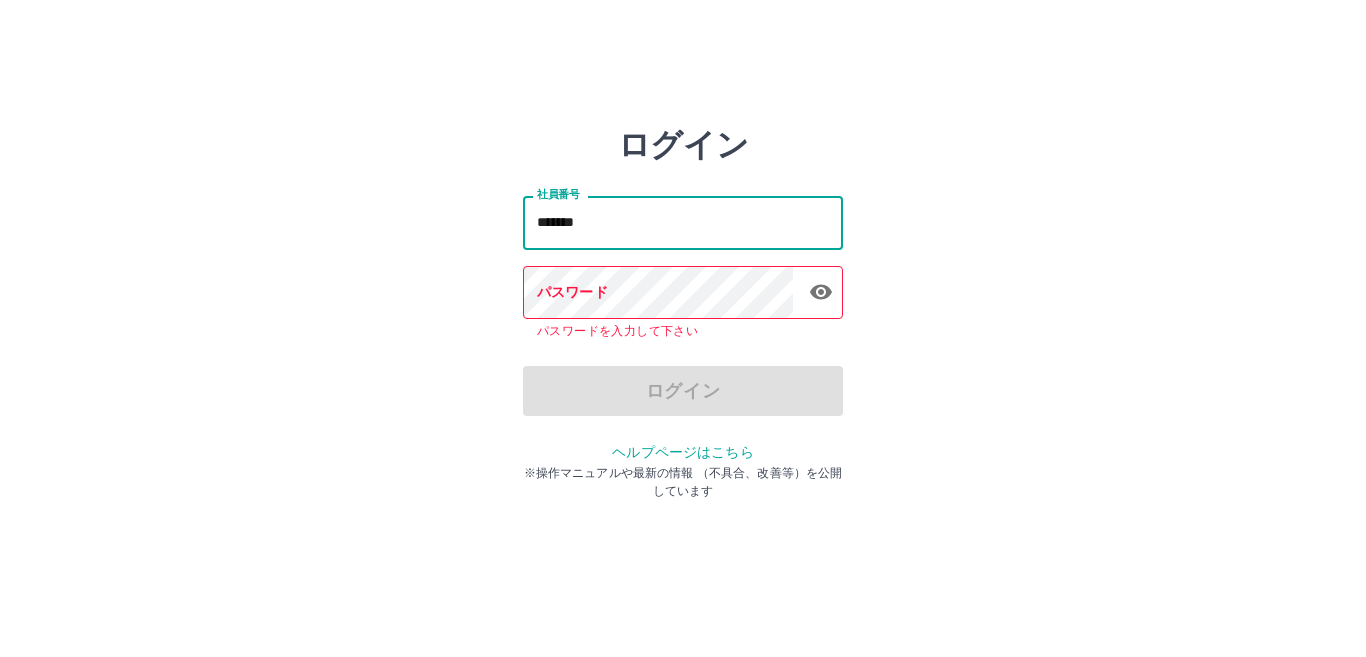 type on "*******" 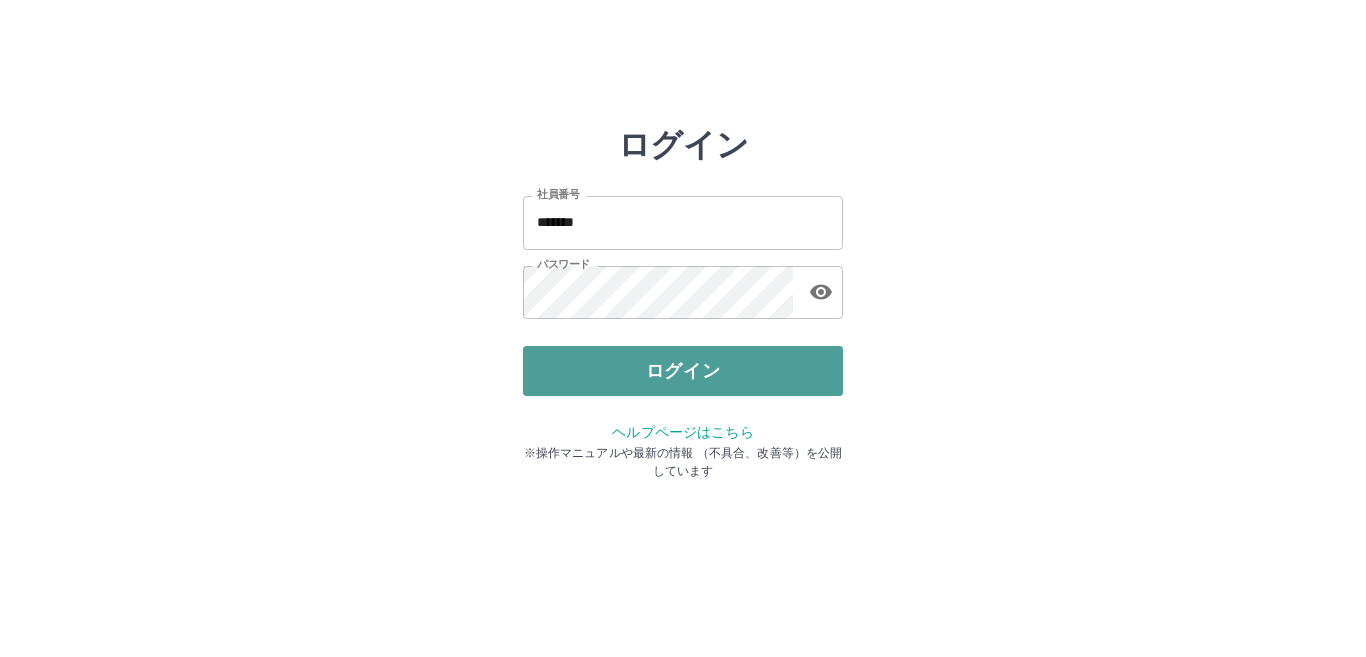 click on "ログイン" at bounding box center (683, 371) 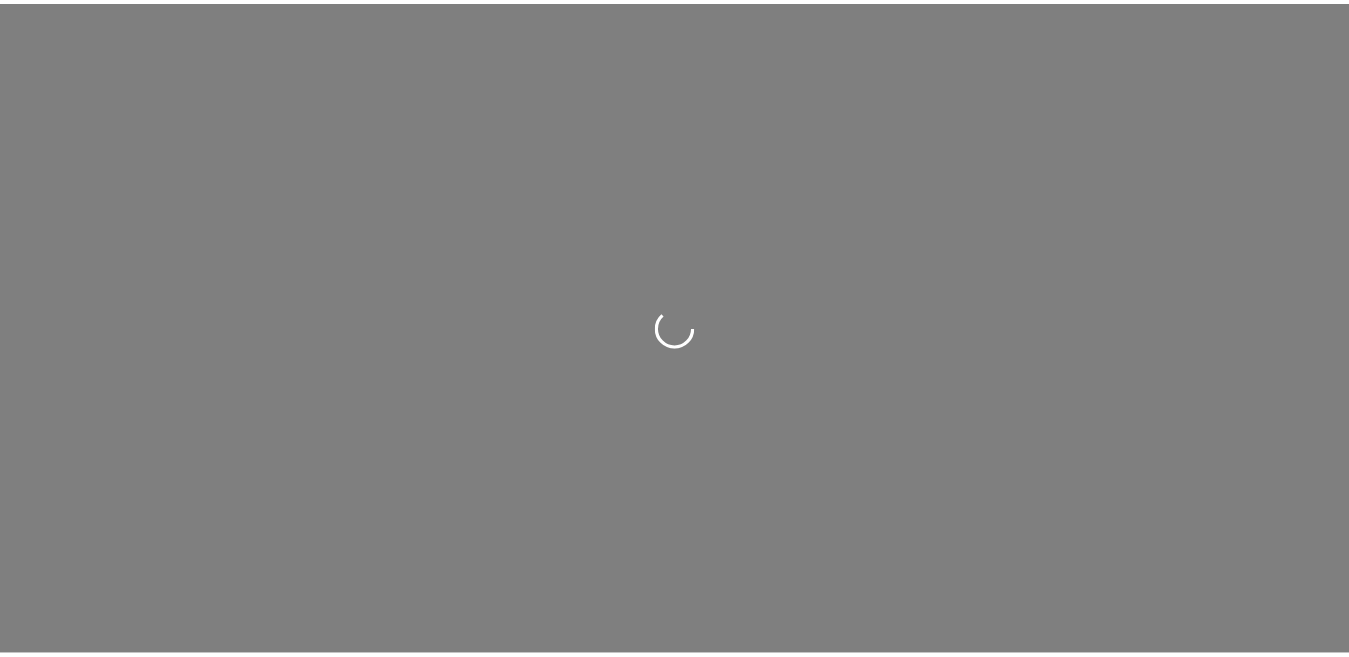 scroll, scrollTop: 0, scrollLeft: 0, axis: both 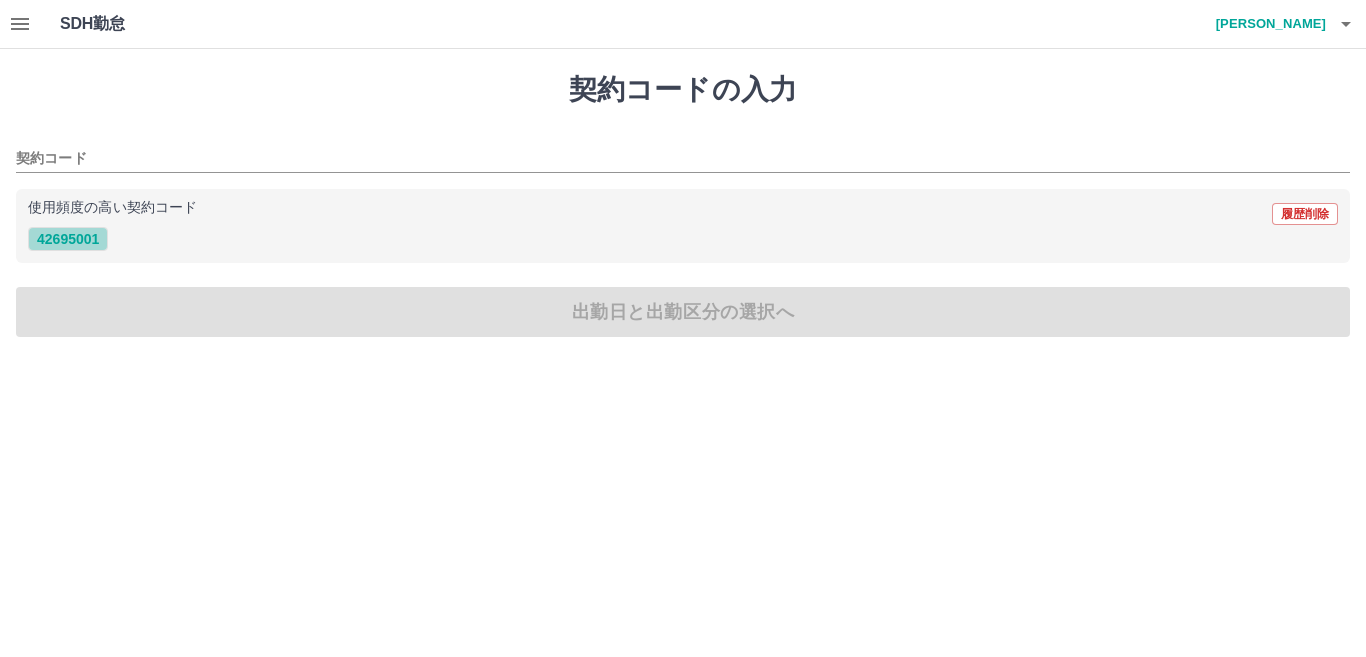 click on "42695001" at bounding box center [68, 239] 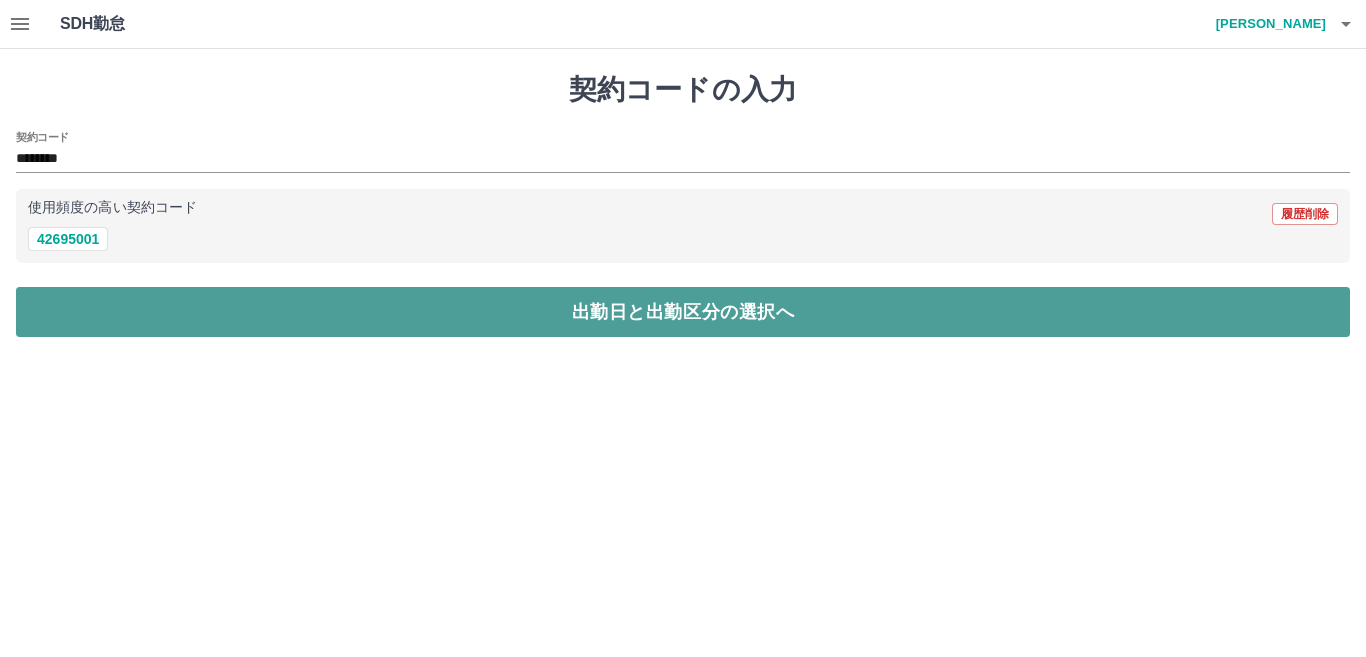 click on "出勤日と出勤区分の選択へ" at bounding box center (683, 312) 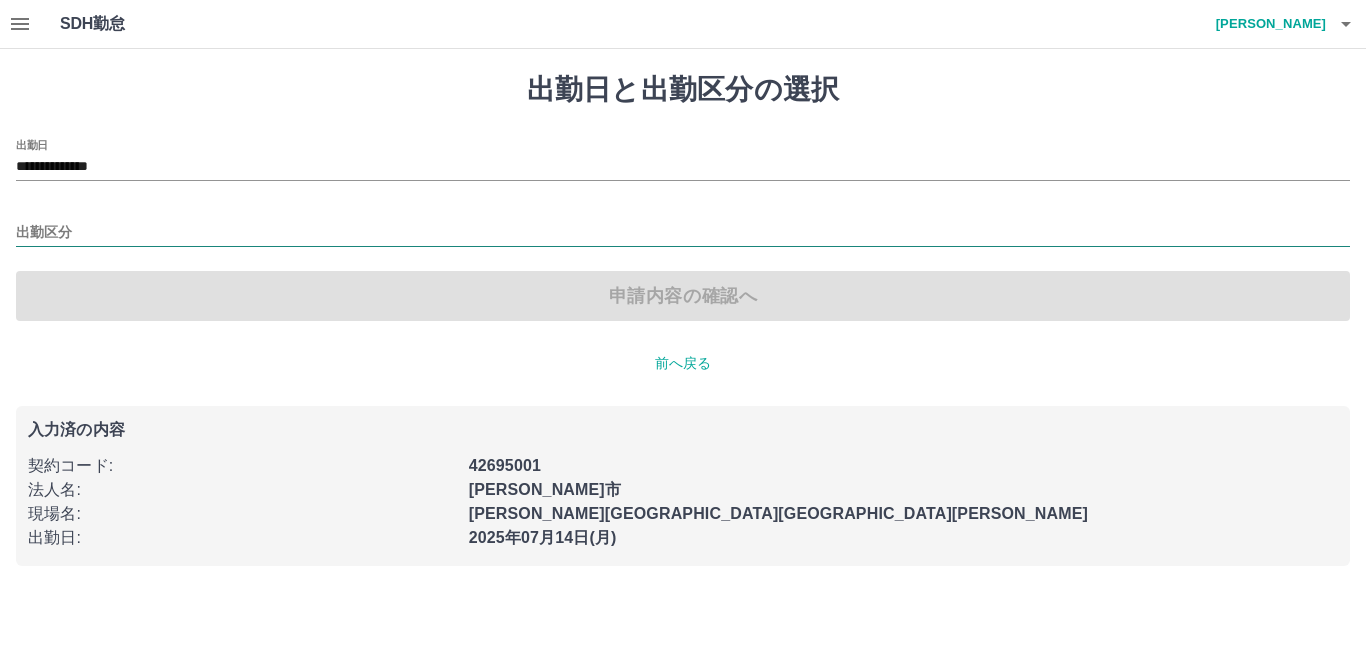 click on "出勤区分" at bounding box center (683, 233) 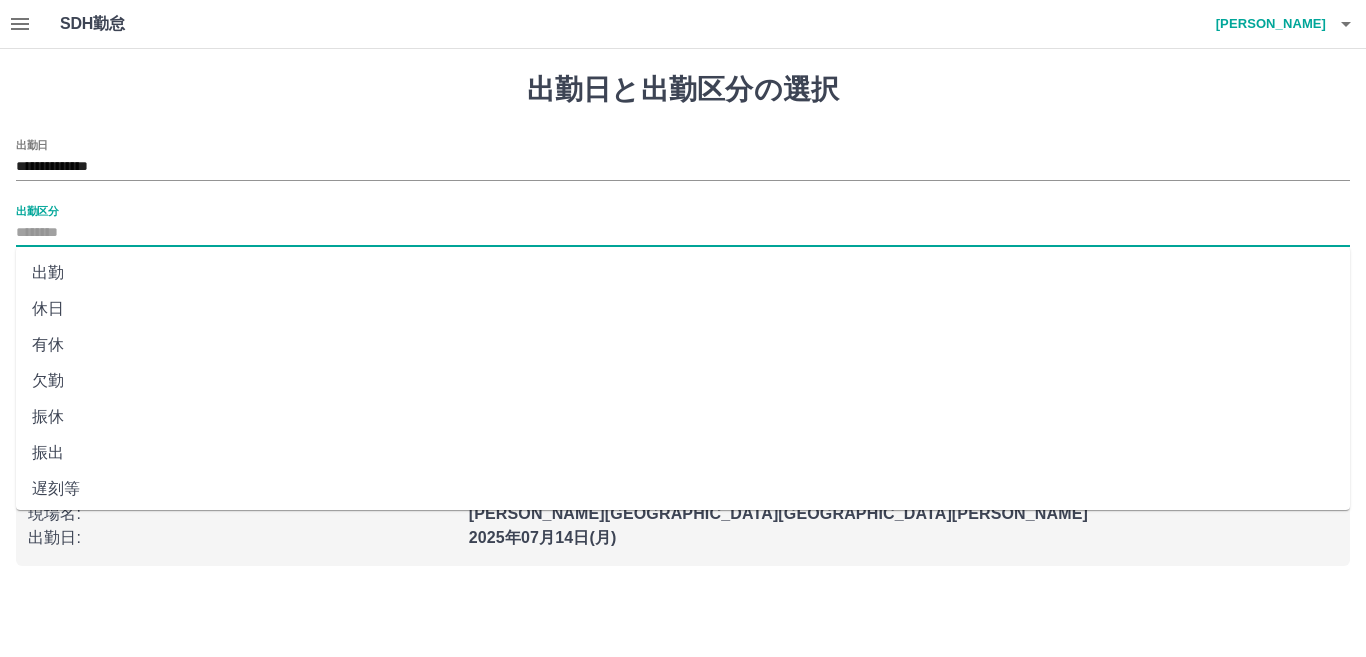 click on "出勤" at bounding box center (683, 273) 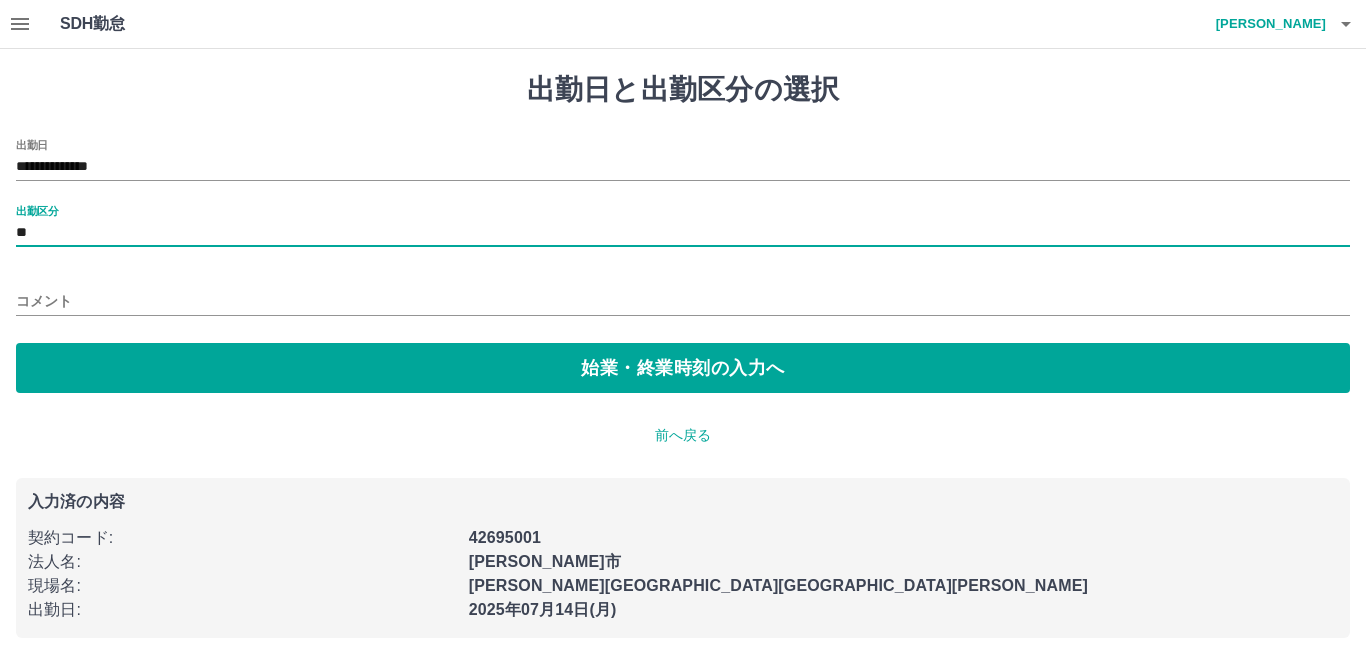 type on "**" 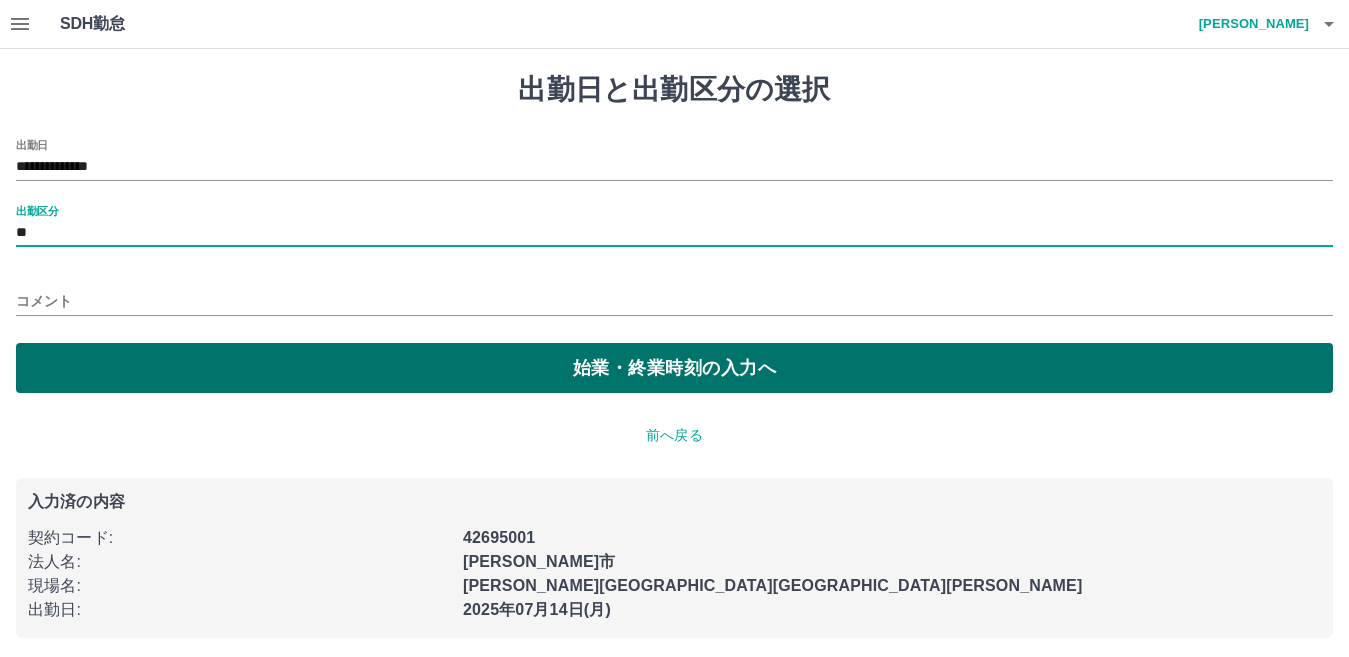 click on "始業・終業時刻の入力へ" at bounding box center (674, 368) 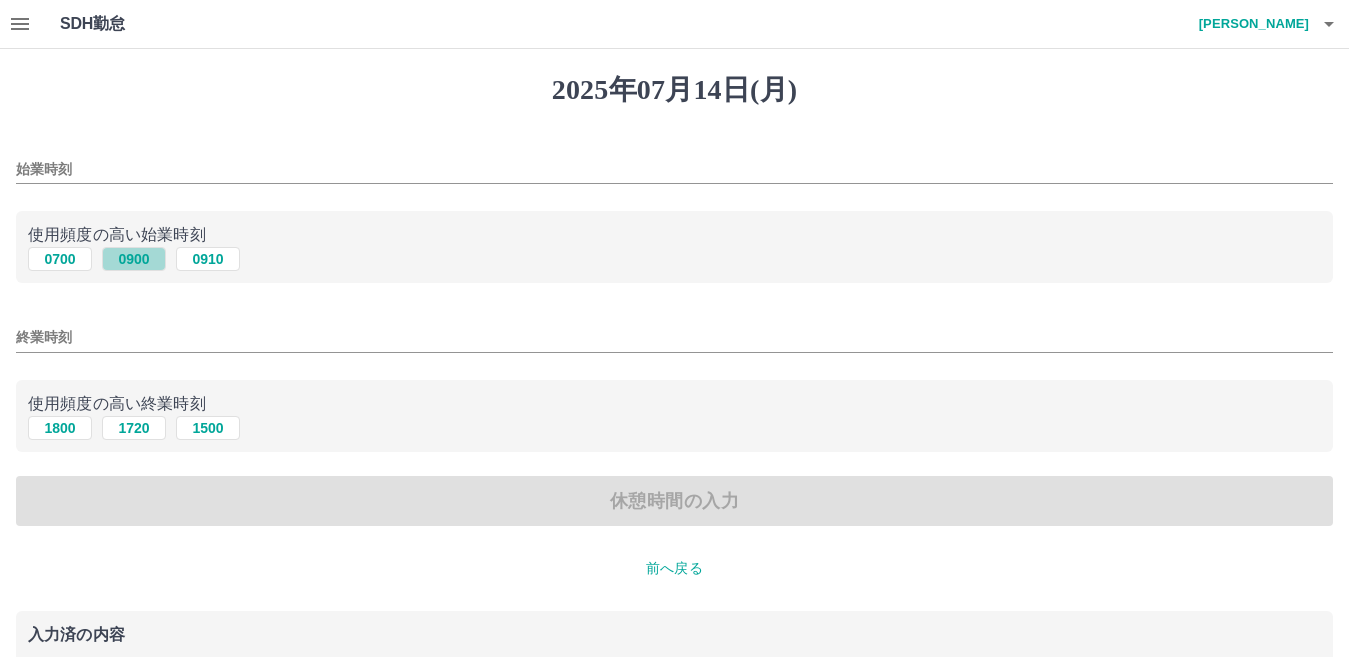 click on "0900" at bounding box center (134, 259) 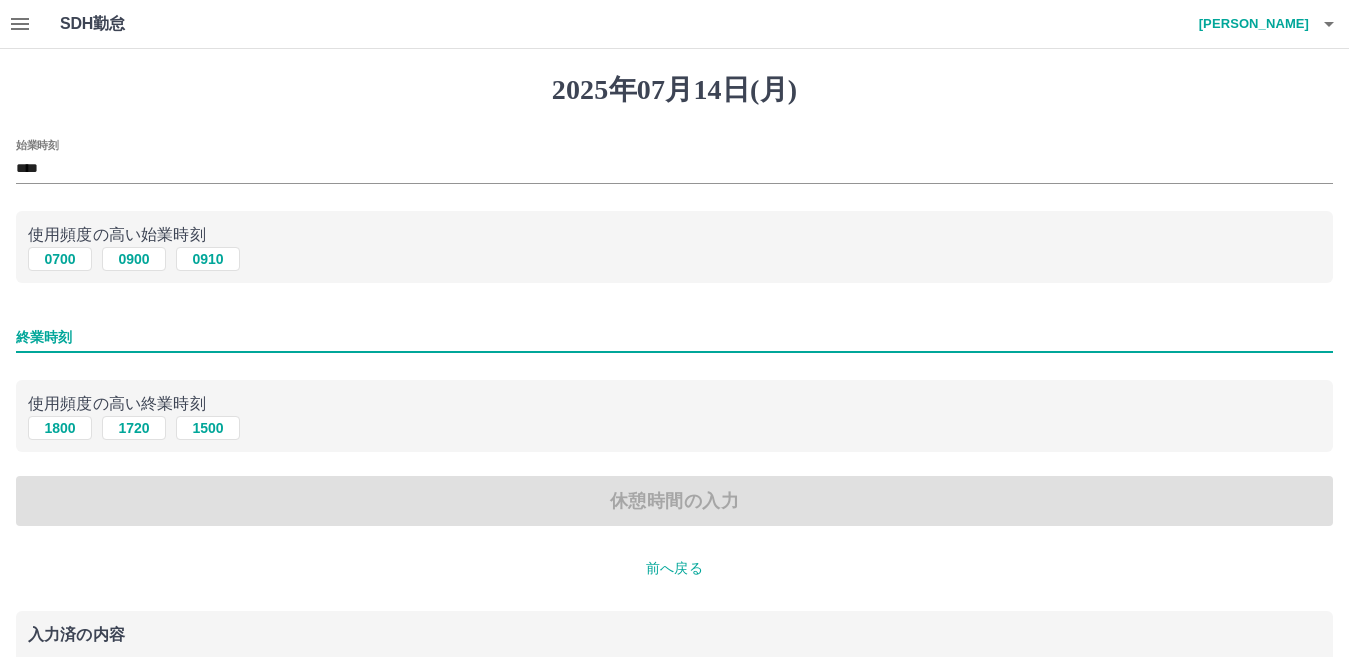 click on "終業時刻" at bounding box center (674, 337) 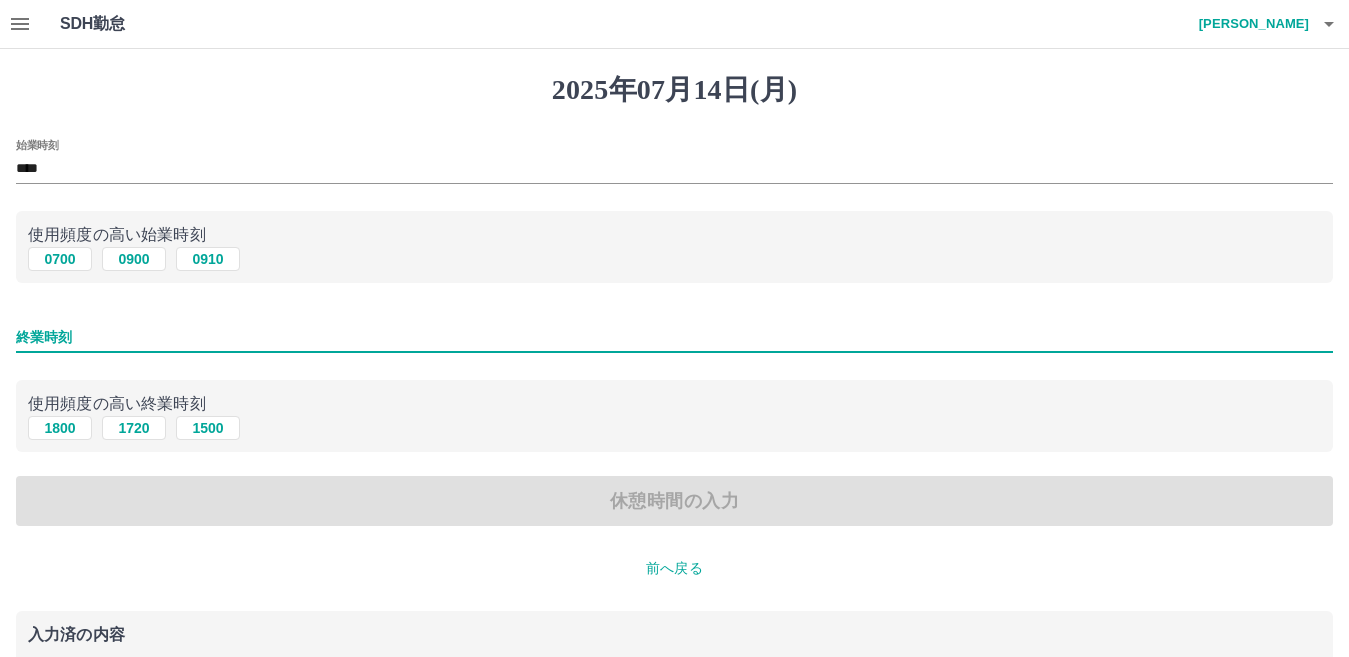type on "****" 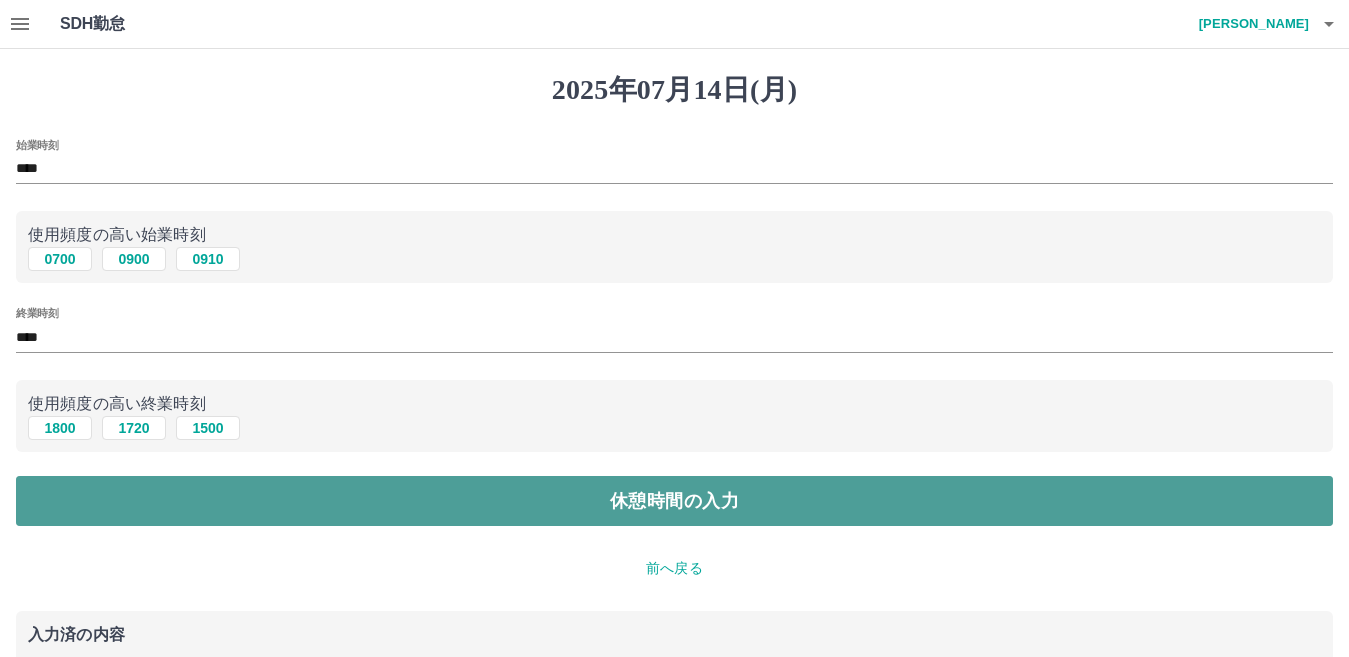 click on "休憩時間の入力" at bounding box center (674, 501) 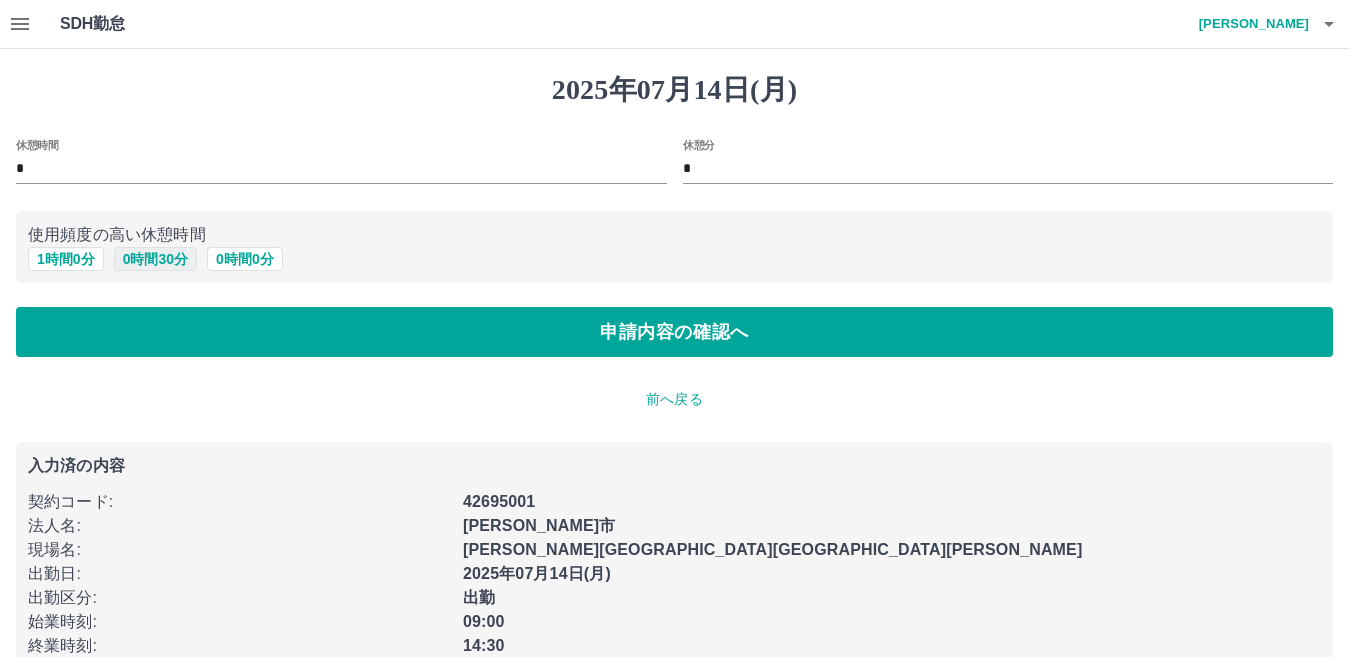click on "0 時間 30 分" at bounding box center [155, 259] 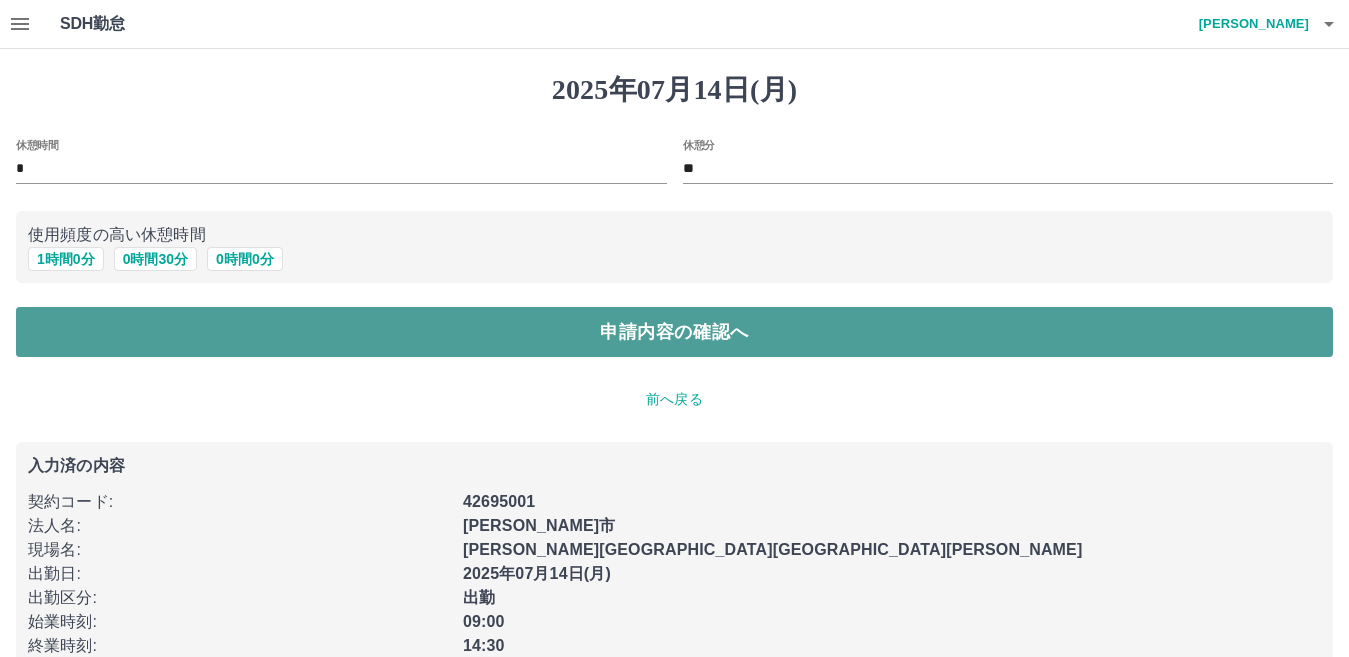 click on "申請内容の確認へ" at bounding box center (674, 332) 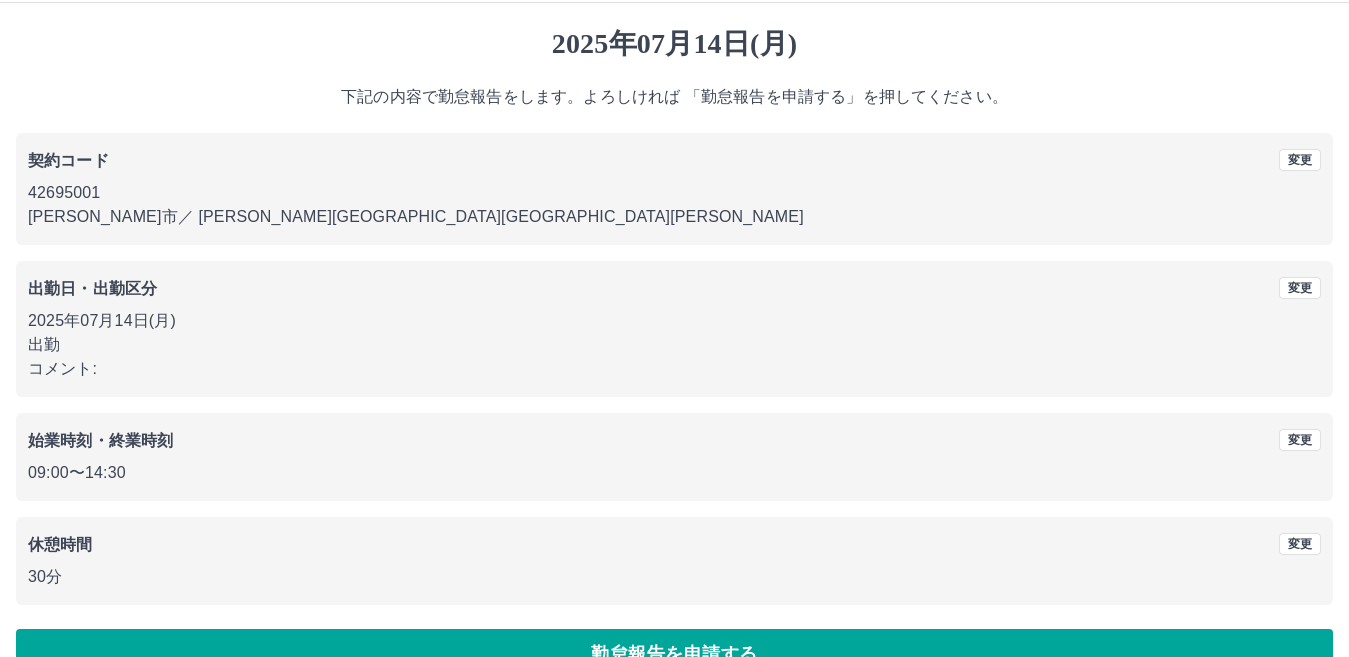 scroll, scrollTop: 92, scrollLeft: 0, axis: vertical 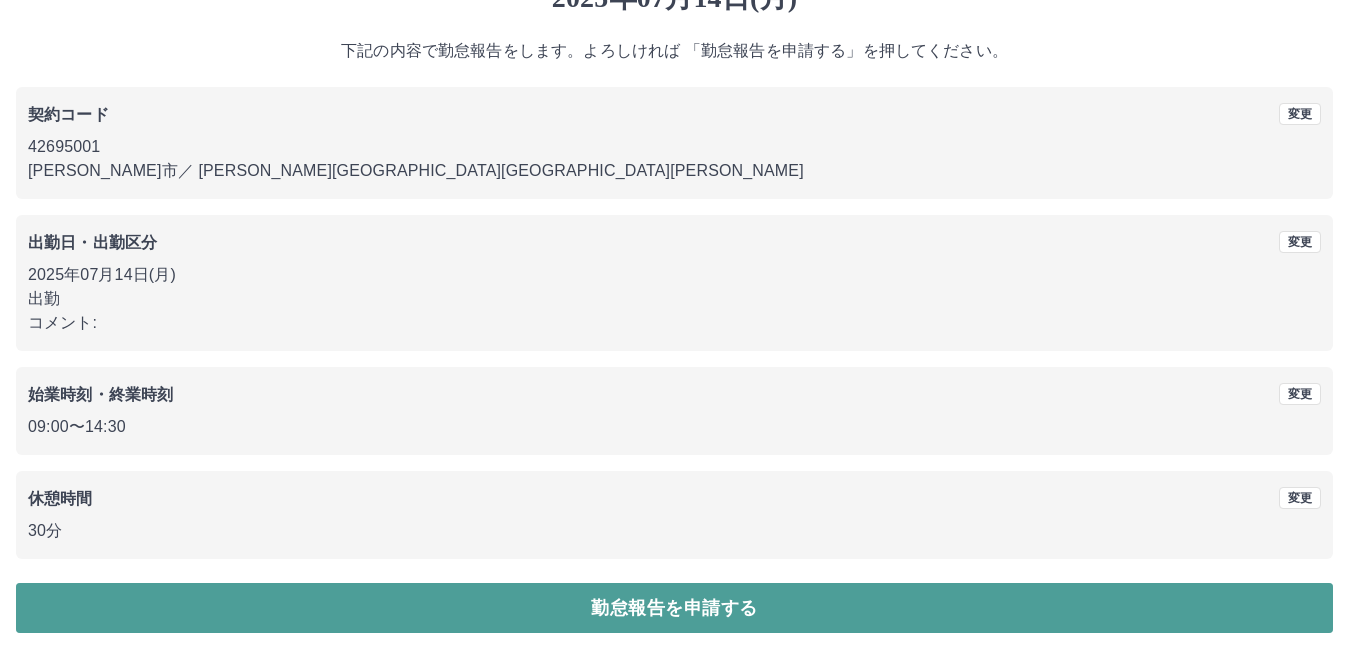 click on "勤怠報告を申請する" at bounding box center [674, 608] 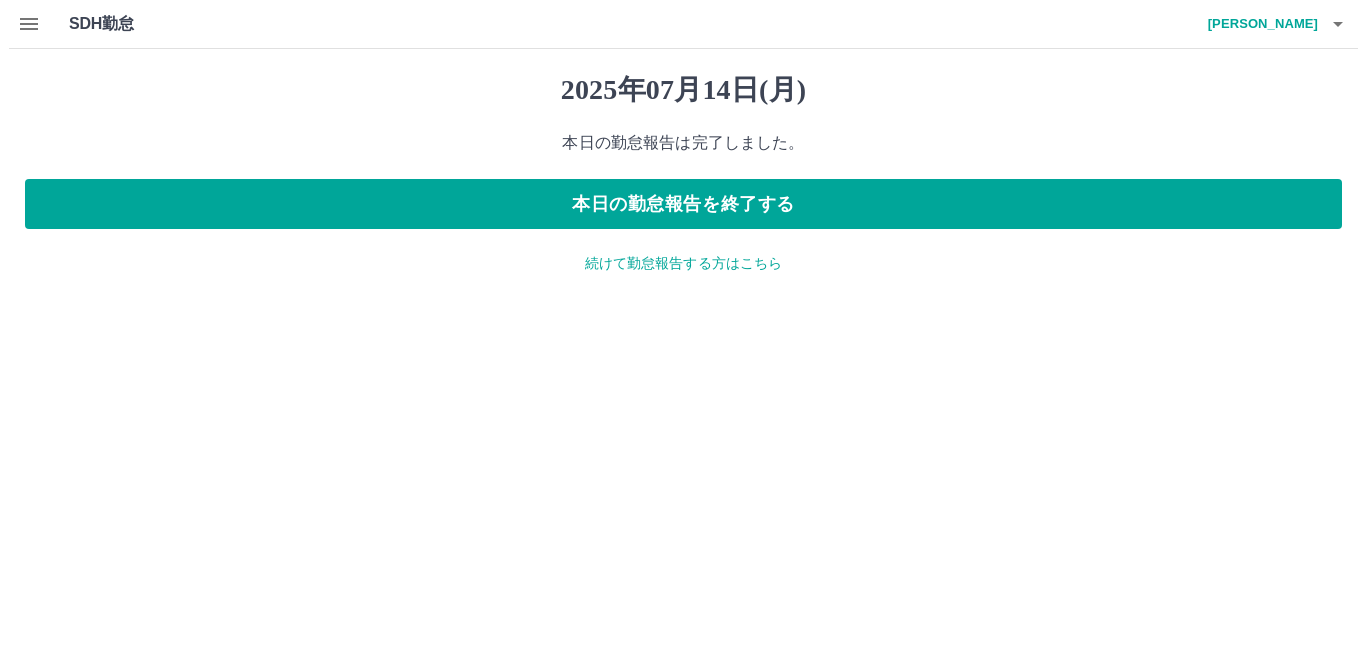scroll, scrollTop: 0, scrollLeft: 0, axis: both 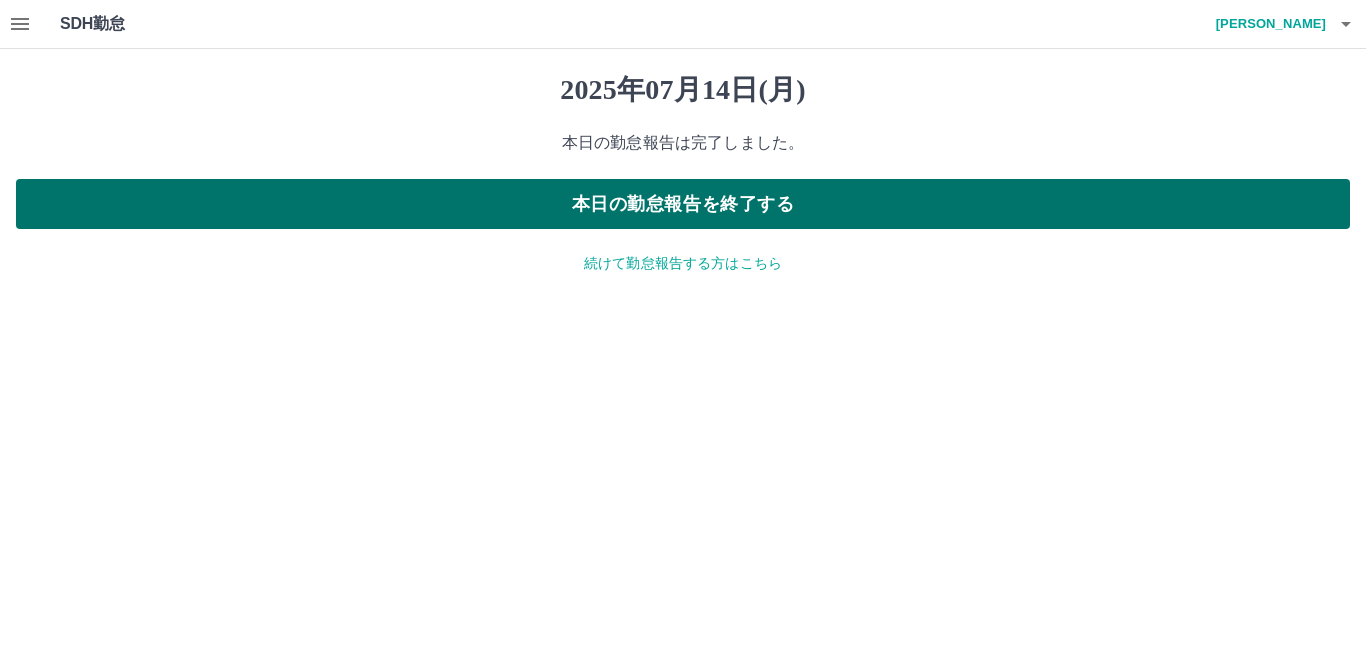 click on "本日の勤怠報告を終了する" at bounding box center [683, 204] 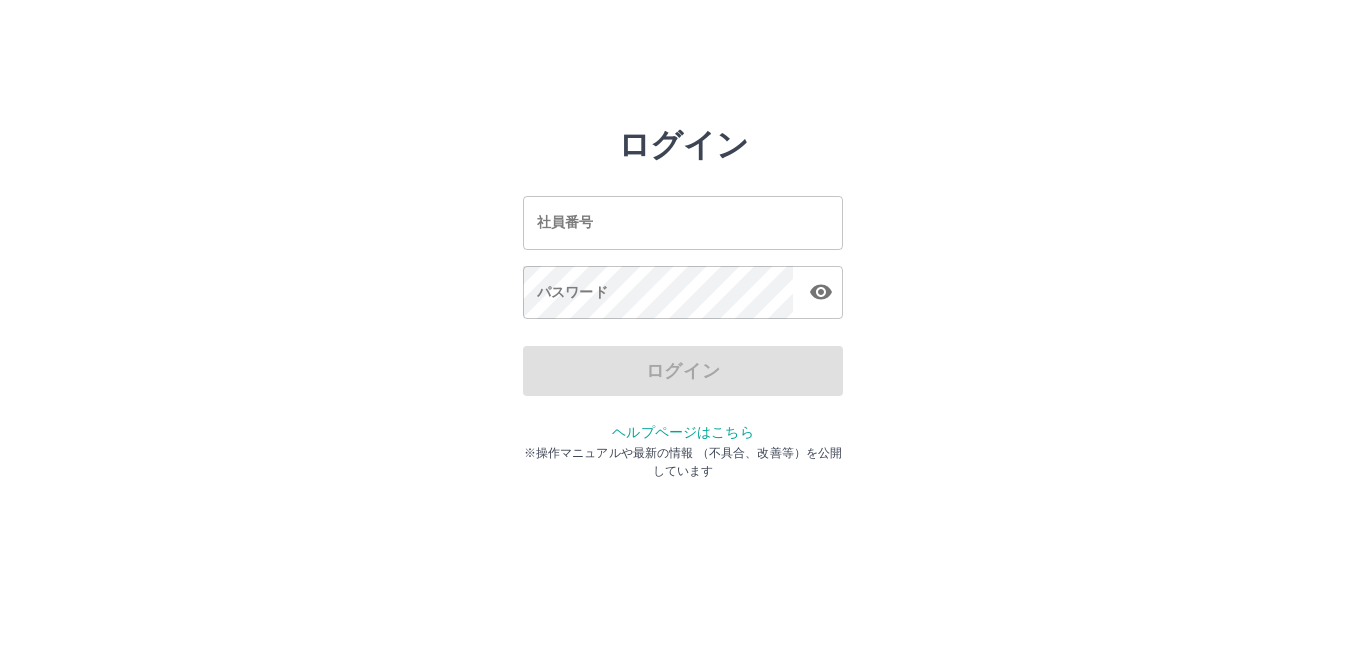 scroll, scrollTop: 0, scrollLeft: 0, axis: both 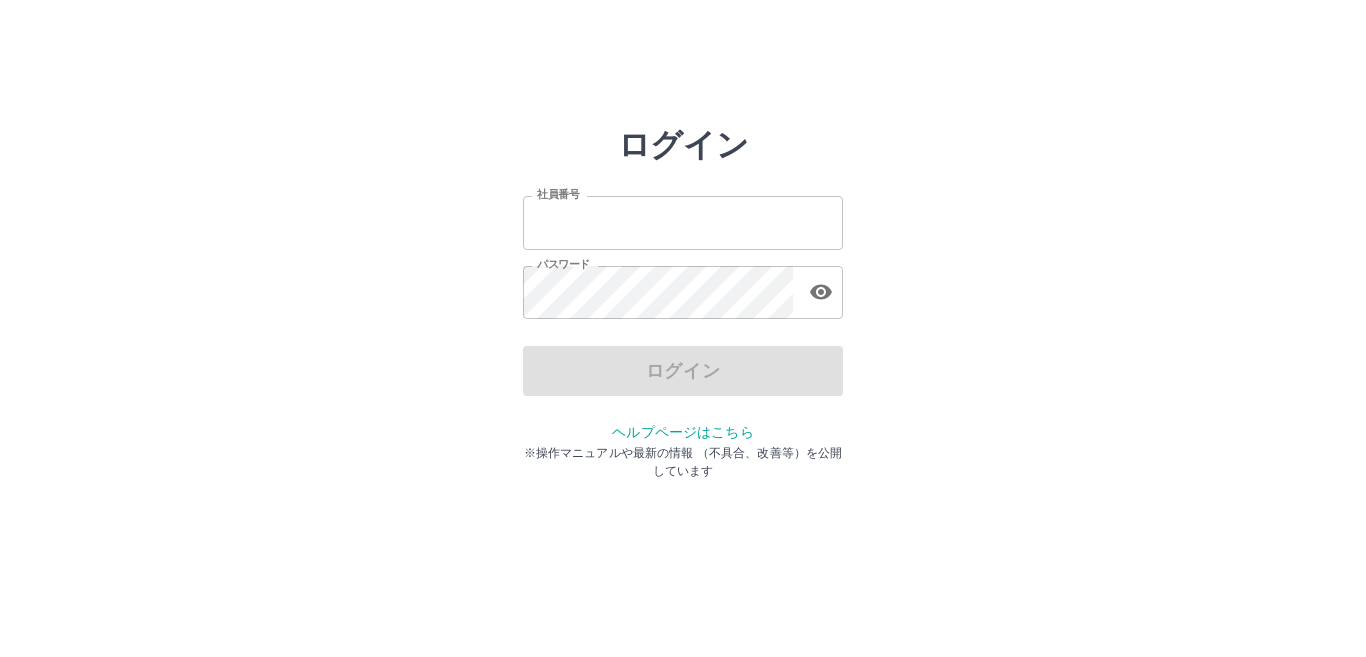 type on "*******" 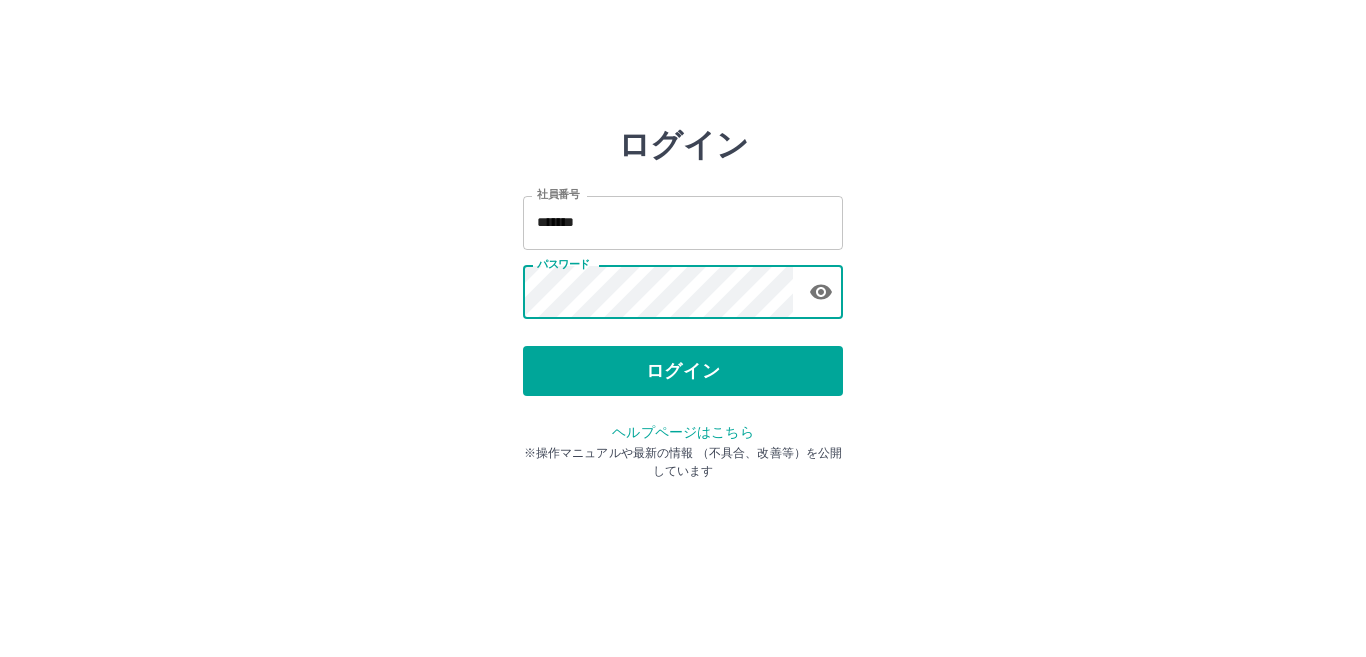 click on "ログイン 社員番号 ******* 社員番号 パスワード パスワード ログイン ヘルプページはこちら ※操作マニュアルや最新の情報 （不具合、改善等）を公開しています" at bounding box center (683, 286) 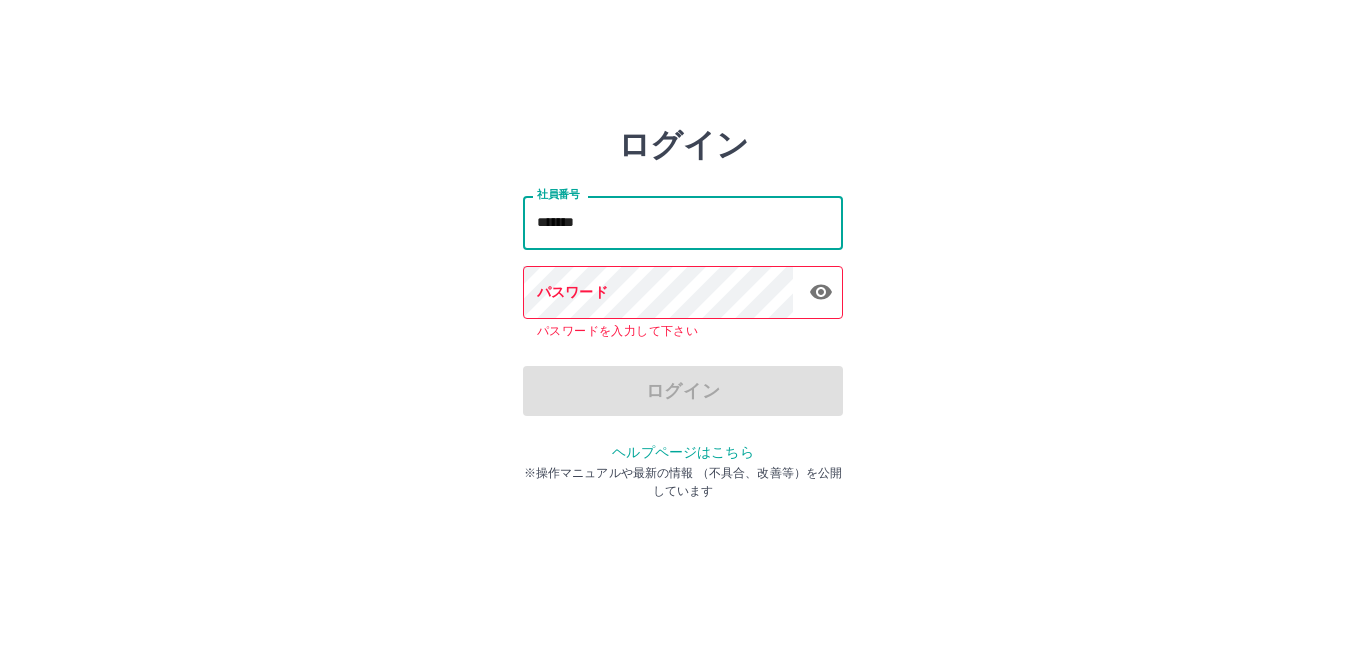 drag, startPoint x: 628, startPoint y: 232, endPoint x: 509, endPoint y: 214, distance: 120.353645 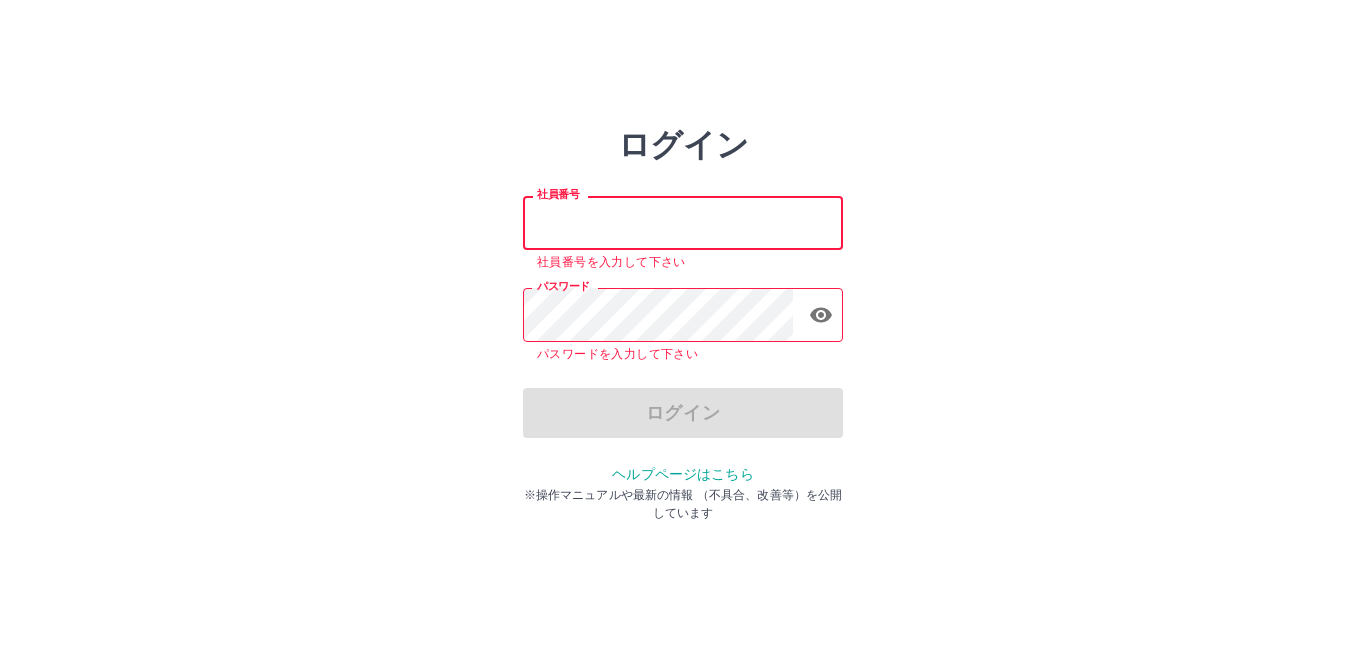 type on "*******" 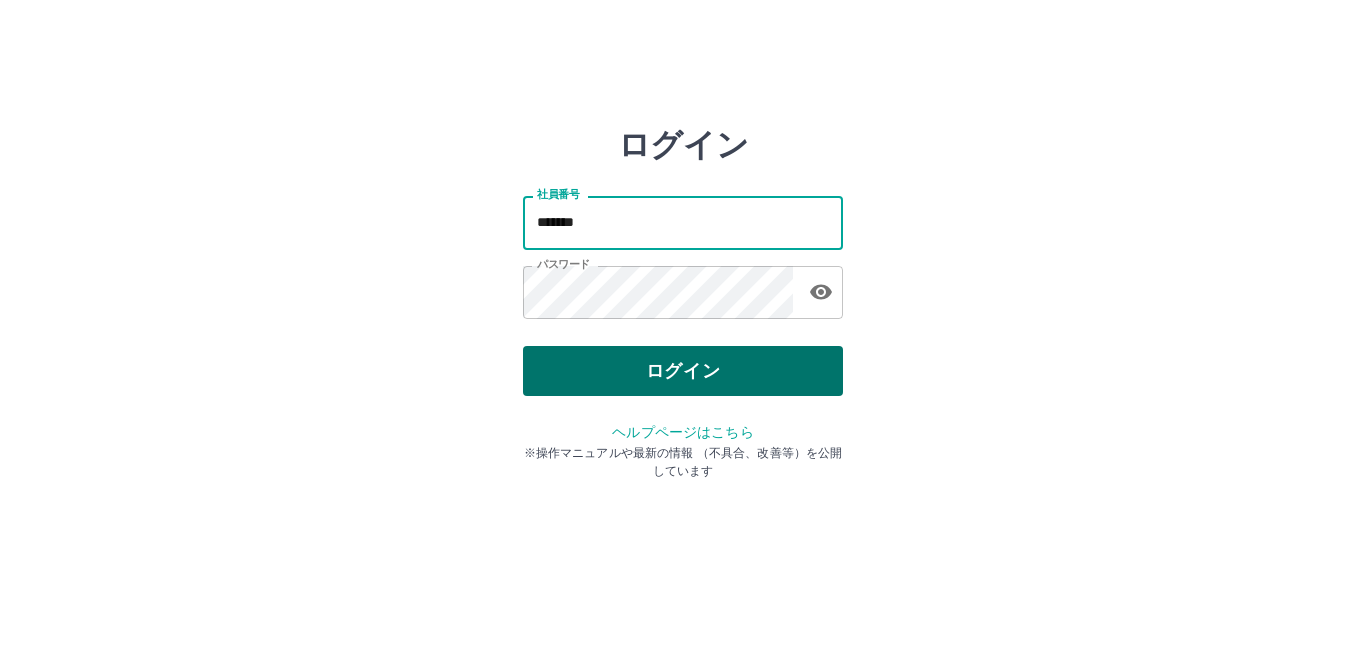 click on "ログイン" at bounding box center [683, 371] 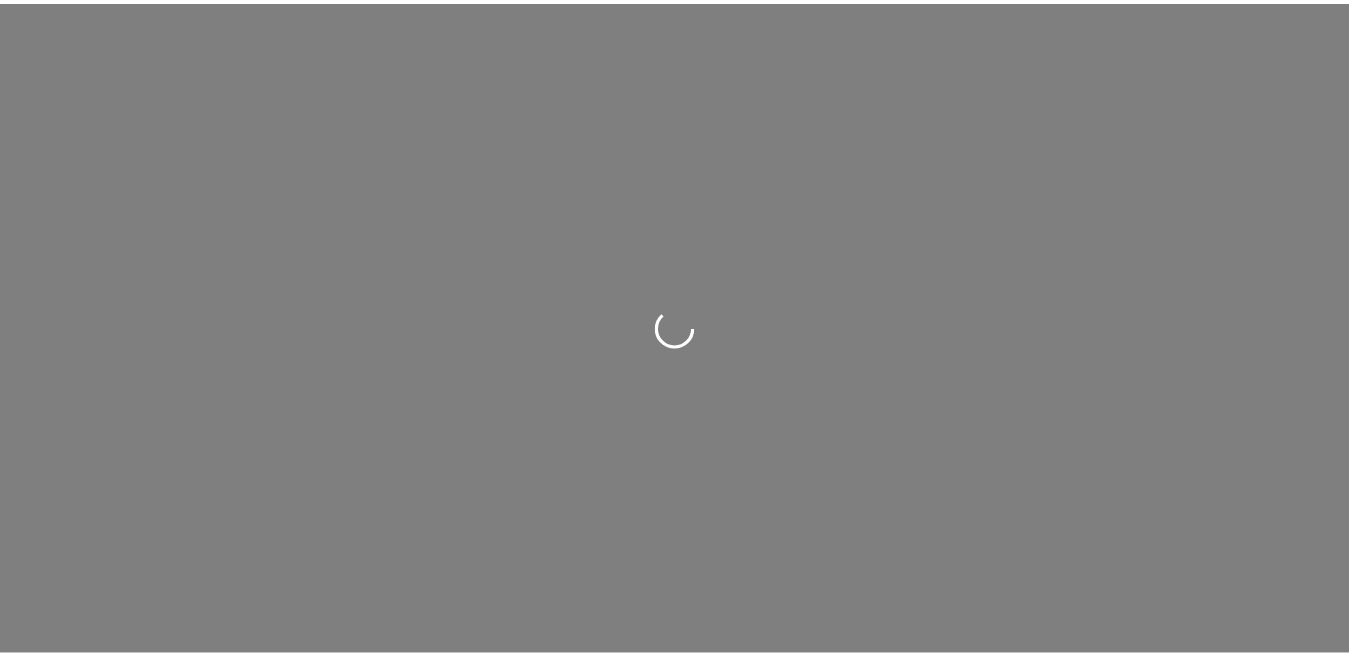 scroll, scrollTop: 0, scrollLeft: 0, axis: both 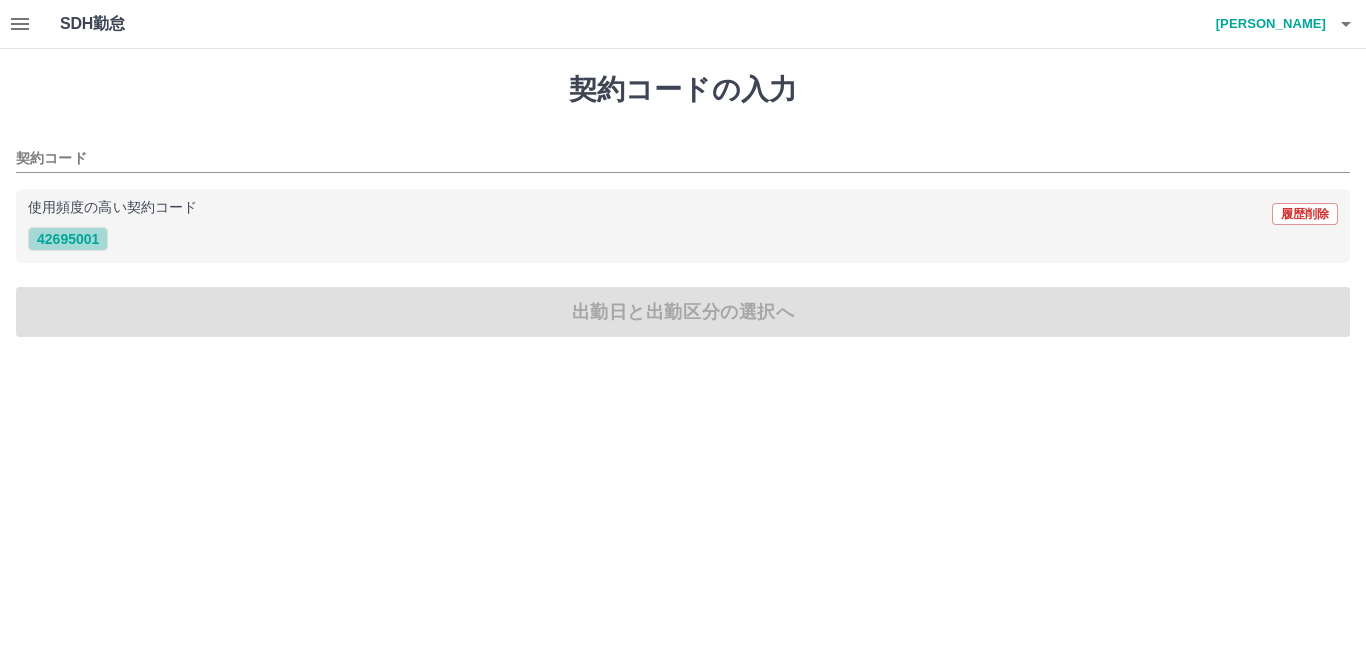 click on "42695001" at bounding box center [68, 239] 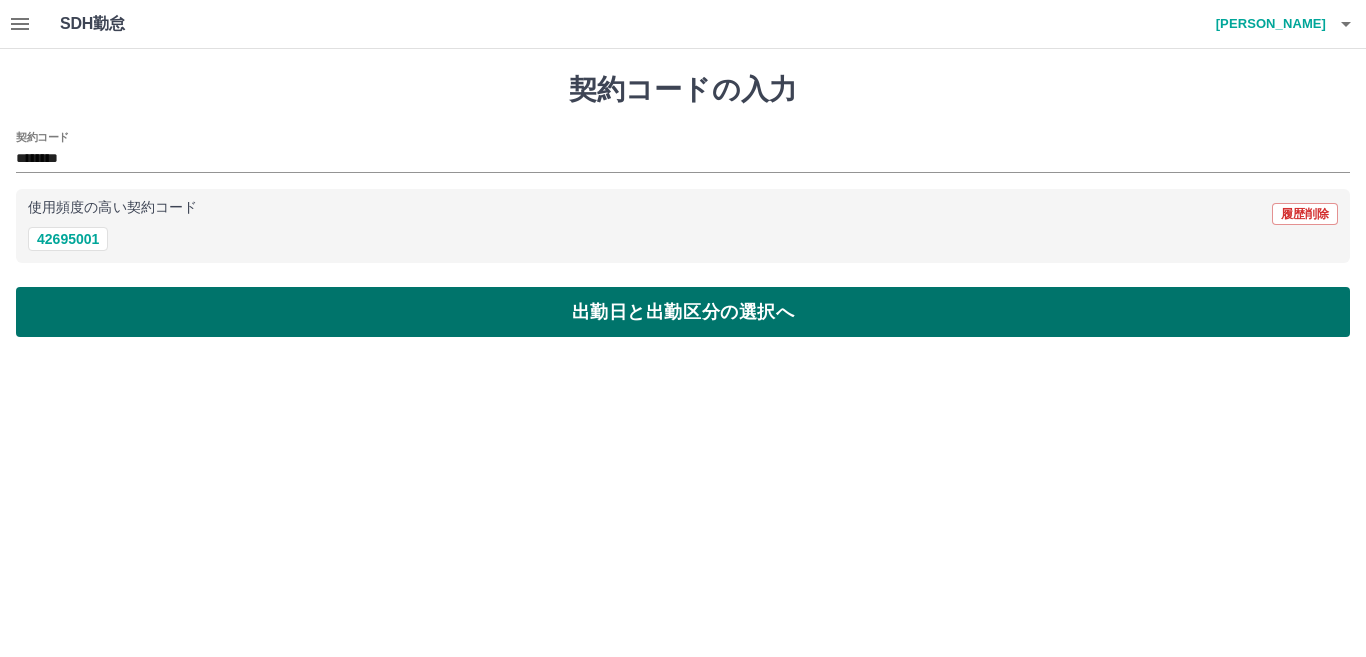 click on "出勤日と出勤区分の選択へ" at bounding box center (683, 312) 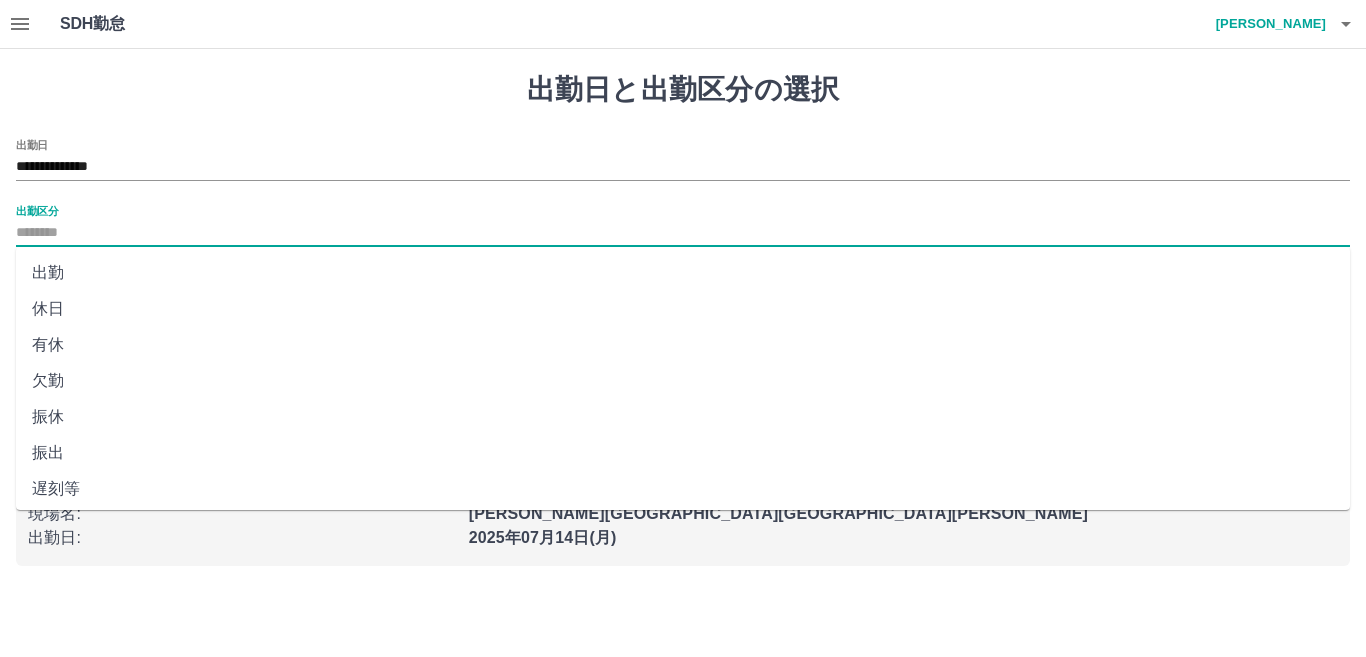 click on "出勤区分" at bounding box center (683, 233) 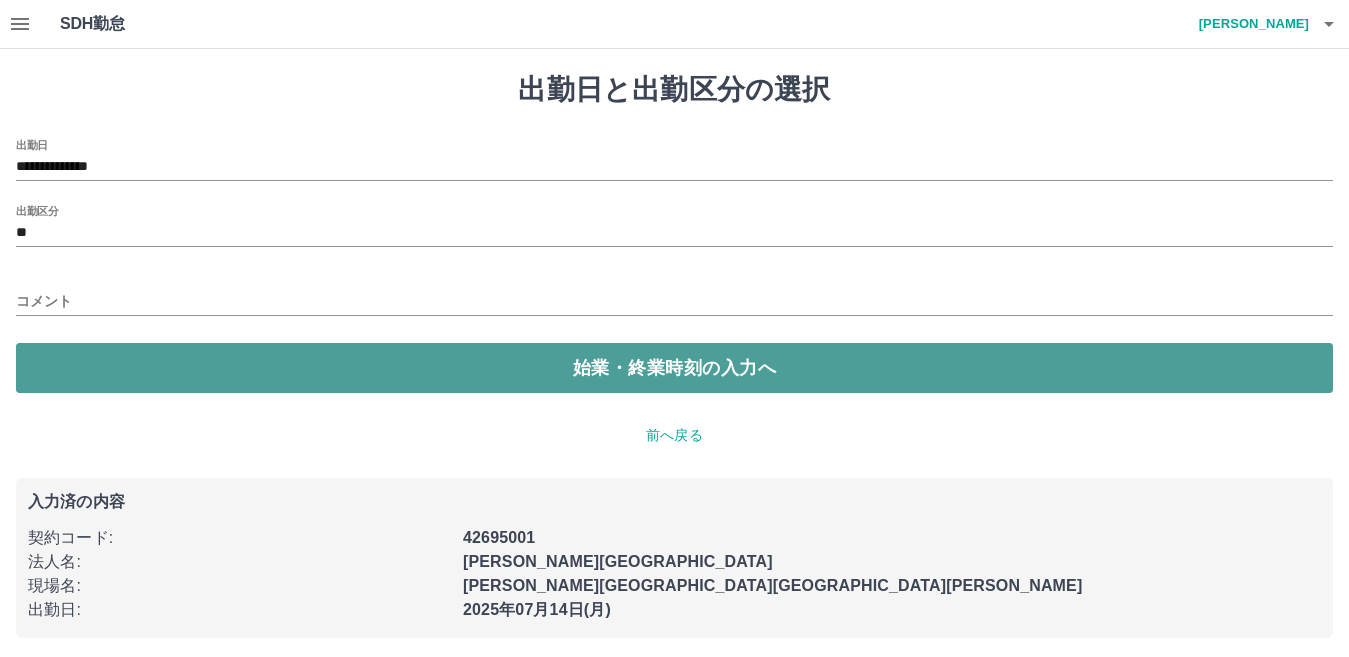 click on "始業・終業時刻の入力へ" at bounding box center [674, 368] 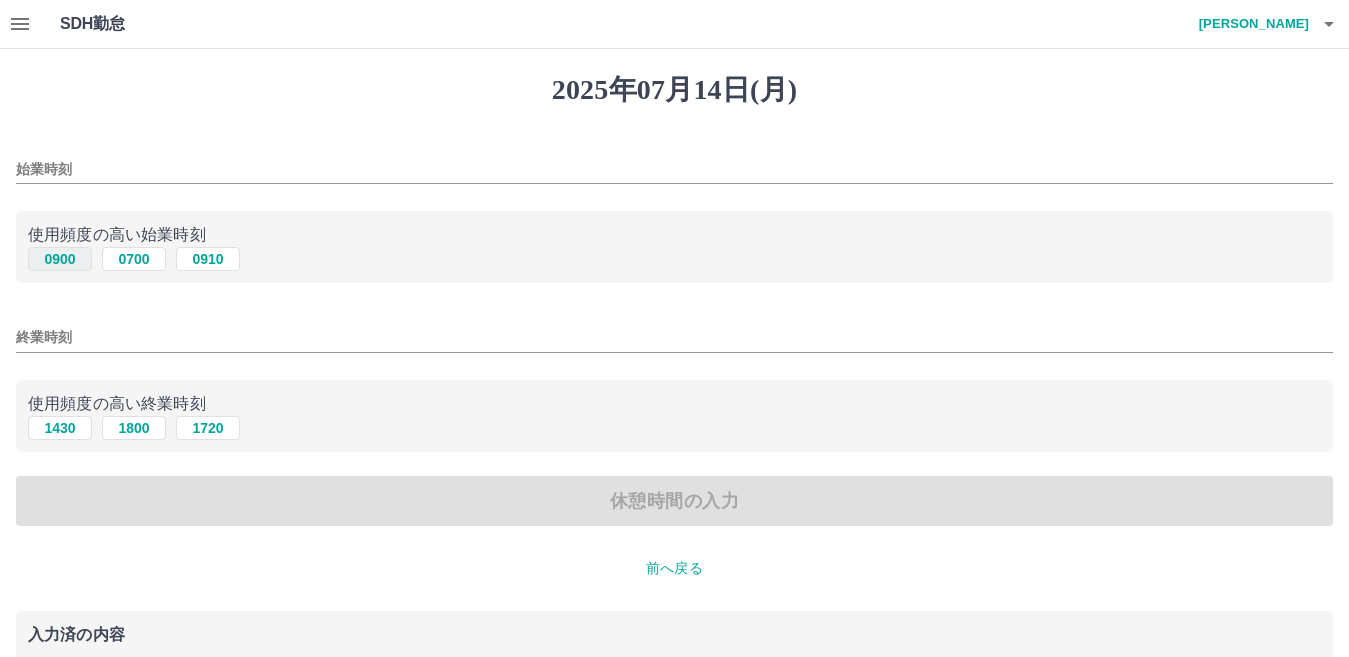 click on "0900" at bounding box center (60, 259) 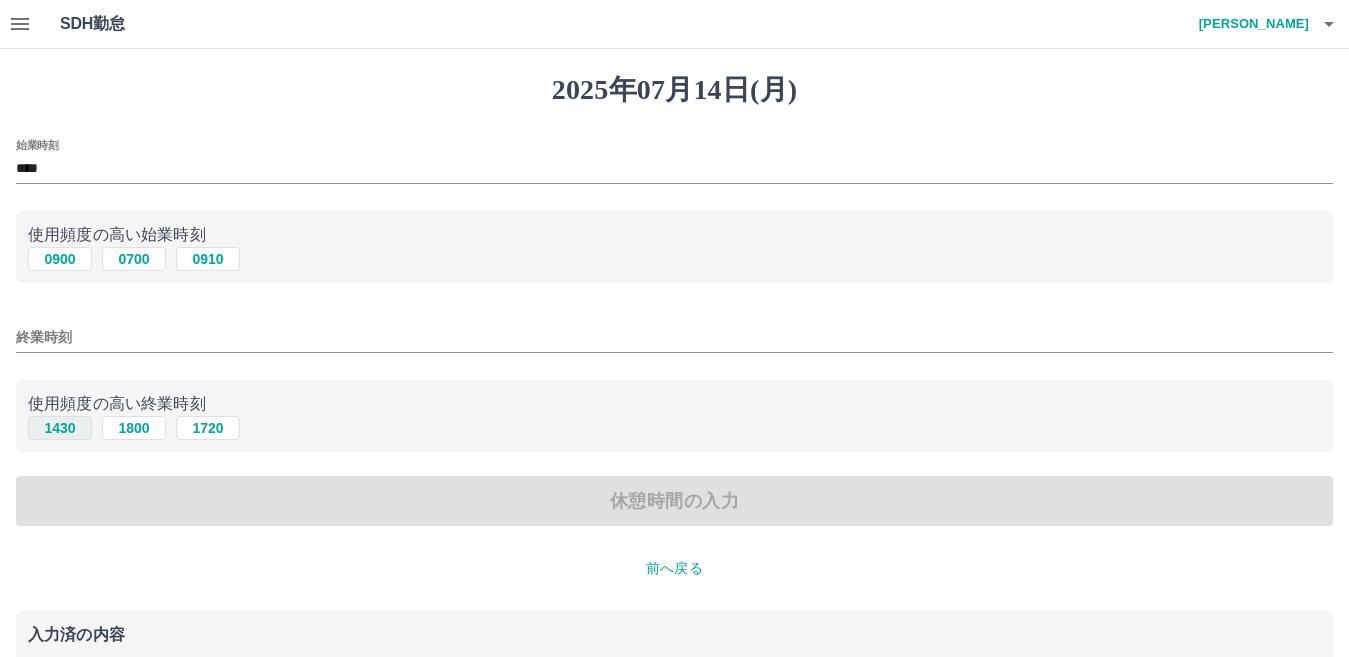 click on "1430" at bounding box center [60, 428] 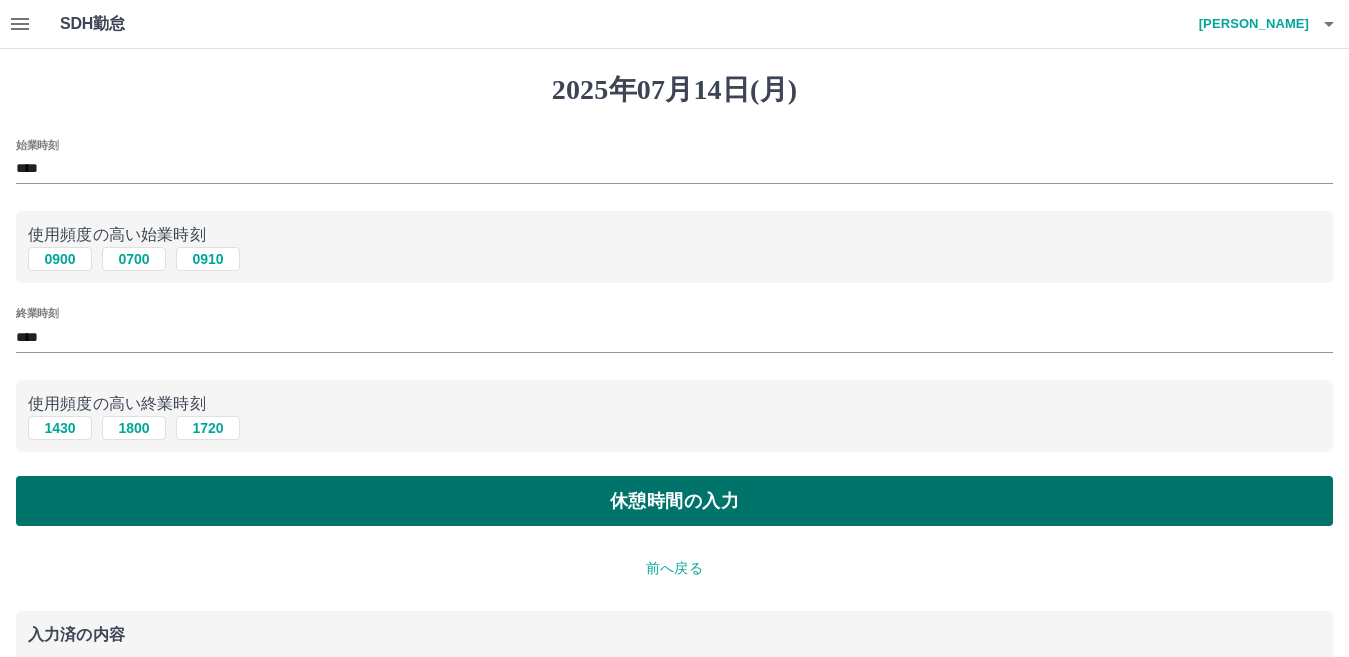 click on "休憩時間の入力" at bounding box center (674, 501) 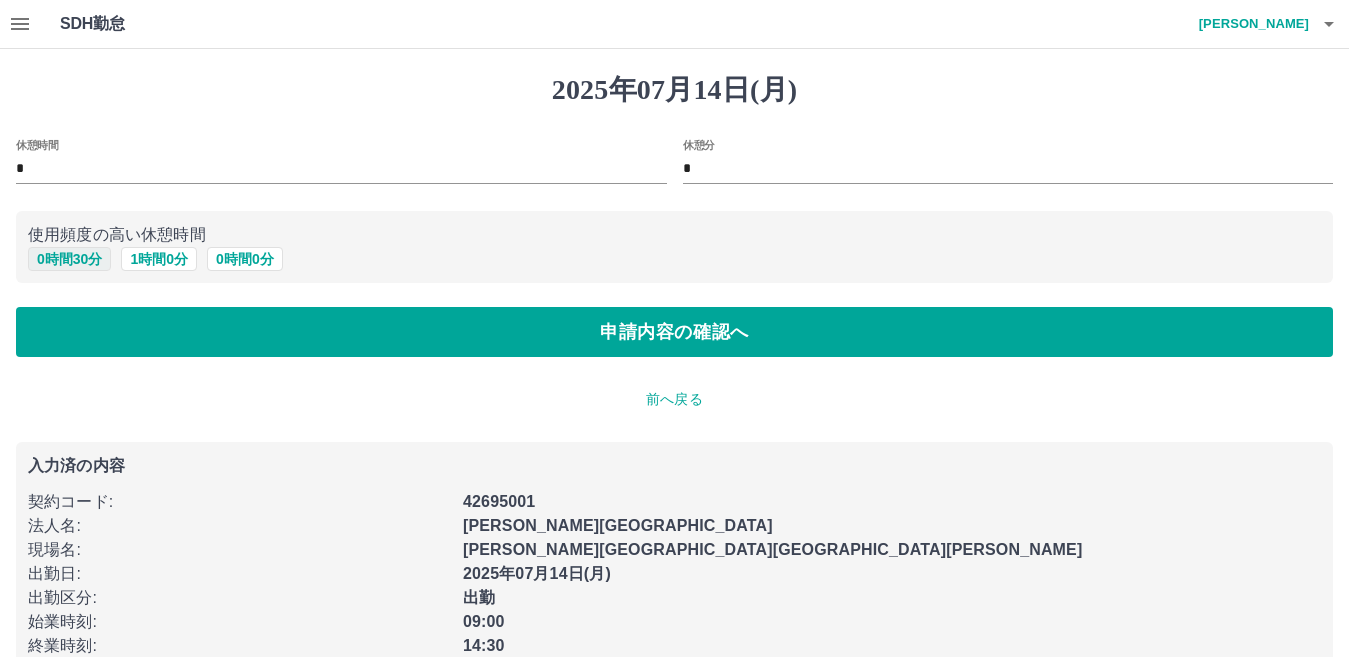 click on "0 時間 30 分" at bounding box center [69, 259] 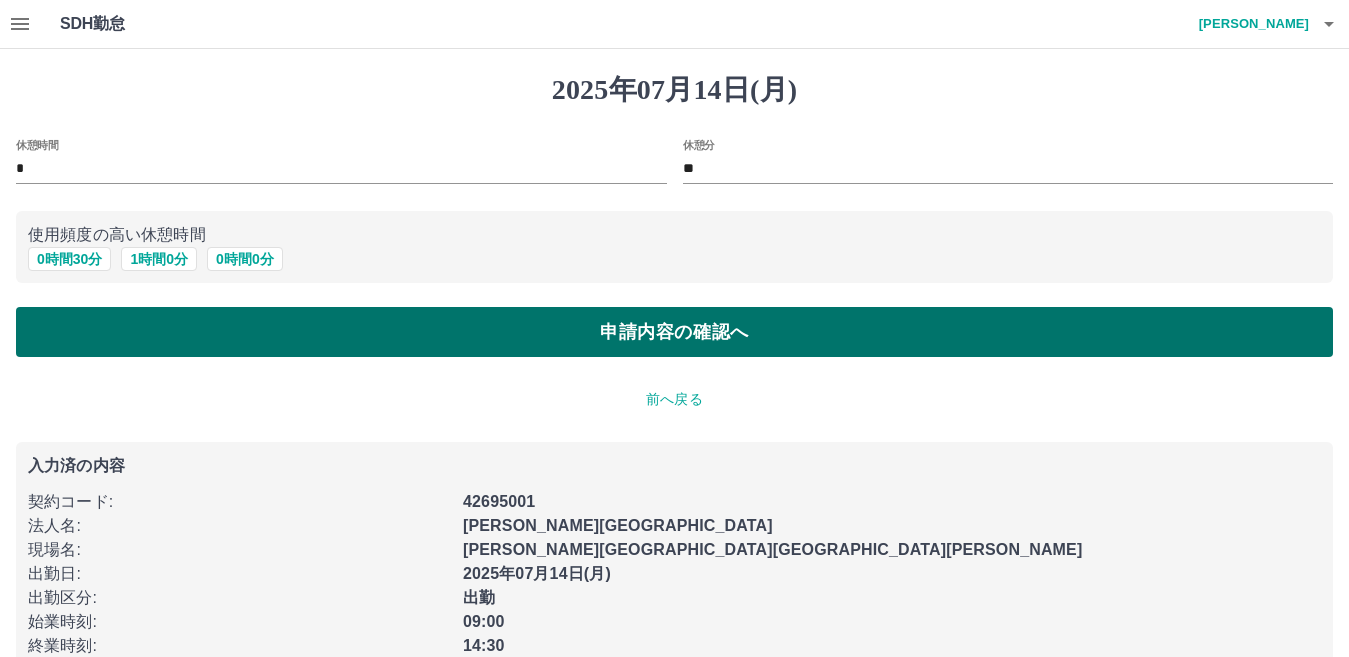 click on "申請内容の確認へ" at bounding box center (674, 332) 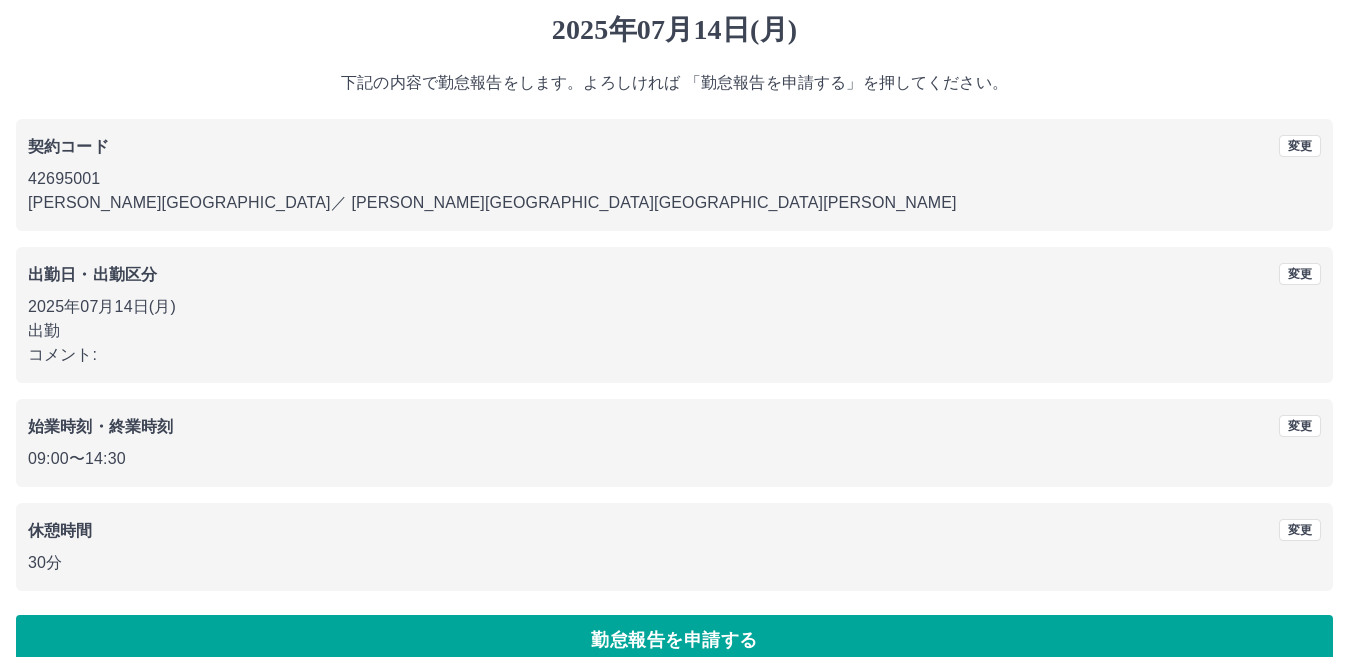 scroll, scrollTop: 92, scrollLeft: 0, axis: vertical 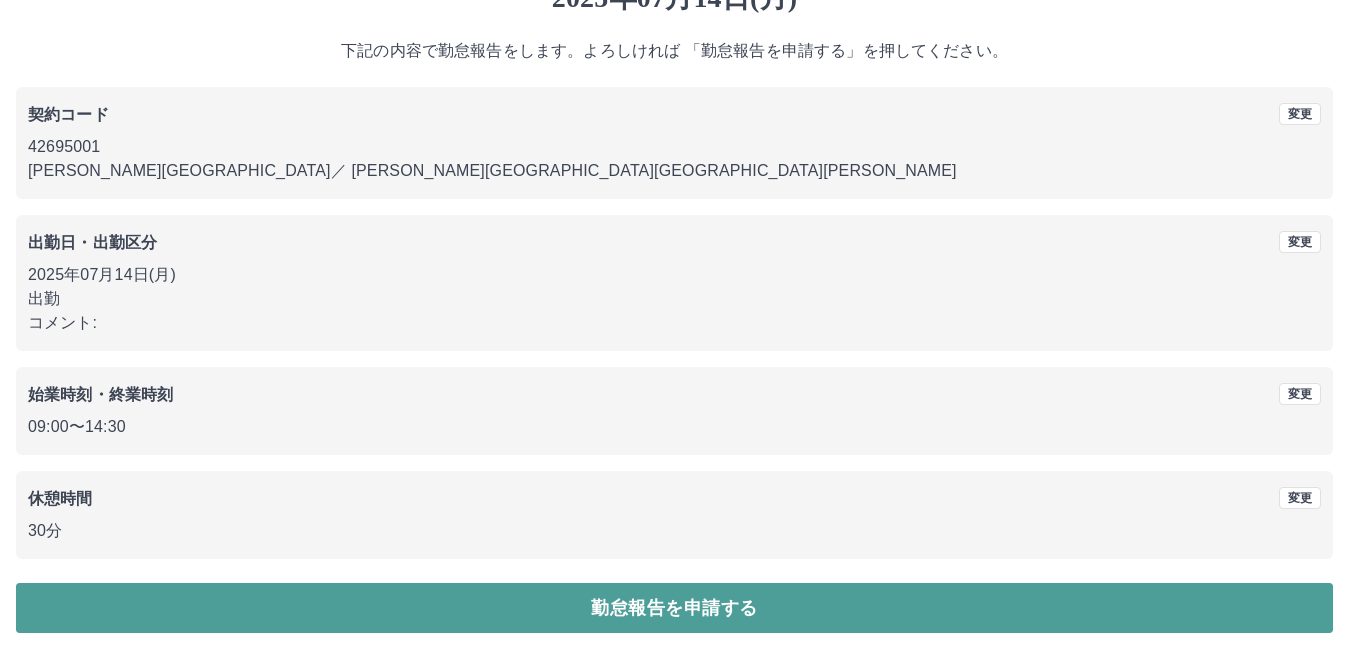 click on "勤怠報告を申請する" at bounding box center (674, 608) 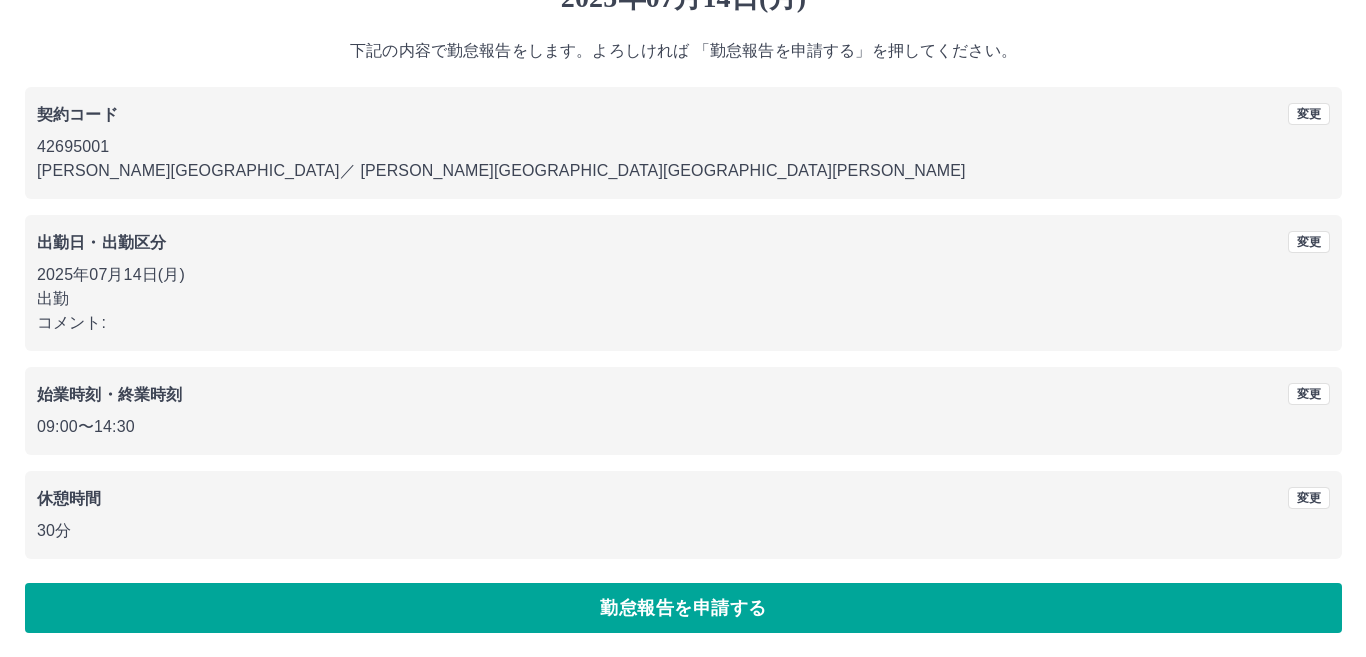scroll, scrollTop: 0, scrollLeft: 0, axis: both 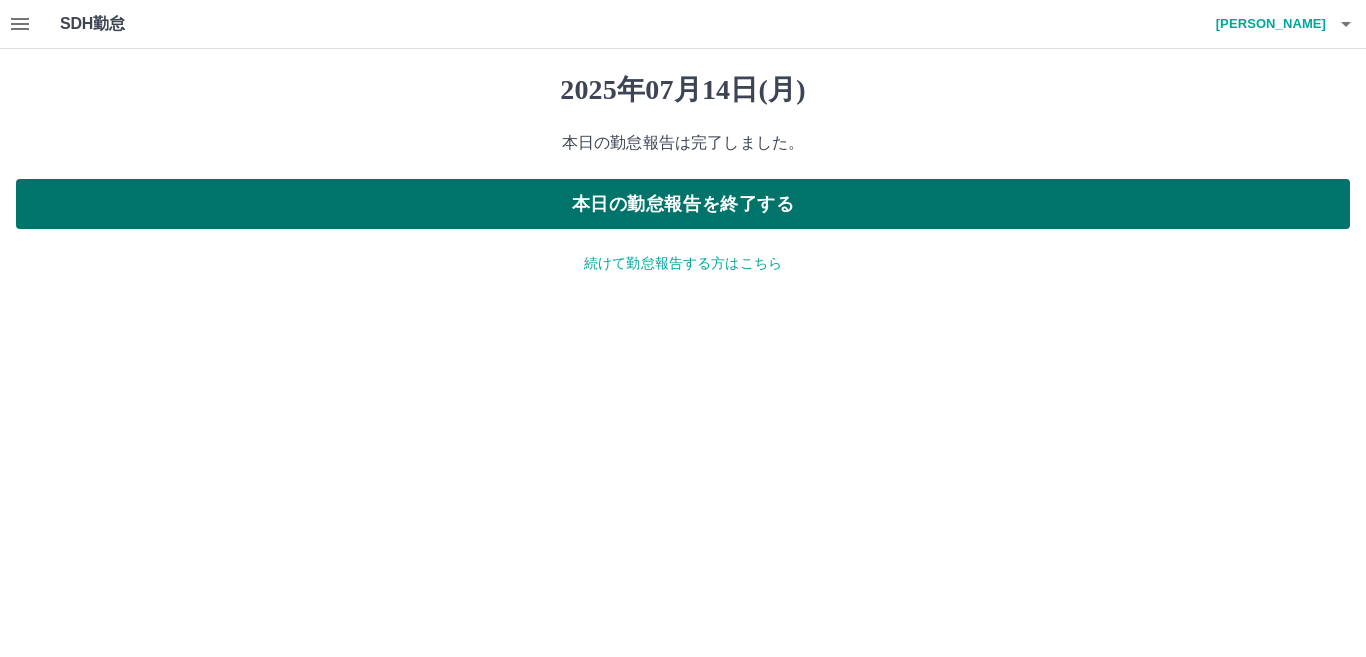 click on "本日の勤怠報告を終了する" at bounding box center [683, 204] 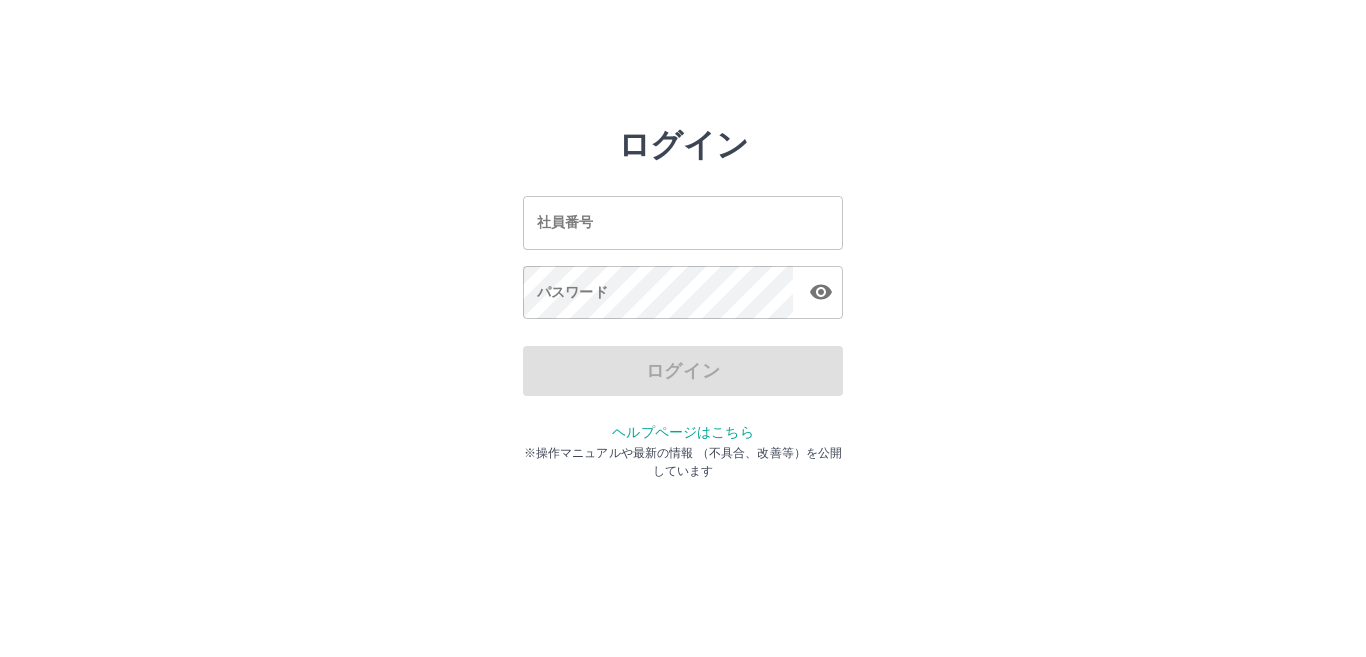 scroll, scrollTop: 0, scrollLeft: 0, axis: both 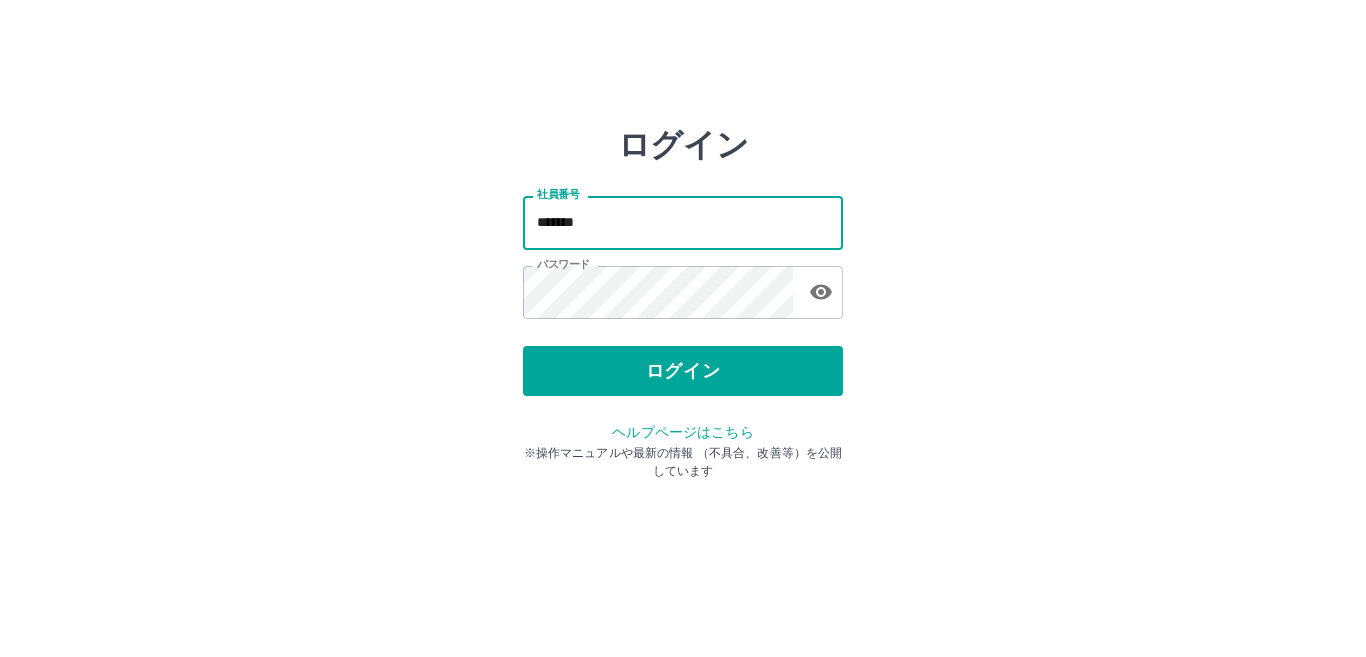 click on "*******" at bounding box center (683, 222) 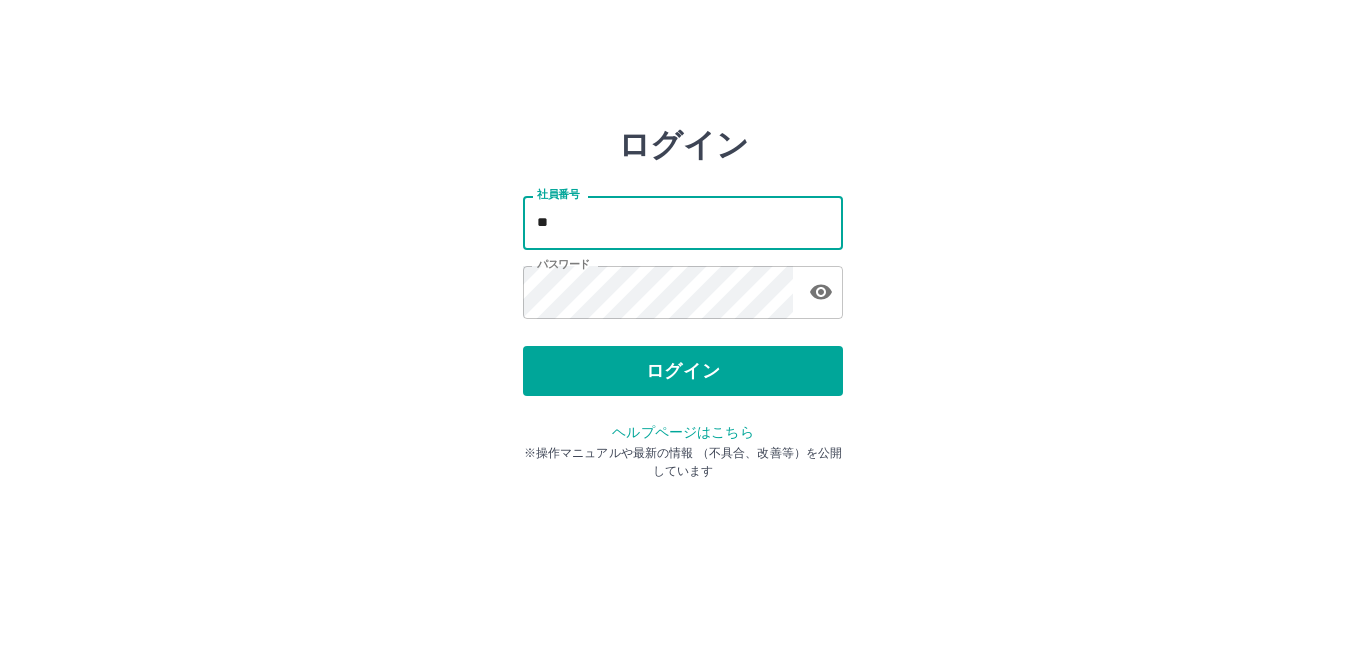 type on "*" 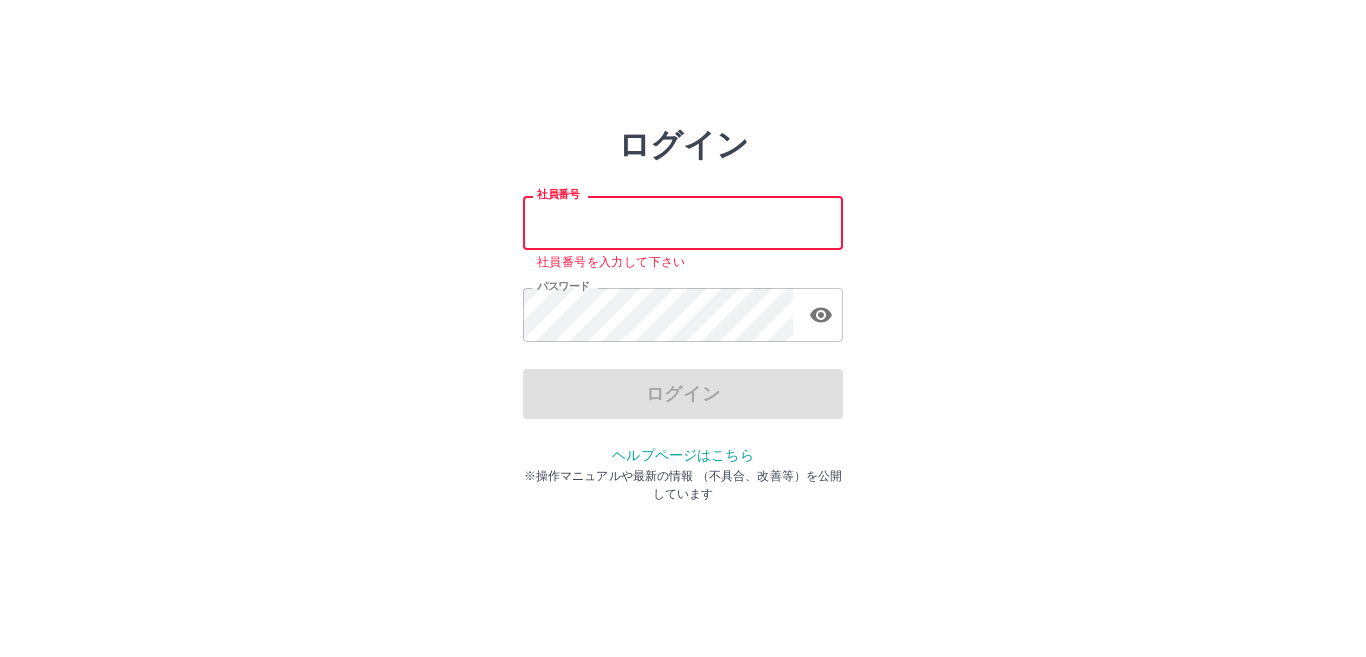 click on "社員番号" at bounding box center [683, 222] 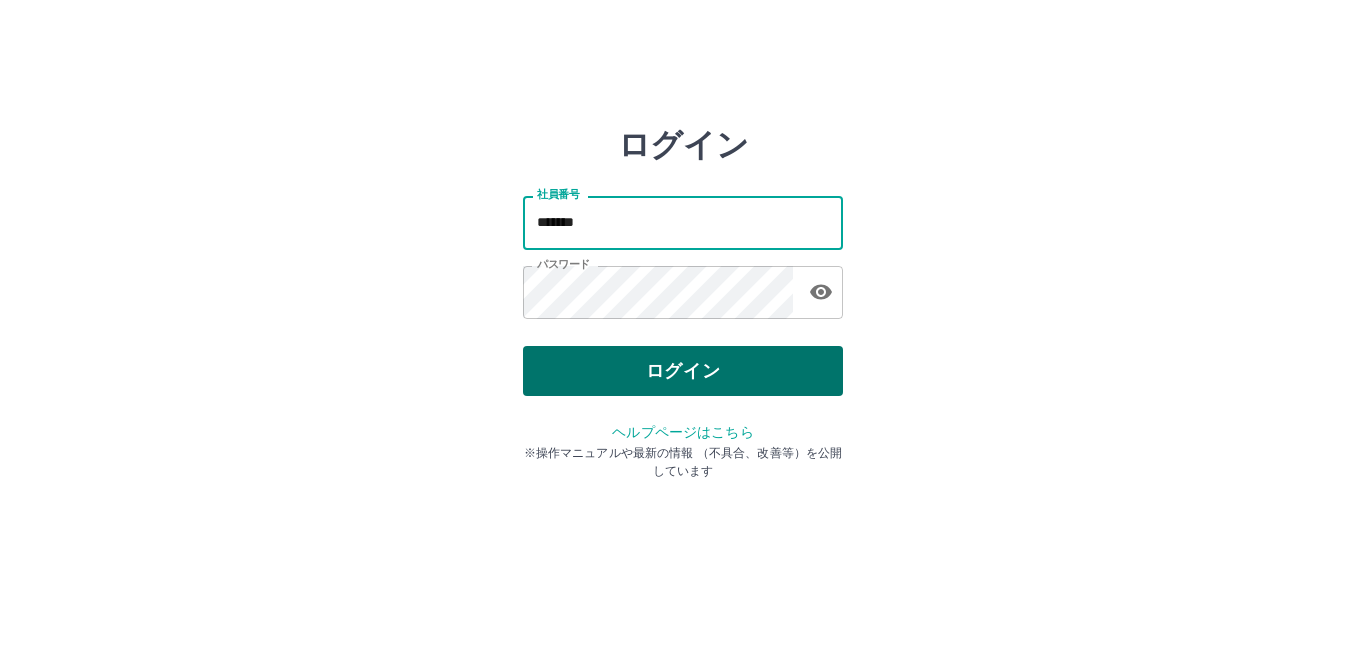 type on "*******" 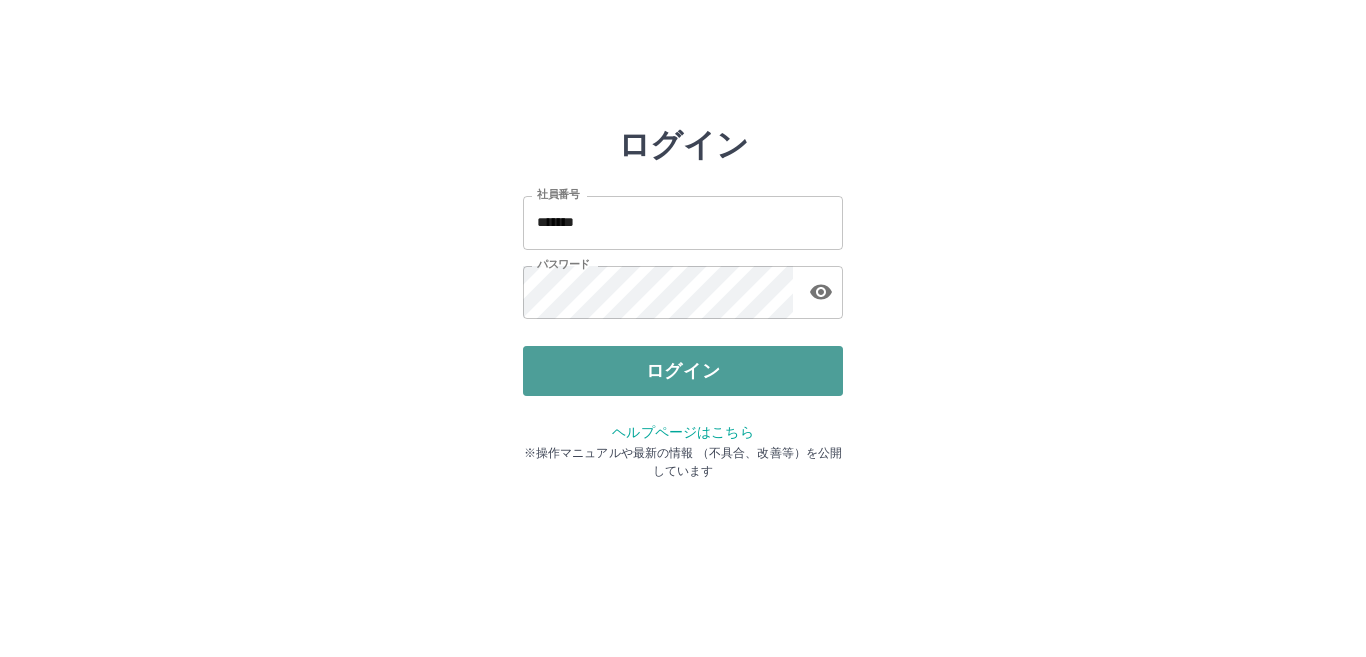 click on "ログイン" at bounding box center (683, 371) 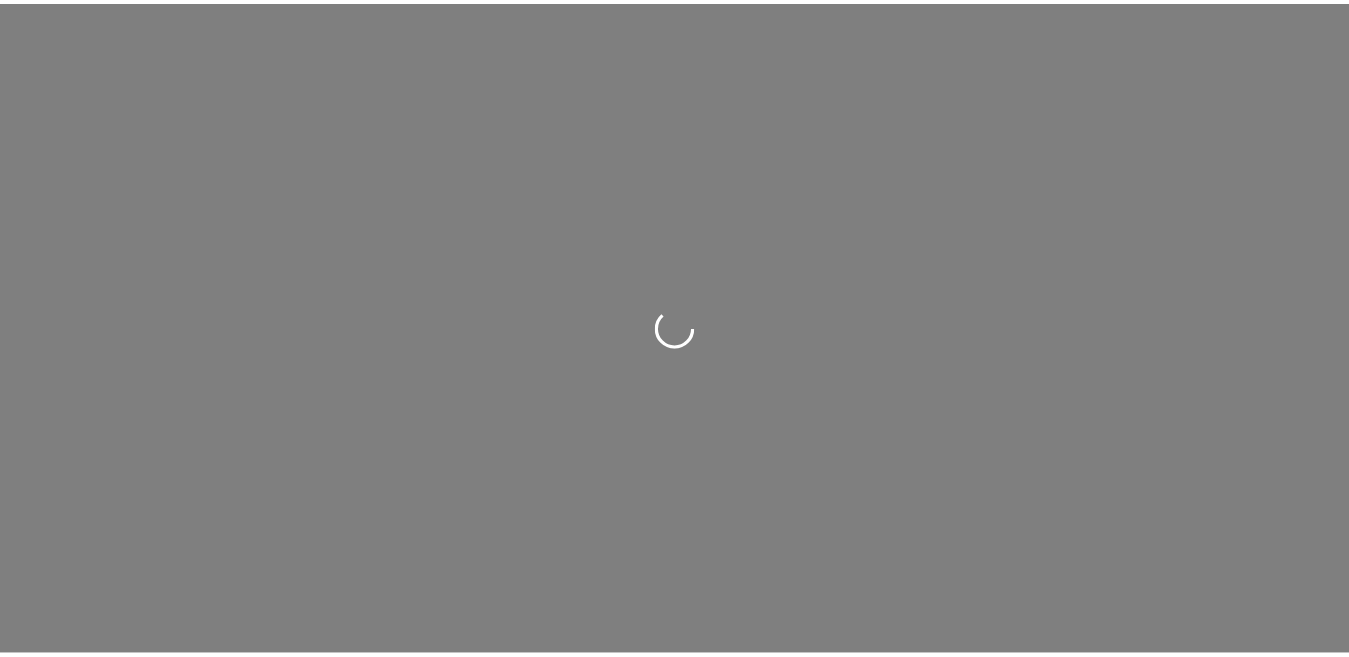 scroll, scrollTop: 0, scrollLeft: 0, axis: both 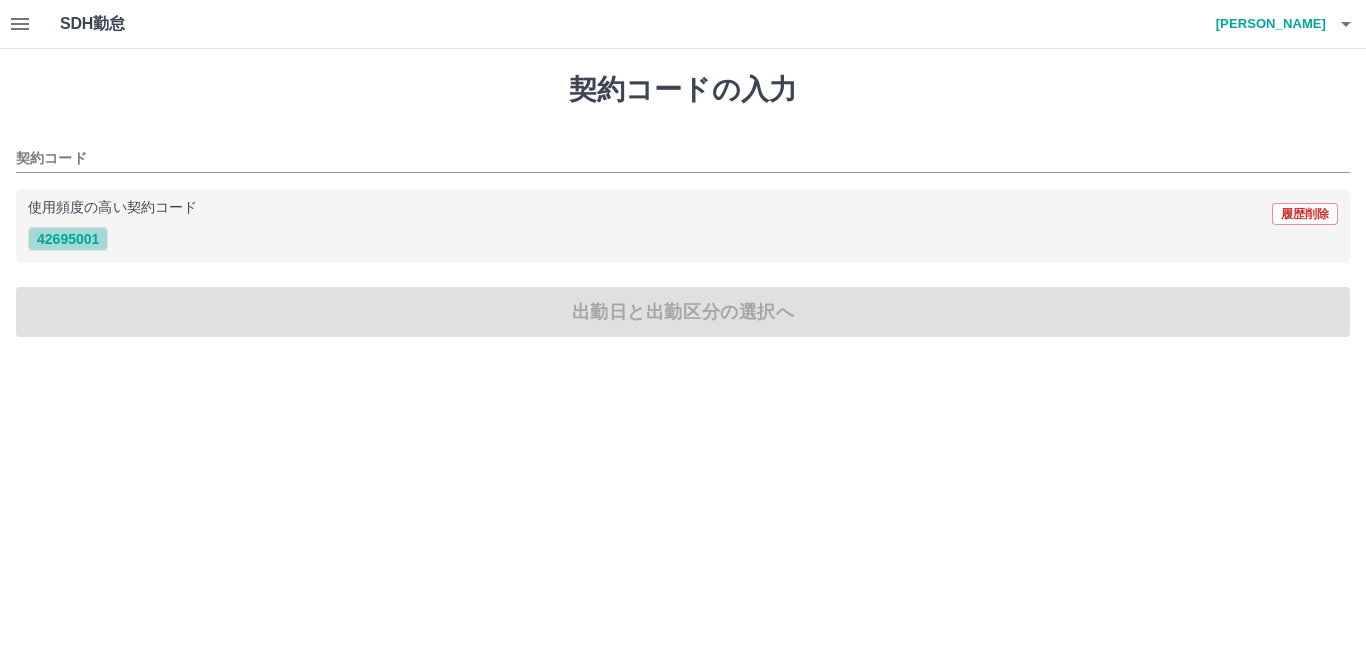 click on "42695001" at bounding box center [68, 239] 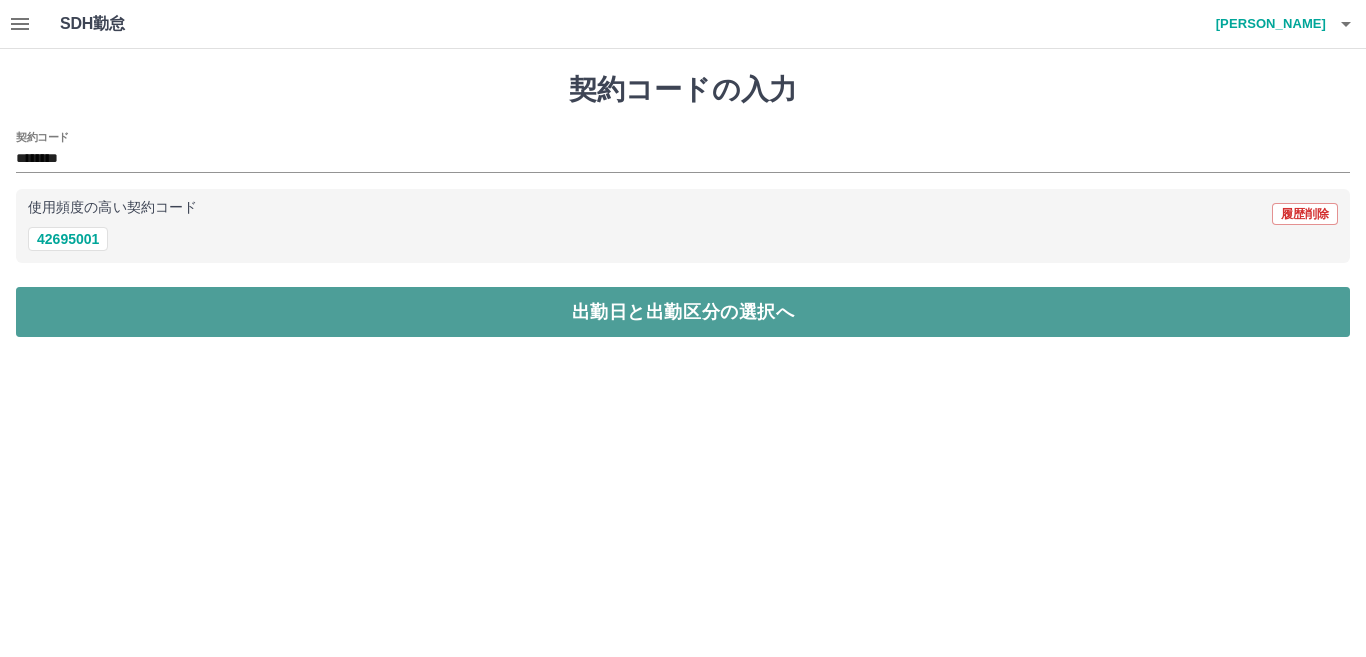 click on "出勤日と出勤区分の選択へ" at bounding box center (683, 312) 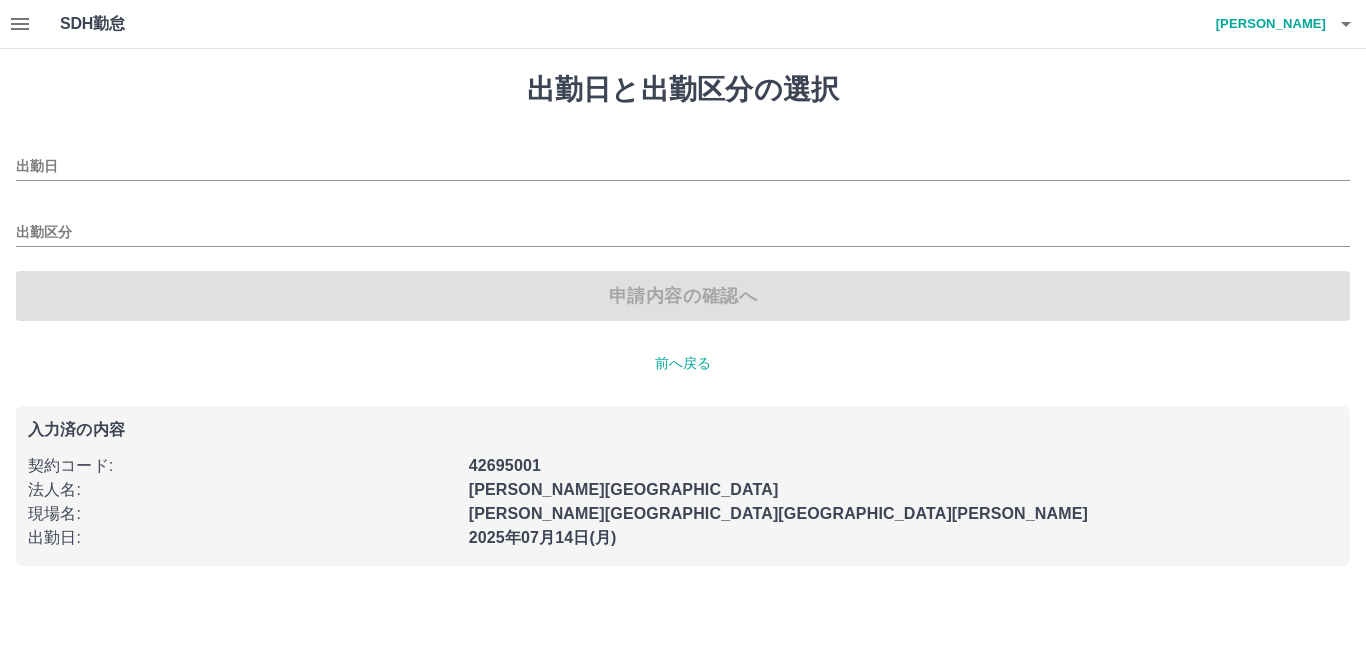 type on "**********" 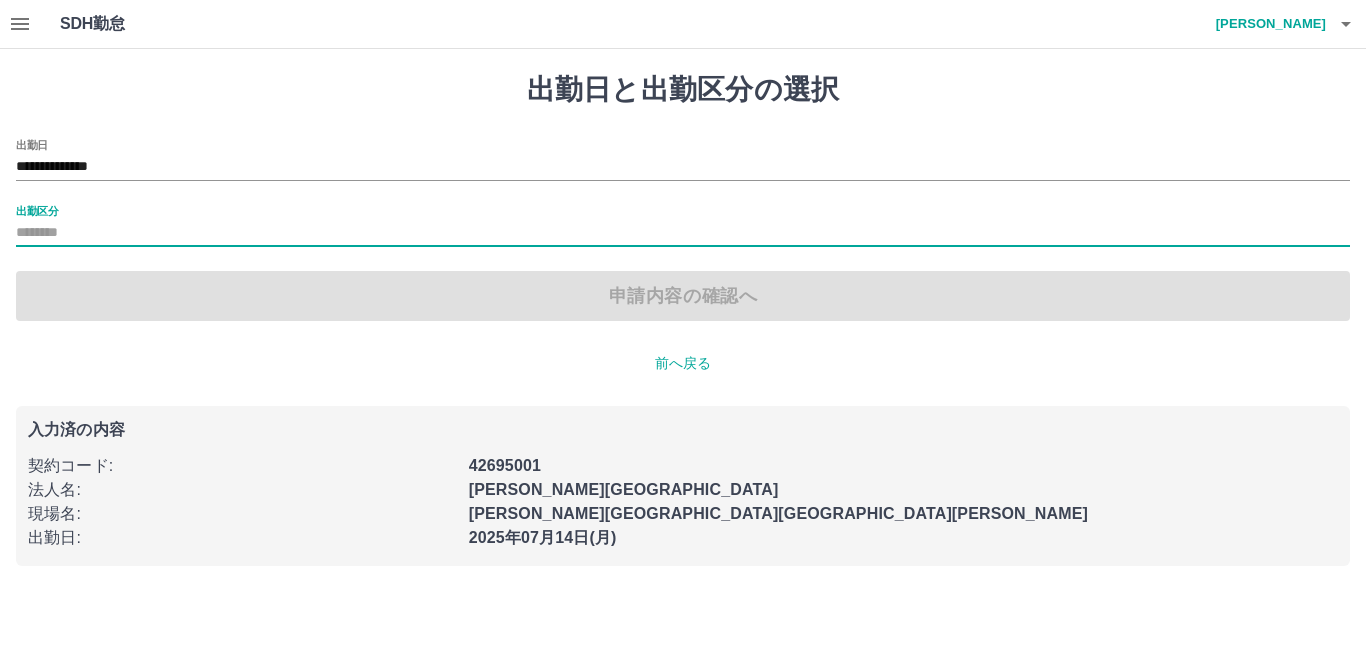 click on "出勤区分" at bounding box center [683, 233] 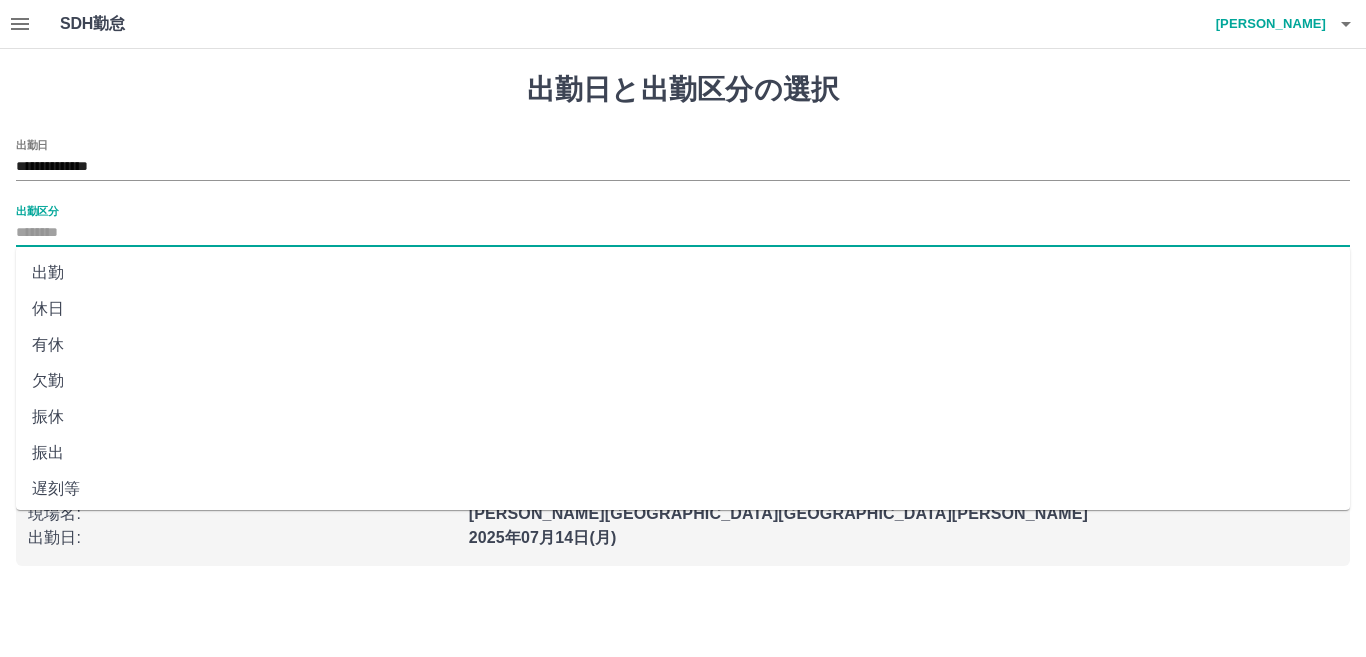 click on "出勤" at bounding box center [683, 273] 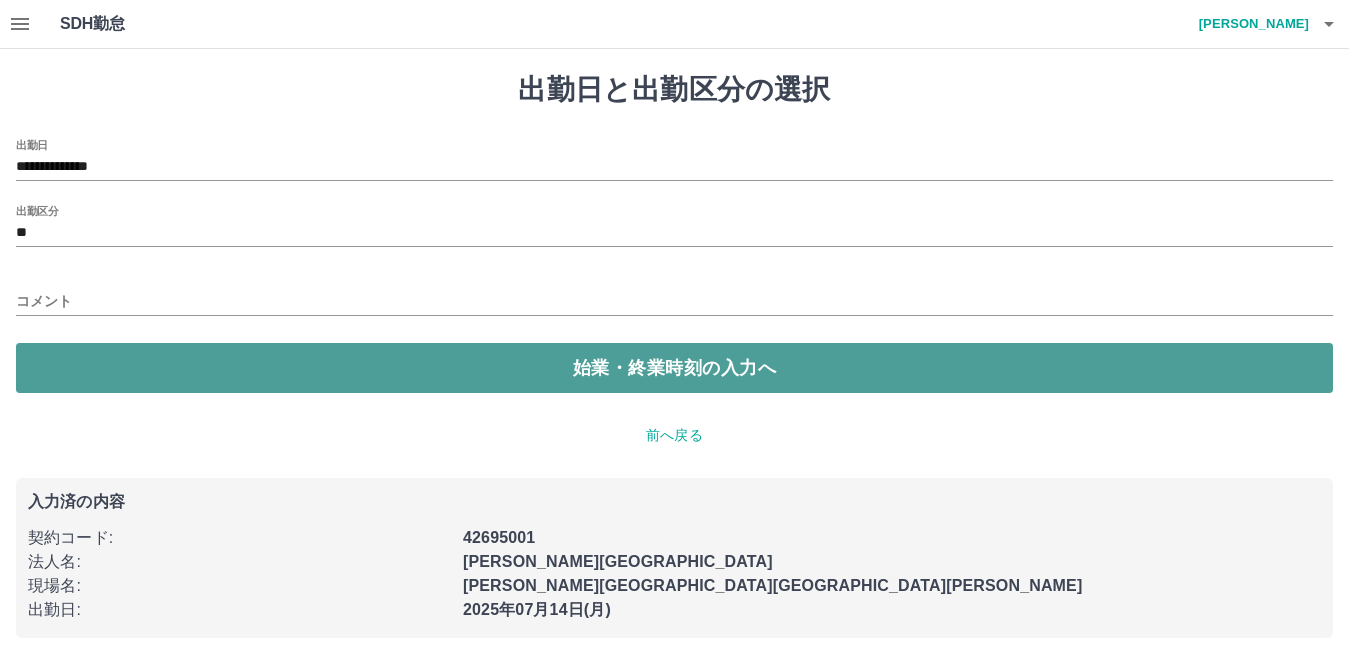 click on "始業・終業時刻の入力へ" at bounding box center [674, 368] 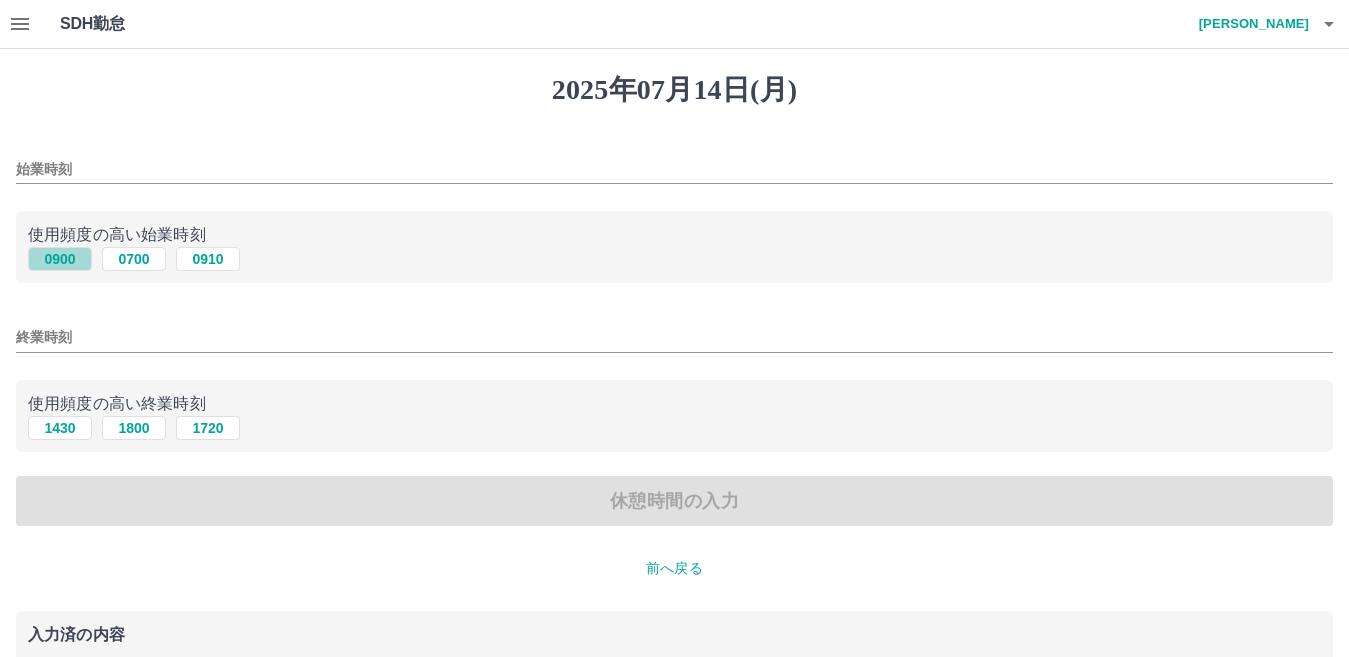 click on "0900" at bounding box center [60, 259] 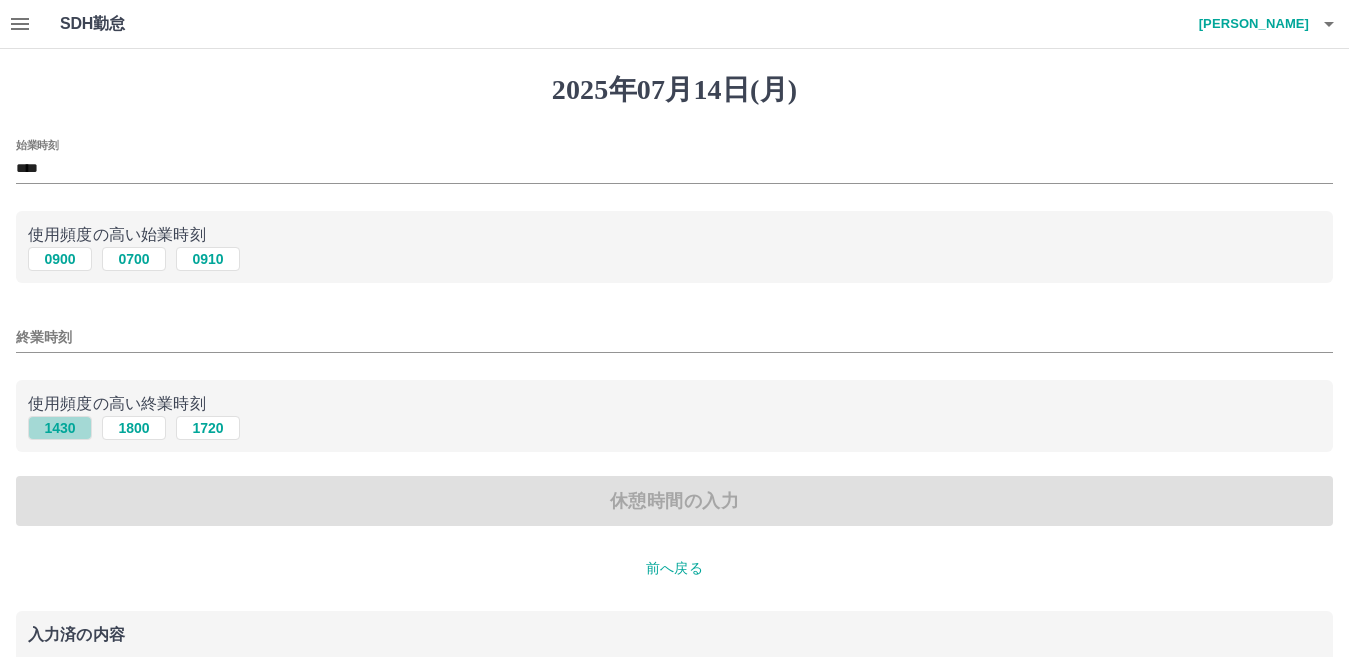 click on "1430" at bounding box center [60, 428] 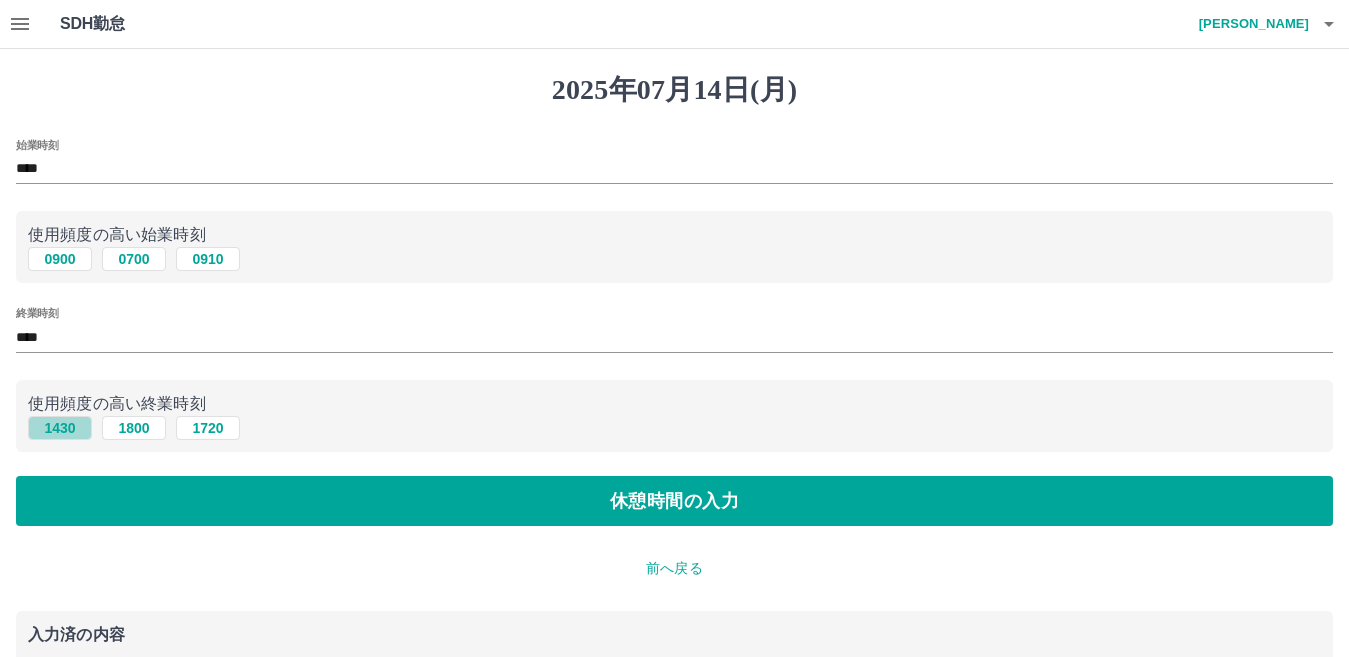 click on "1430" at bounding box center (60, 428) 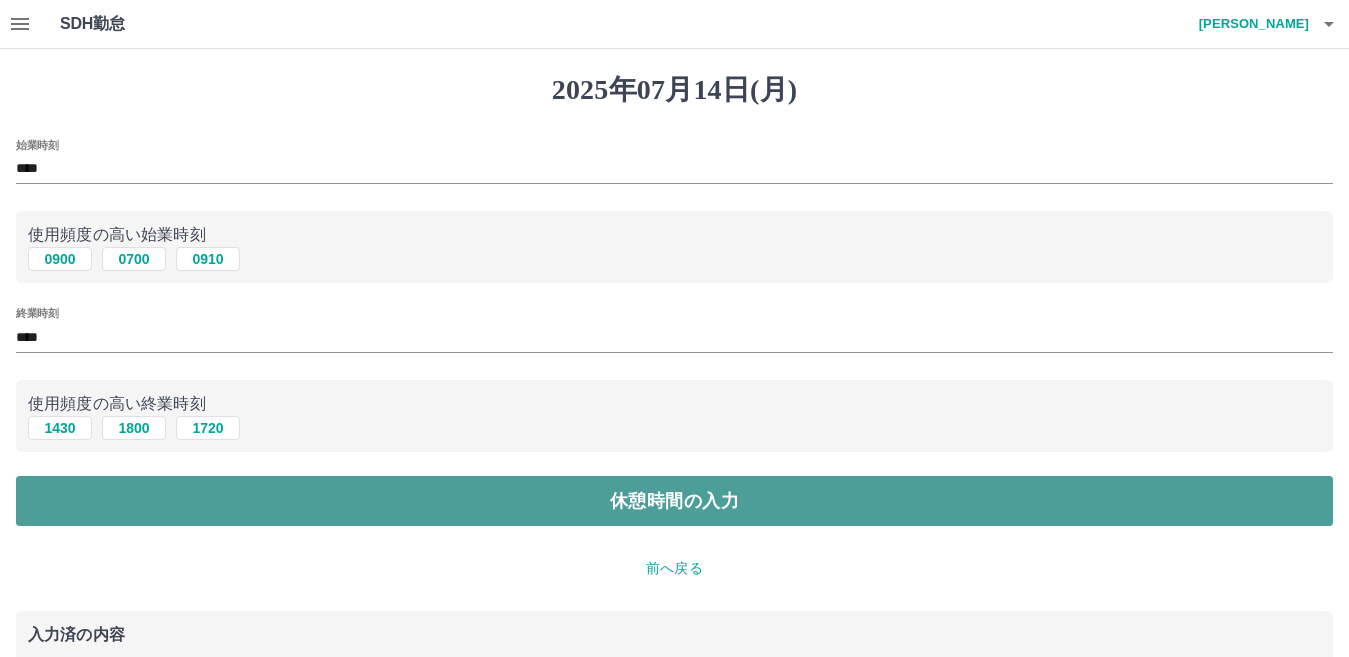 click on "休憩時間の入力" at bounding box center (674, 501) 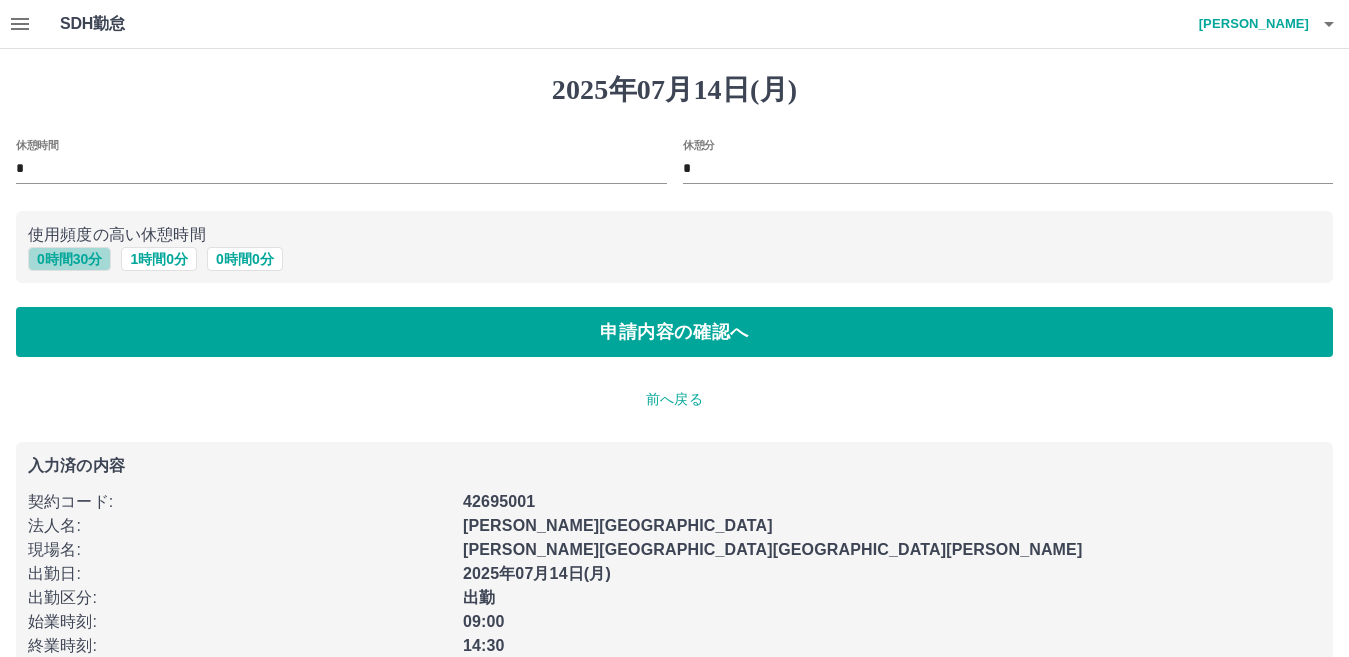 click on "0 時間 30 分" at bounding box center [69, 259] 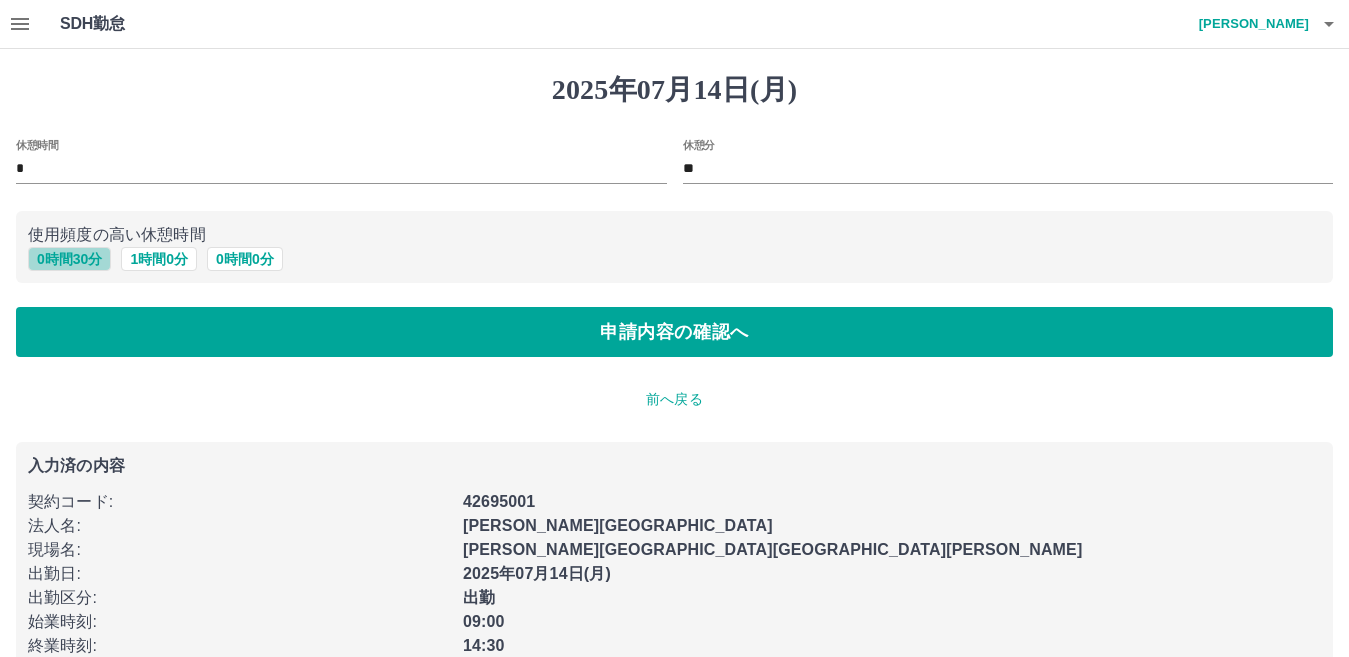 click on "0 時間 30 分" at bounding box center [69, 259] 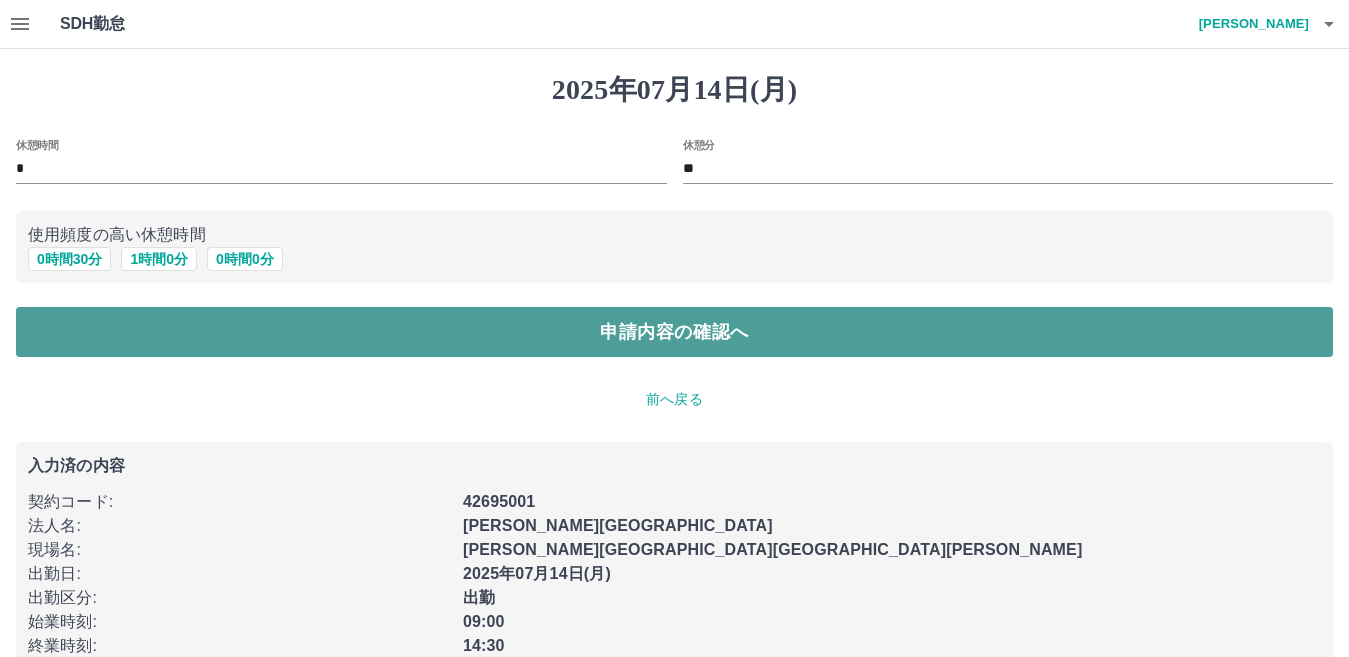 click on "申請内容の確認へ" at bounding box center (674, 332) 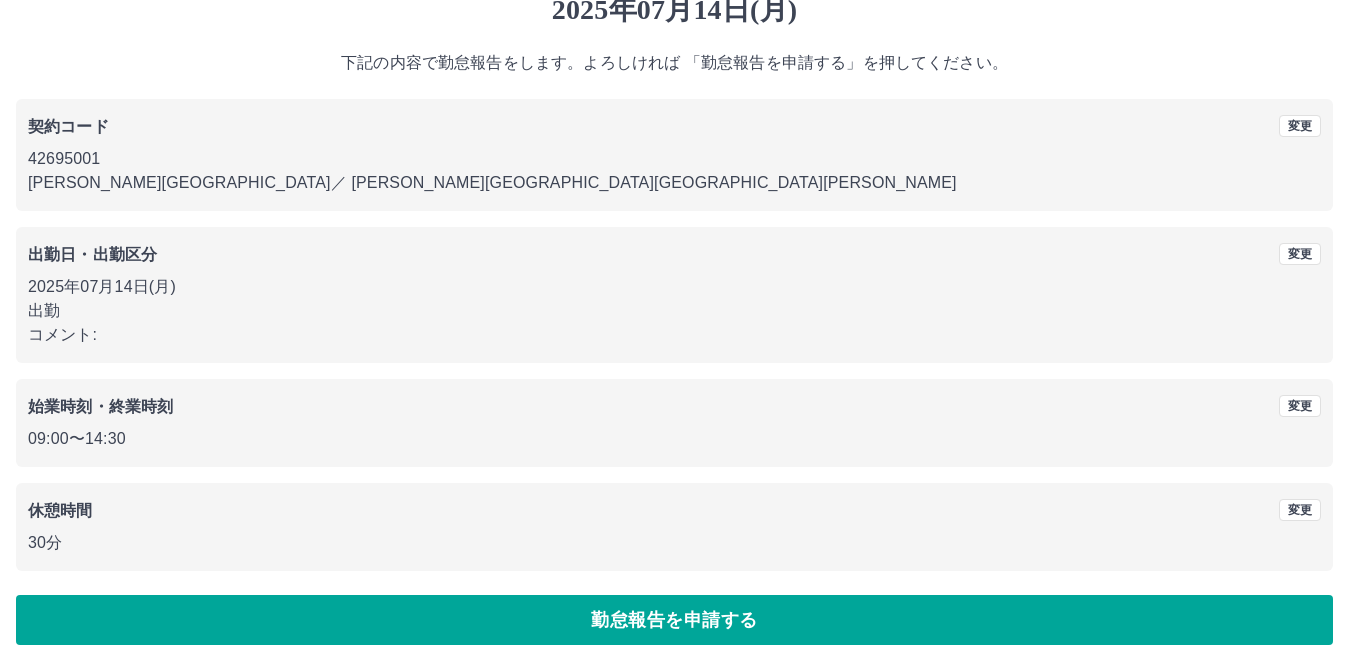 scroll, scrollTop: 92, scrollLeft: 0, axis: vertical 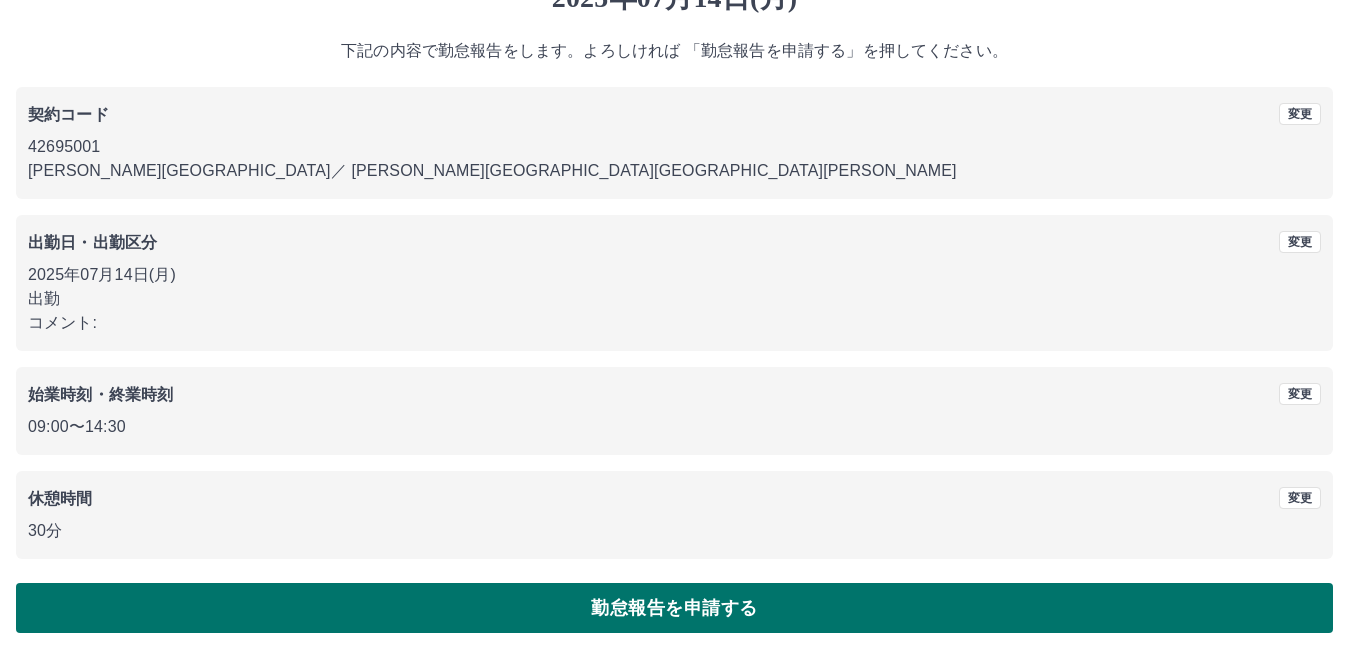 click on "勤怠報告を申請する" at bounding box center [674, 608] 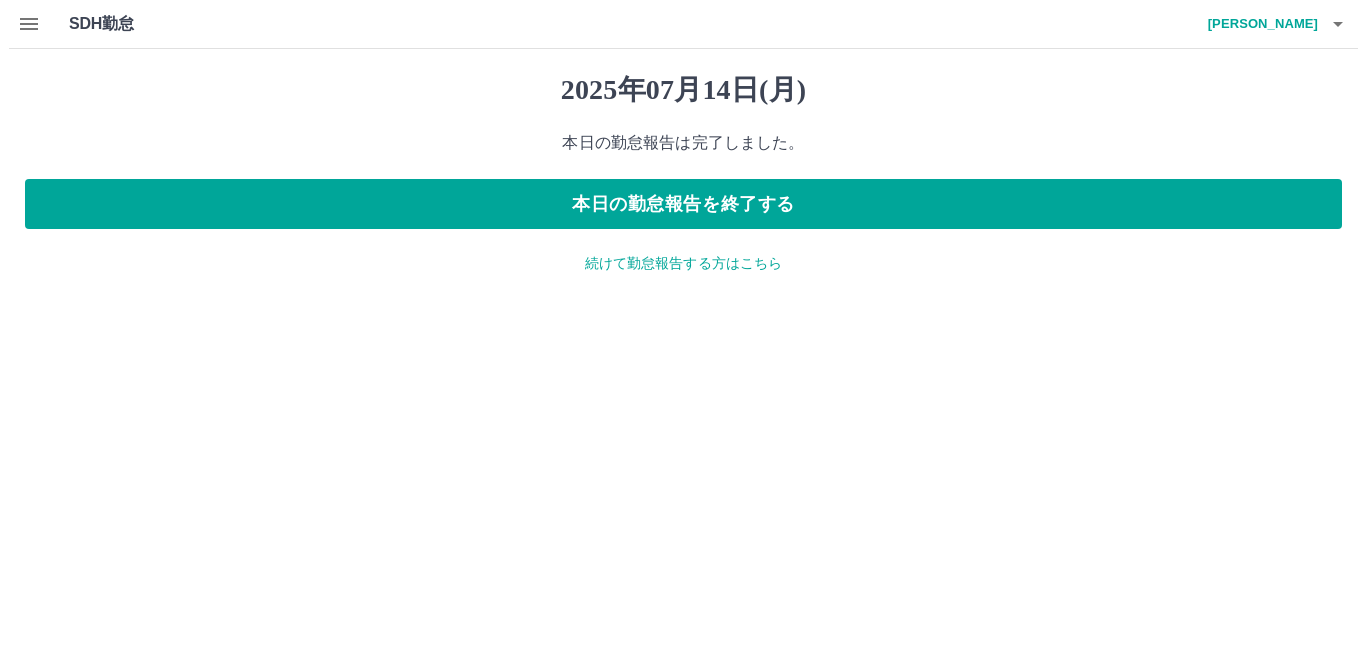 scroll, scrollTop: 0, scrollLeft: 0, axis: both 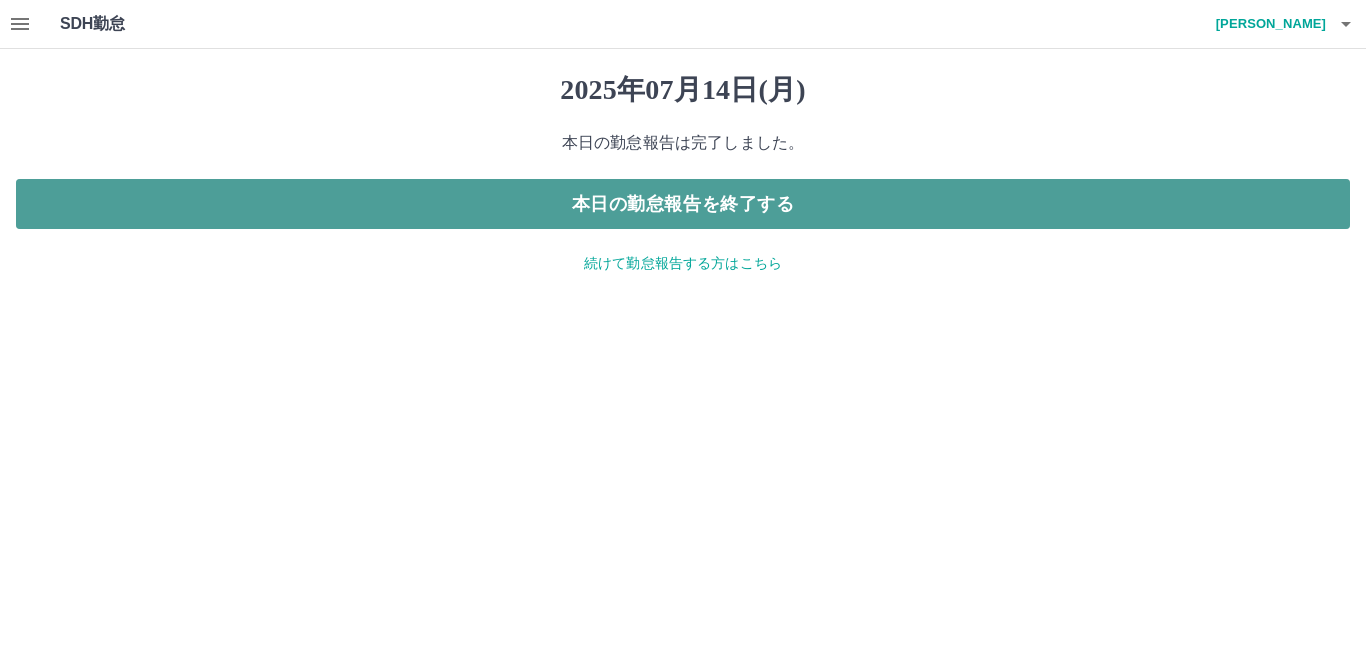 click on "本日の勤怠報告を終了する" at bounding box center (683, 204) 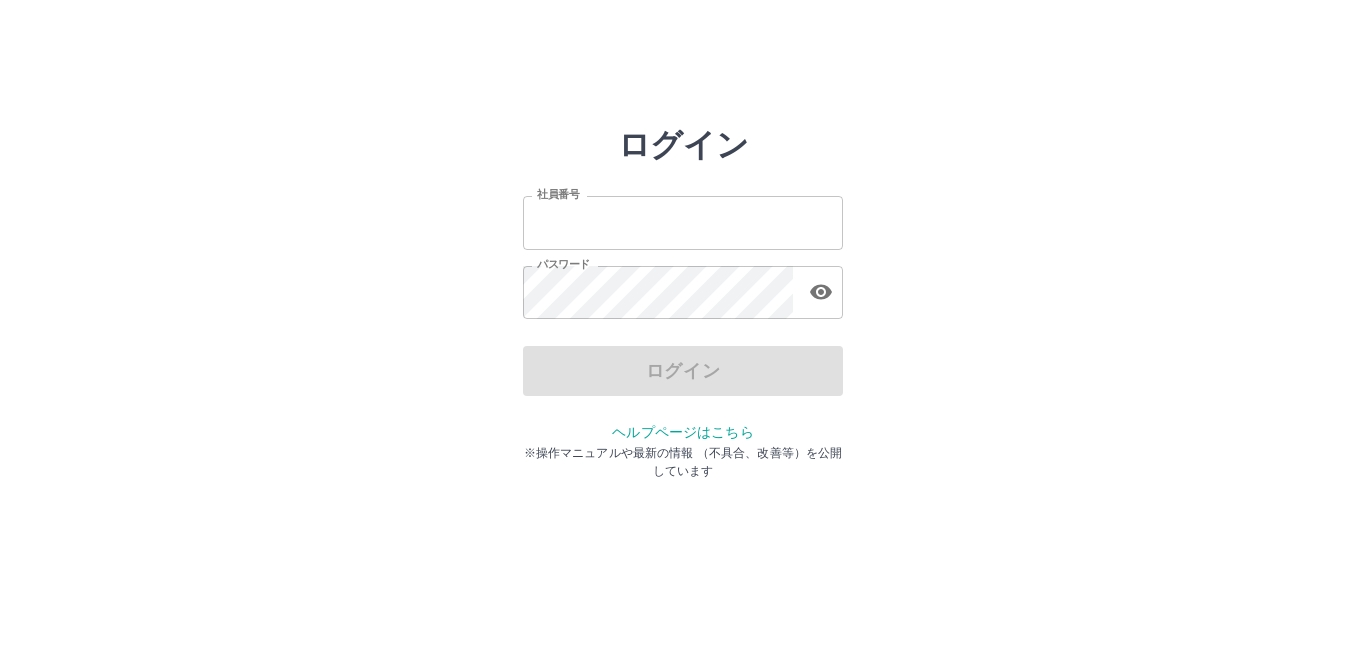 scroll, scrollTop: 0, scrollLeft: 0, axis: both 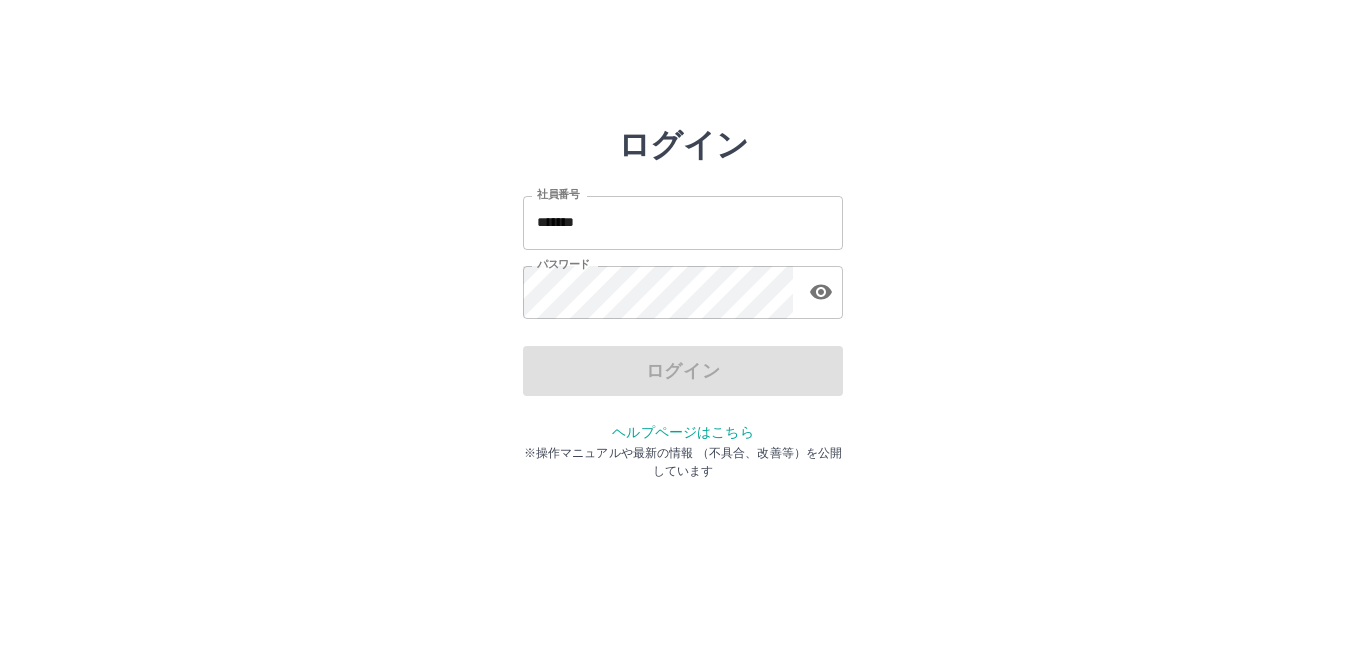 click on "*******" at bounding box center [683, 222] 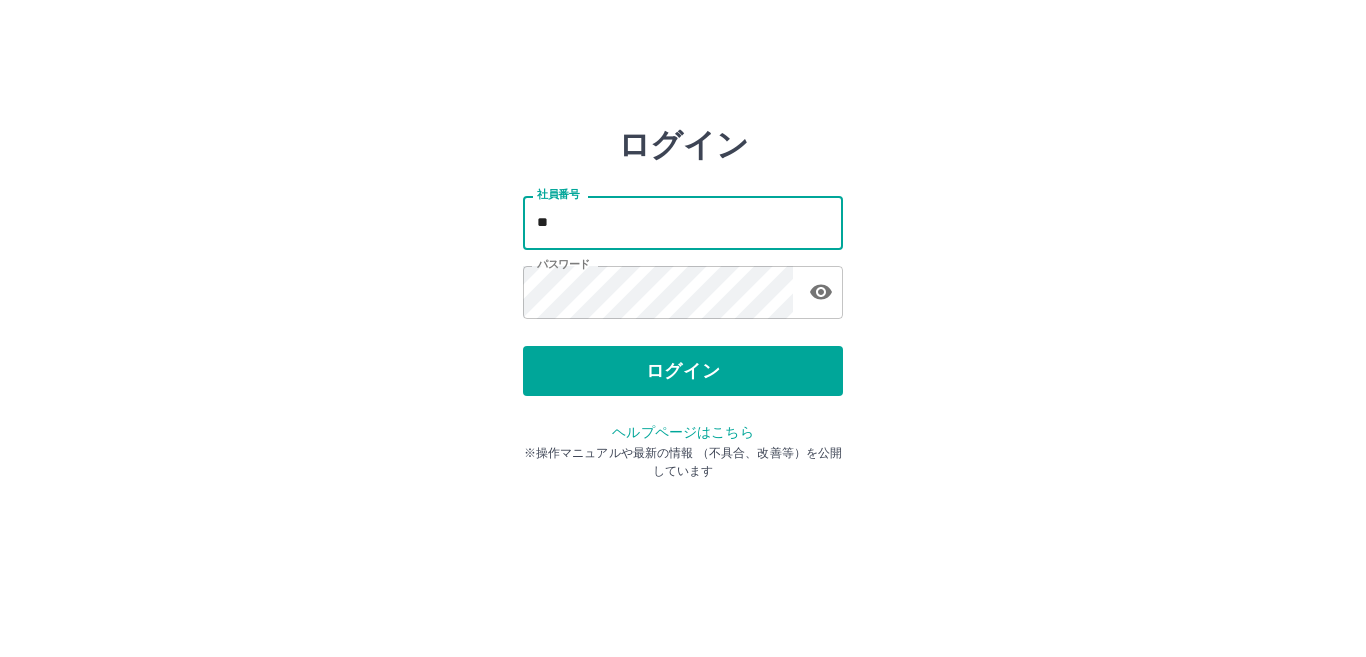 type on "*" 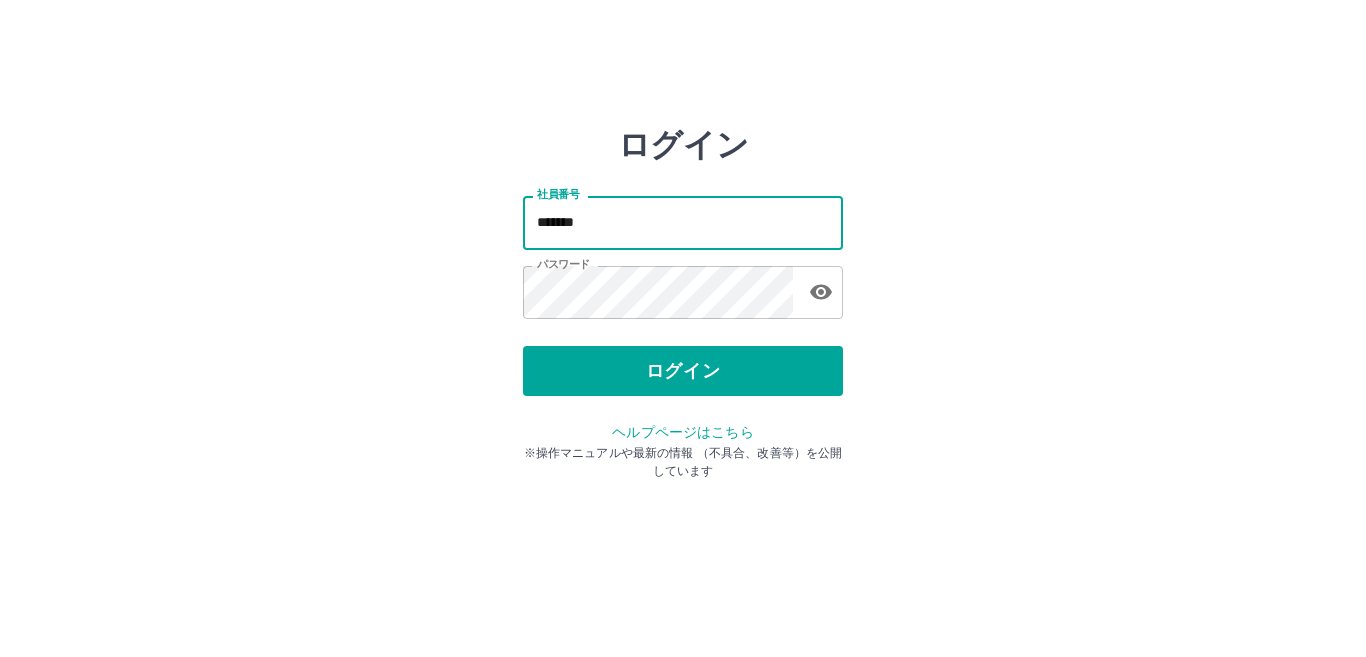 type on "*******" 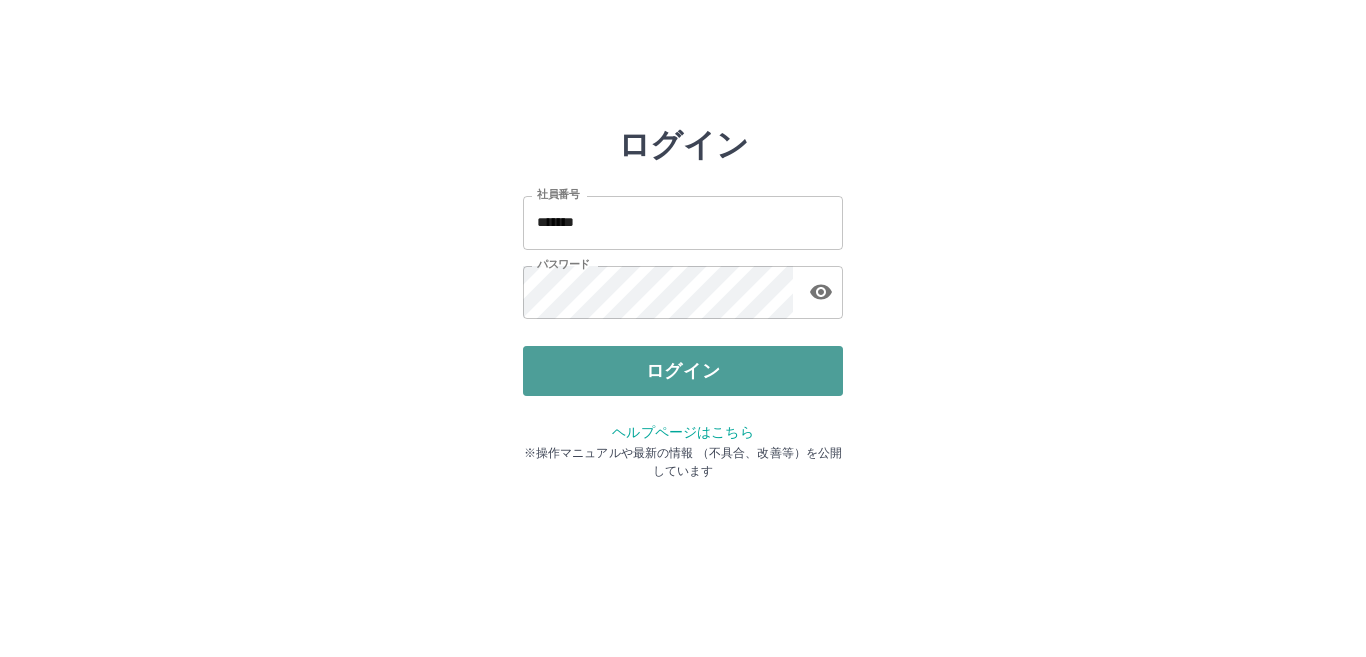 click on "ログイン" at bounding box center [683, 371] 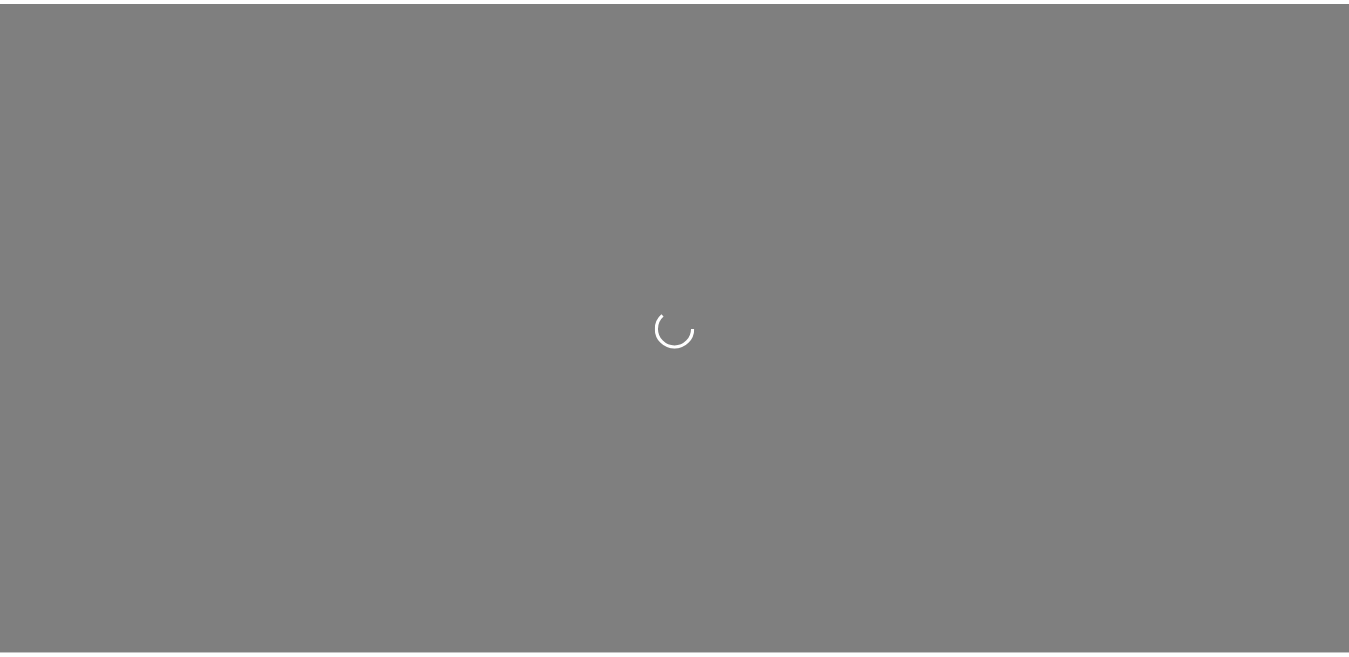 scroll, scrollTop: 0, scrollLeft: 0, axis: both 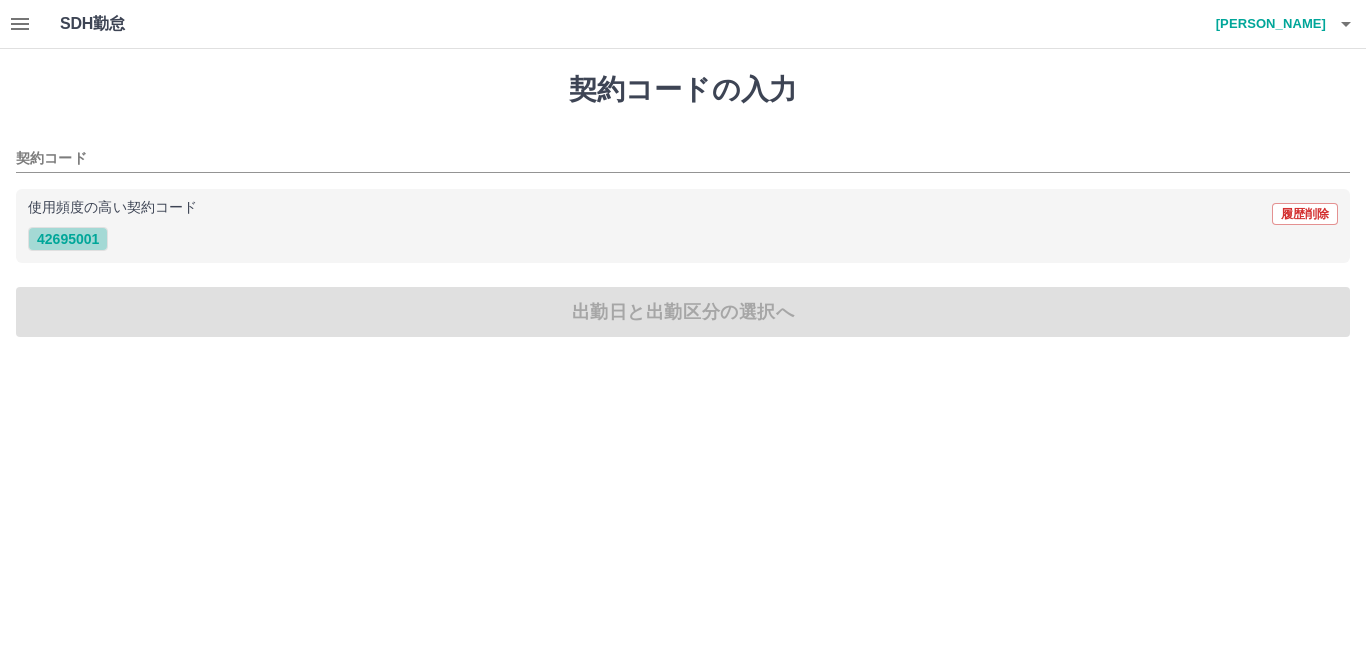 click on "42695001" at bounding box center (68, 239) 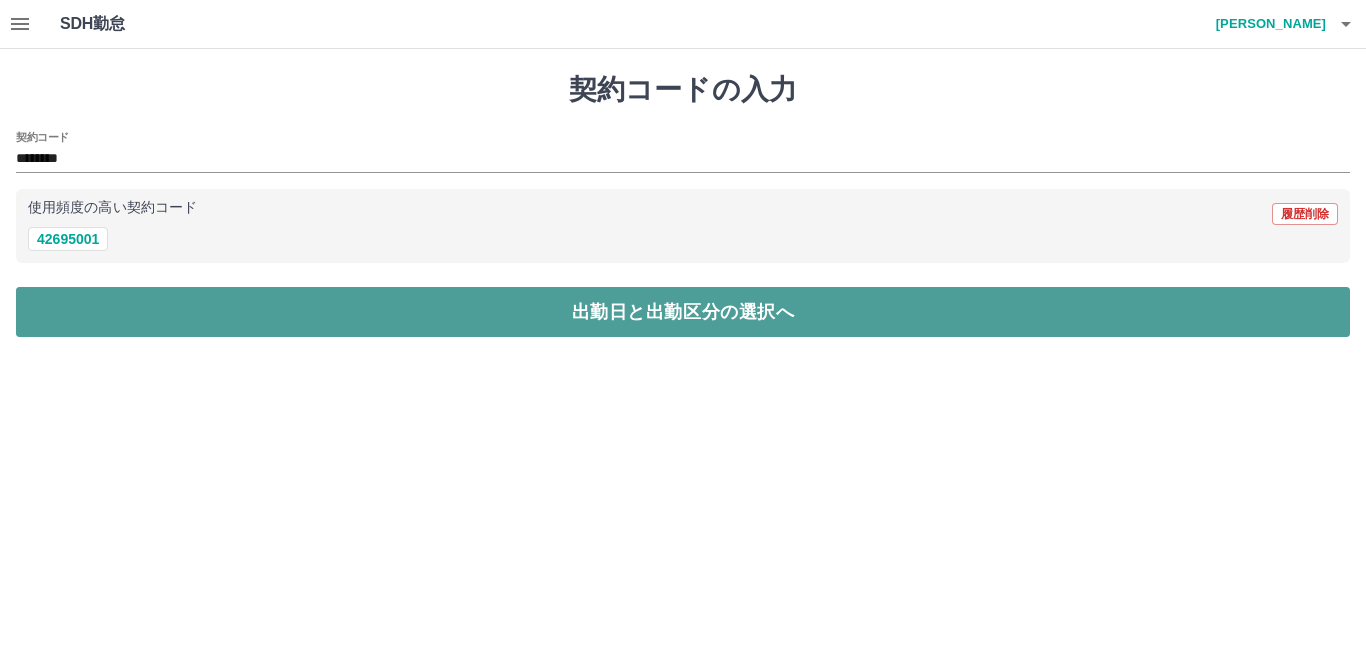 click on "出勤日と出勤区分の選択へ" at bounding box center (683, 312) 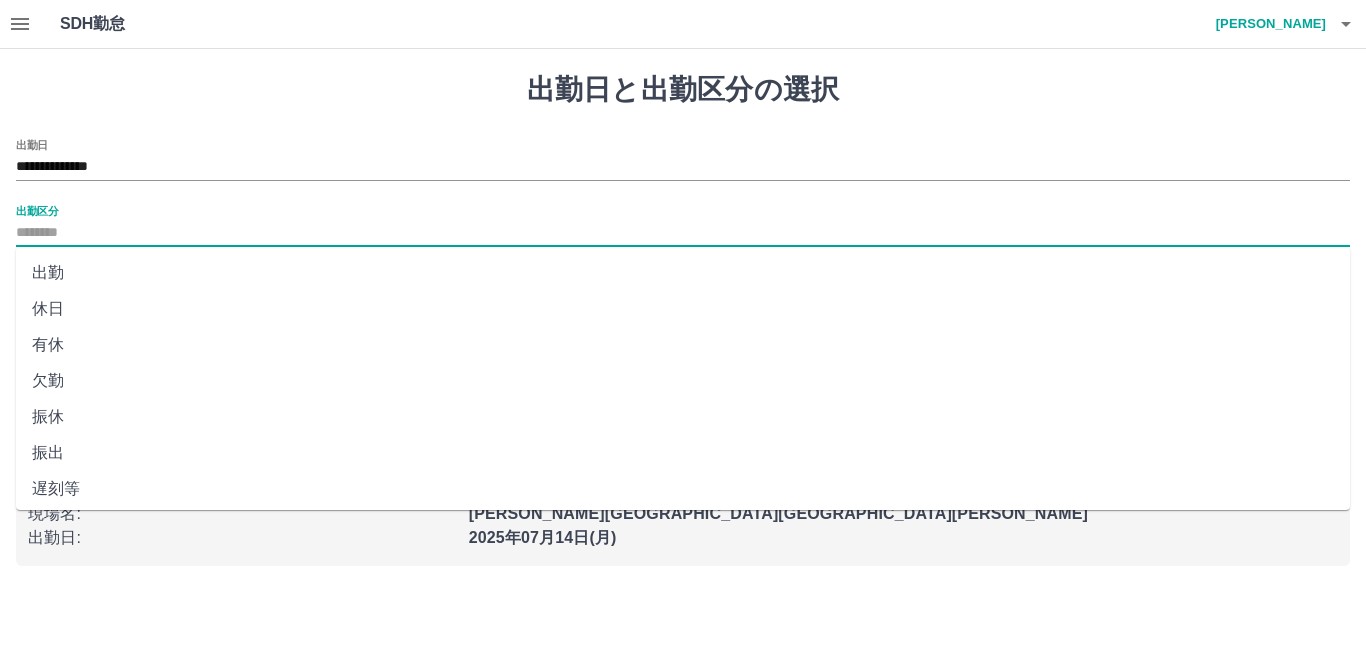 click on "出勤区分" at bounding box center (683, 233) 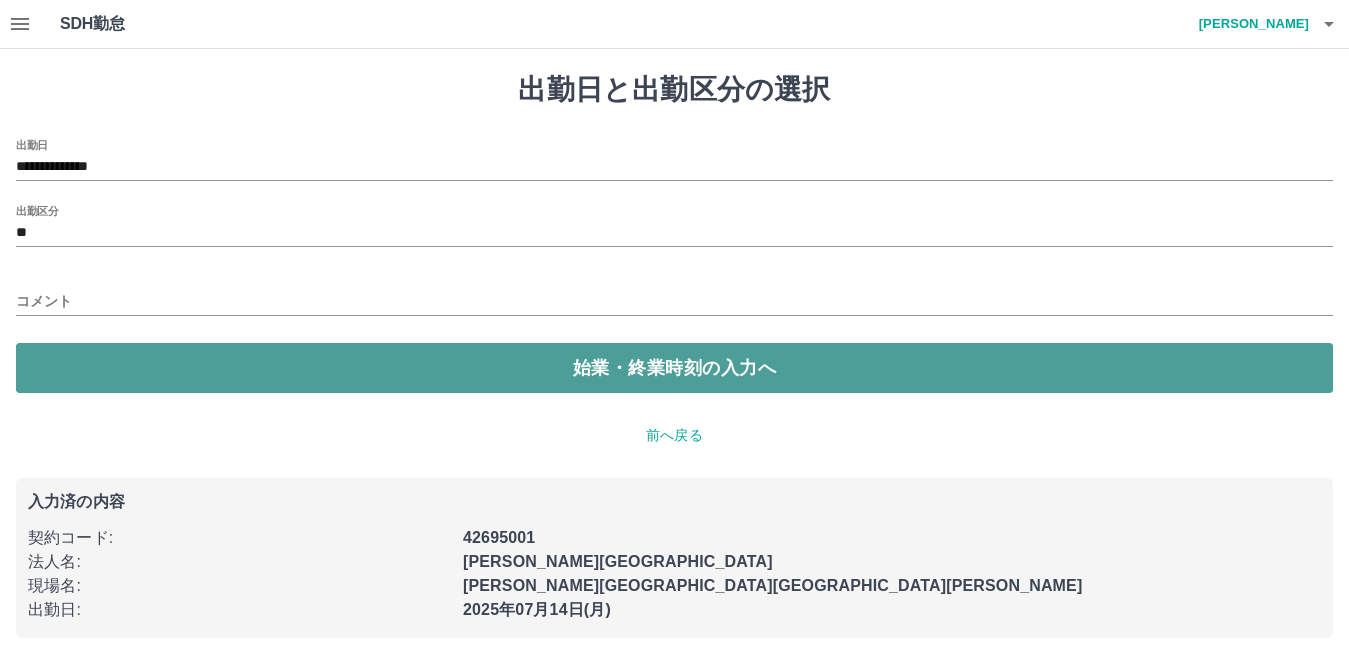 click on "始業・終業時刻の入力へ" at bounding box center (674, 368) 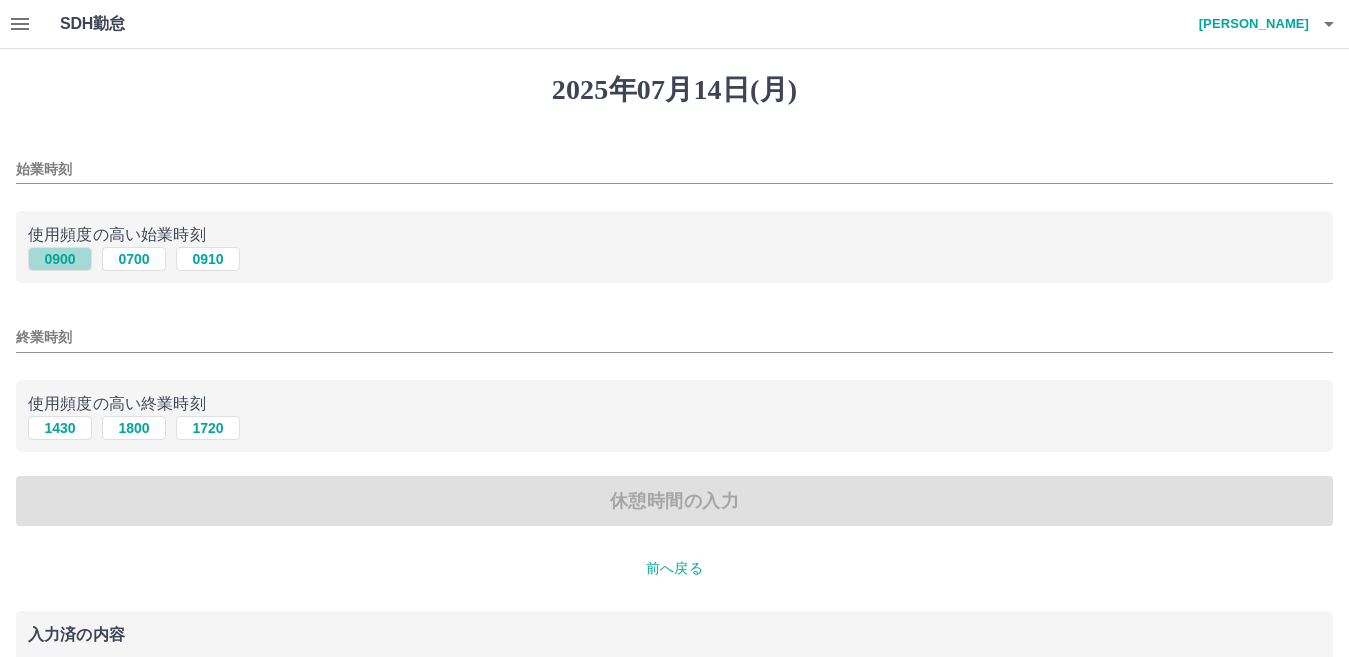 click on "0900" at bounding box center [60, 259] 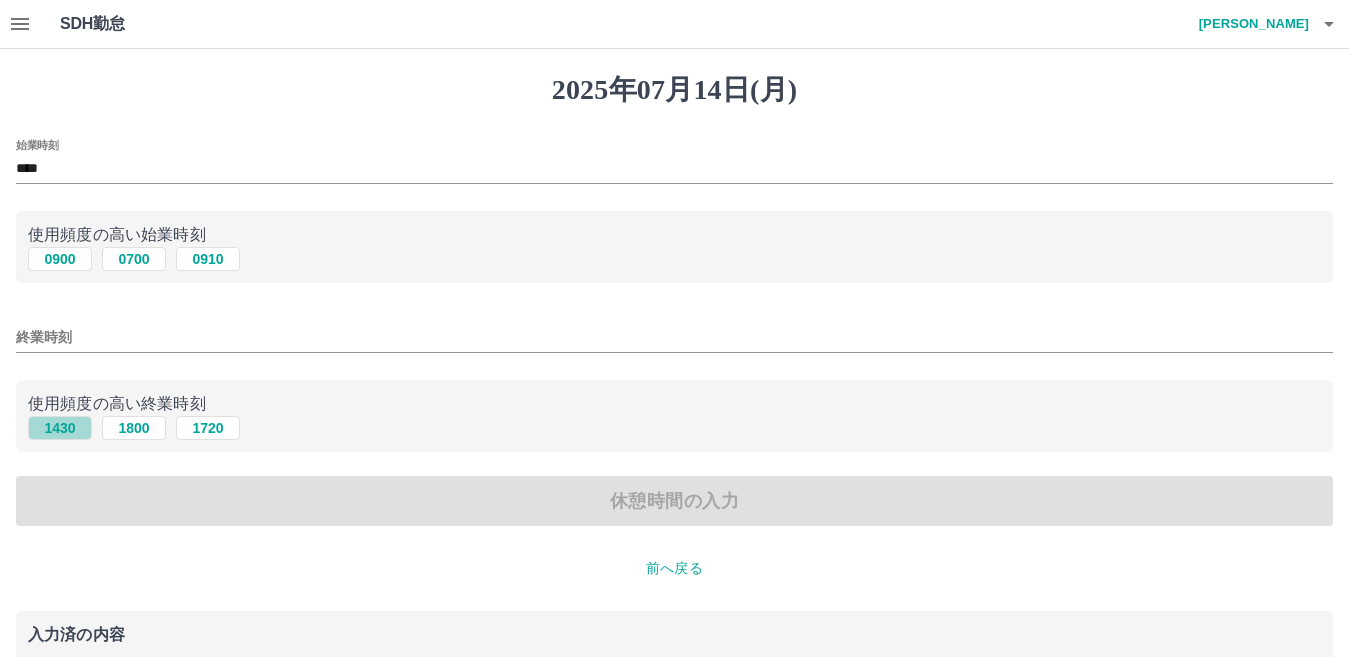 click on "1430" at bounding box center [60, 428] 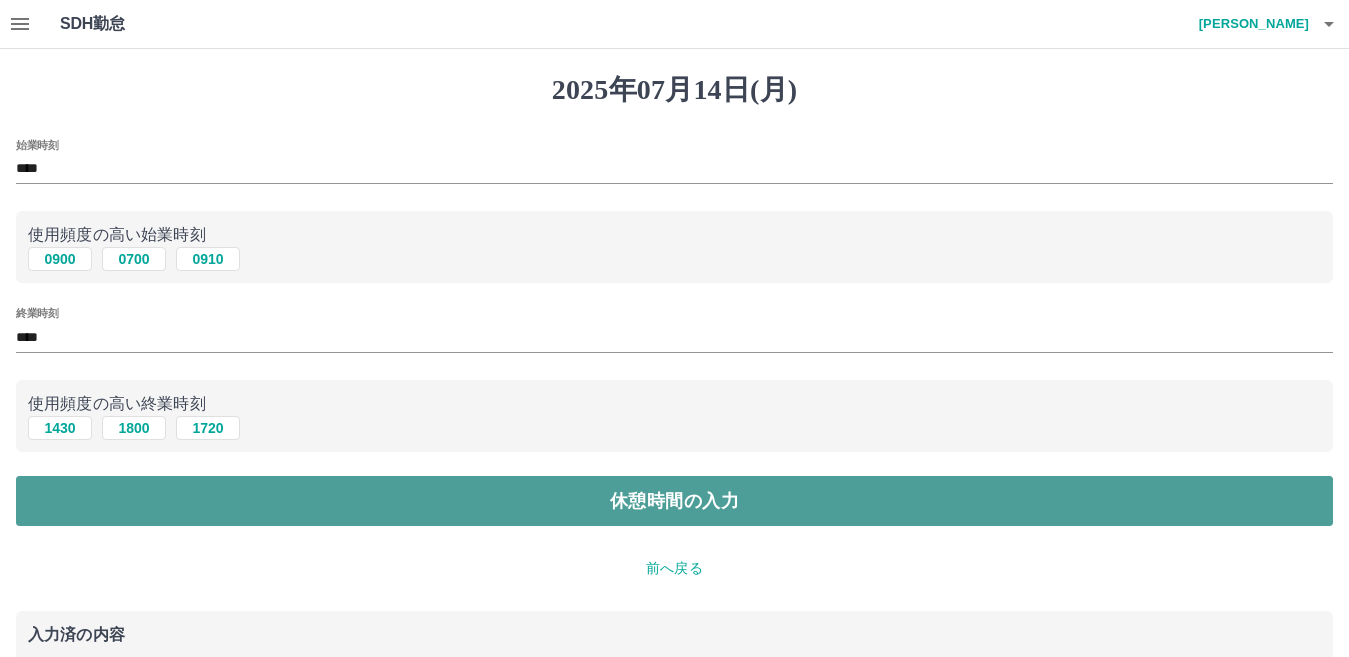 click on "休憩時間の入力" at bounding box center (674, 501) 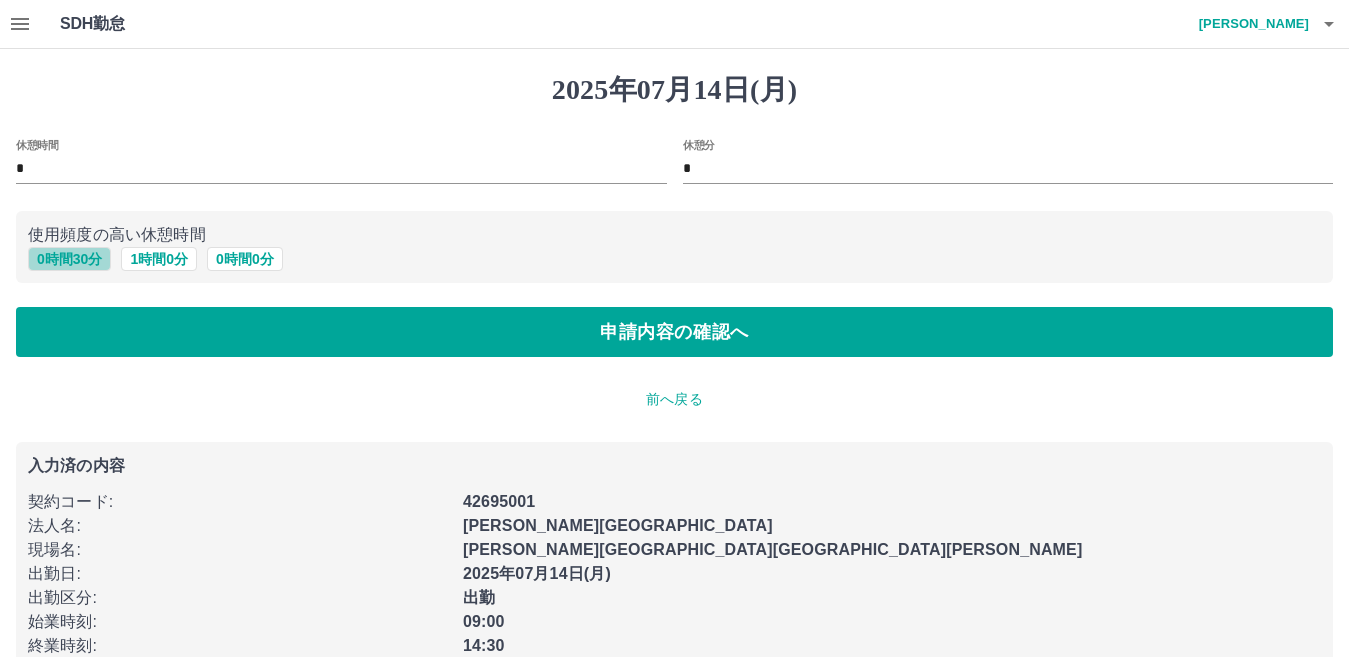 click on "0 時間 30 分" at bounding box center [69, 259] 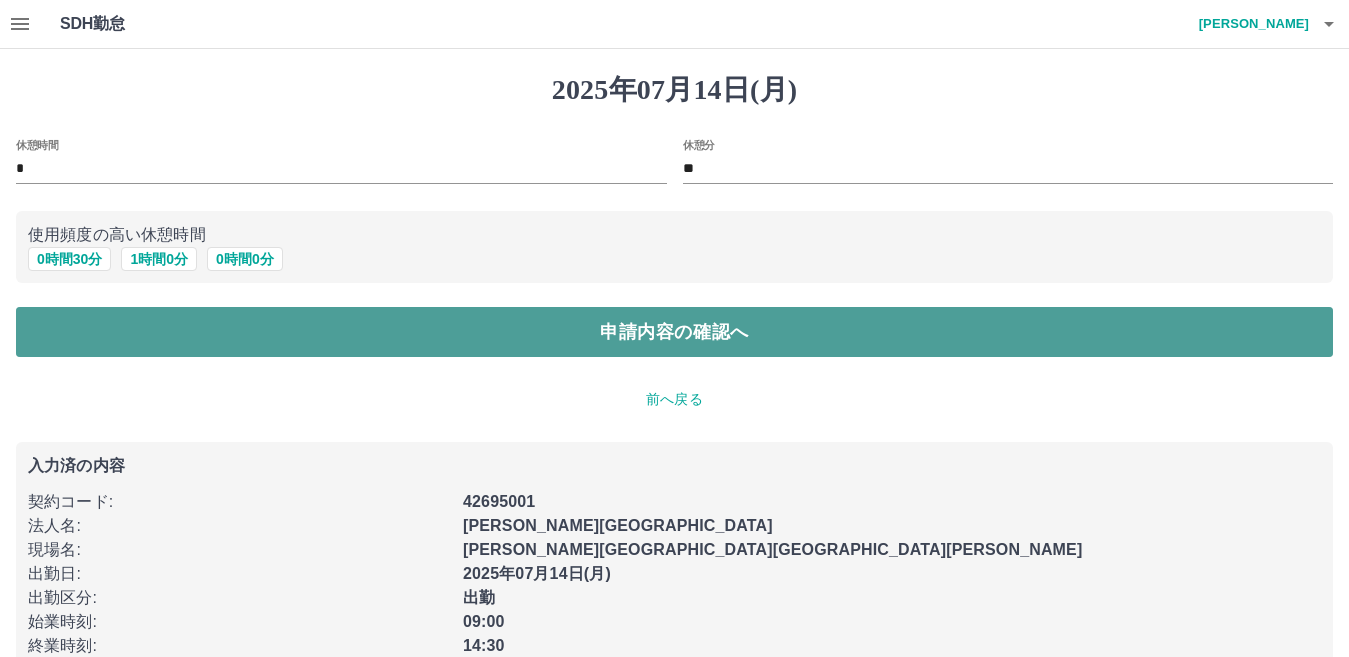 click on "申請内容の確認へ" at bounding box center (674, 332) 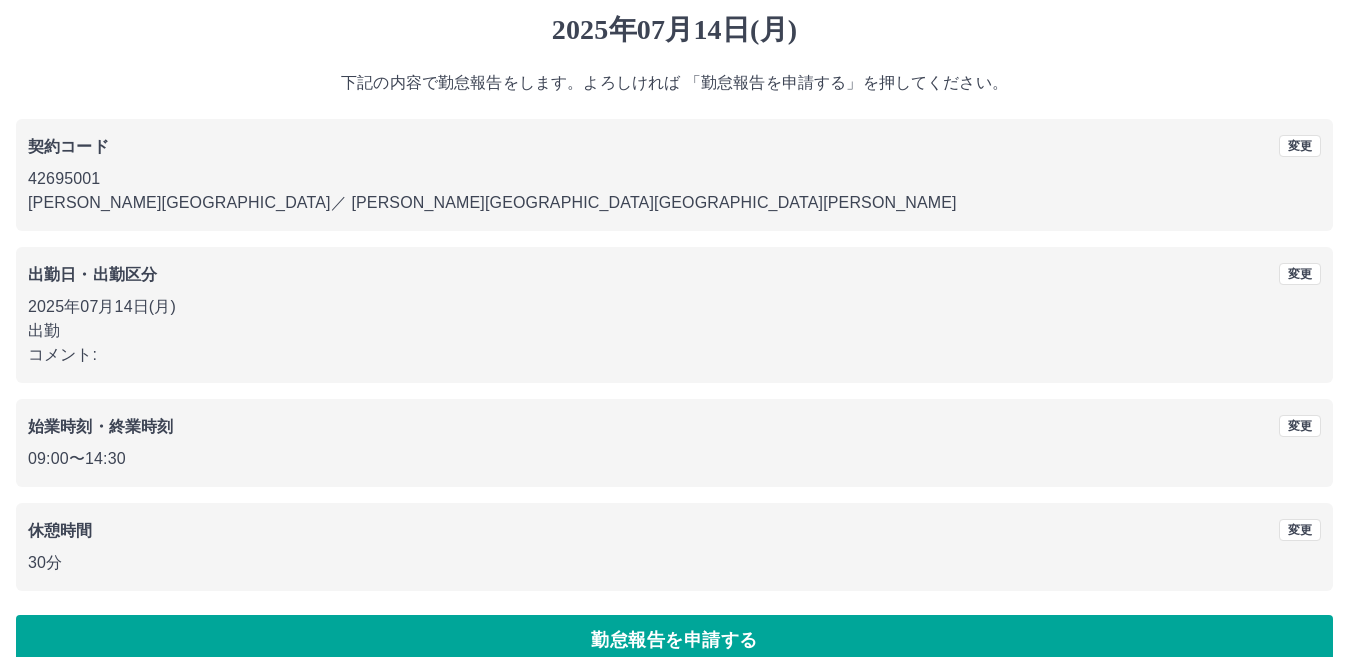 scroll, scrollTop: 92, scrollLeft: 0, axis: vertical 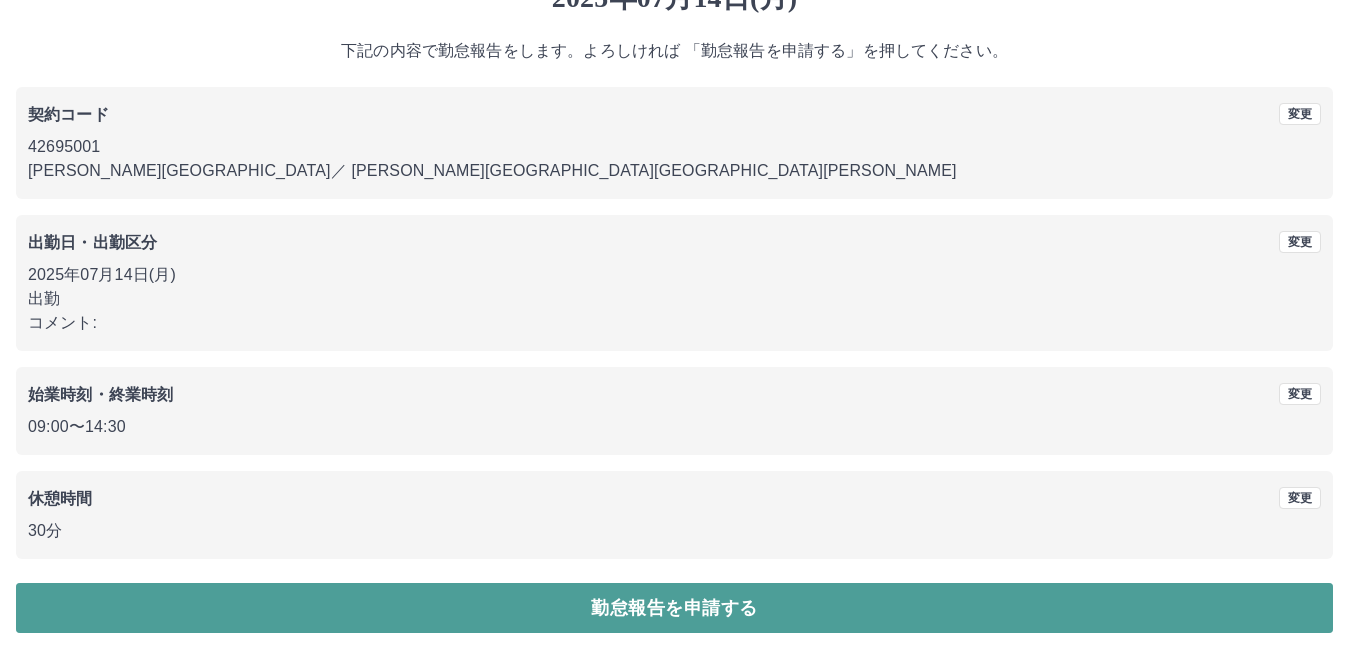 click on "勤怠報告を申請する" at bounding box center (674, 608) 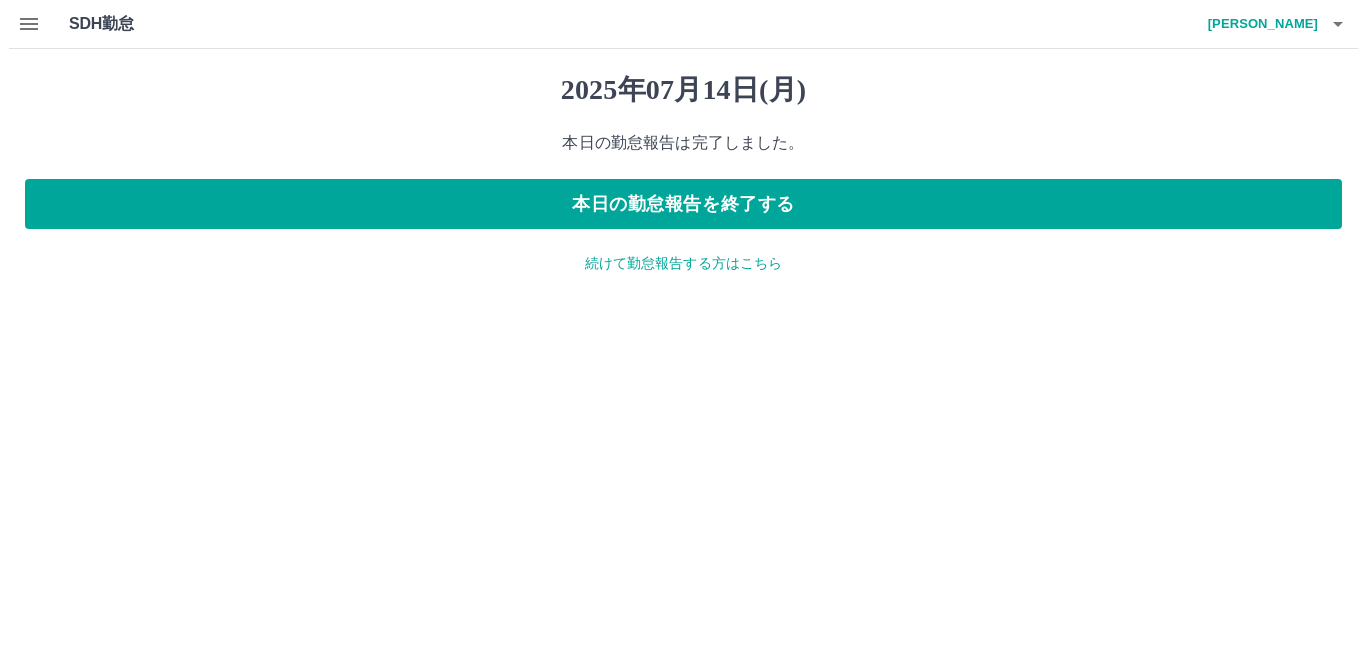 scroll, scrollTop: 0, scrollLeft: 0, axis: both 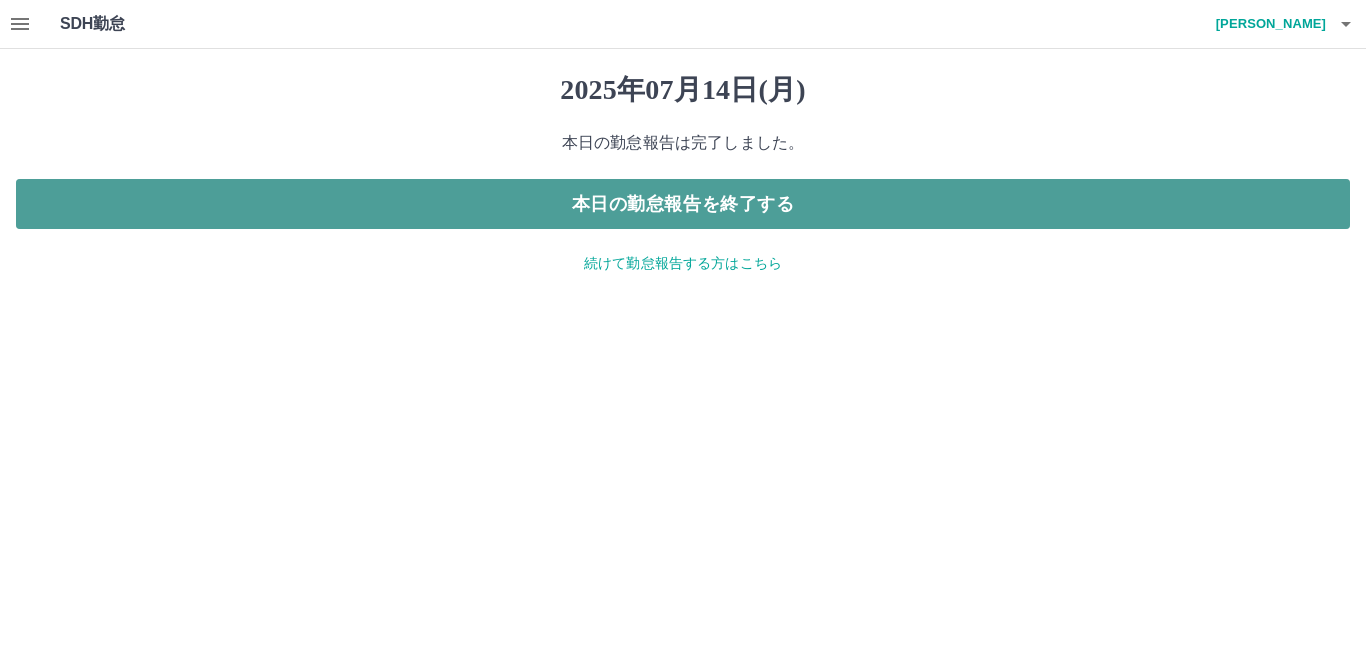 click on "本日の勤怠報告を終了する" at bounding box center [683, 204] 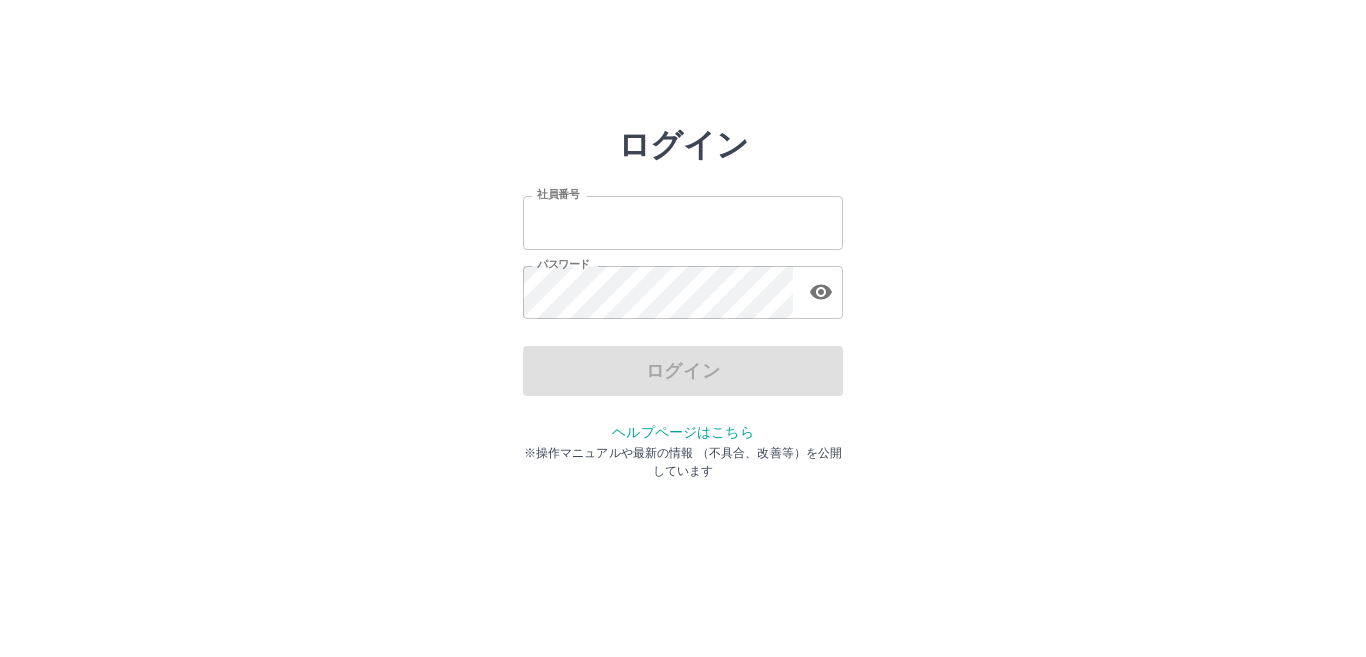 scroll, scrollTop: 0, scrollLeft: 0, axis: both 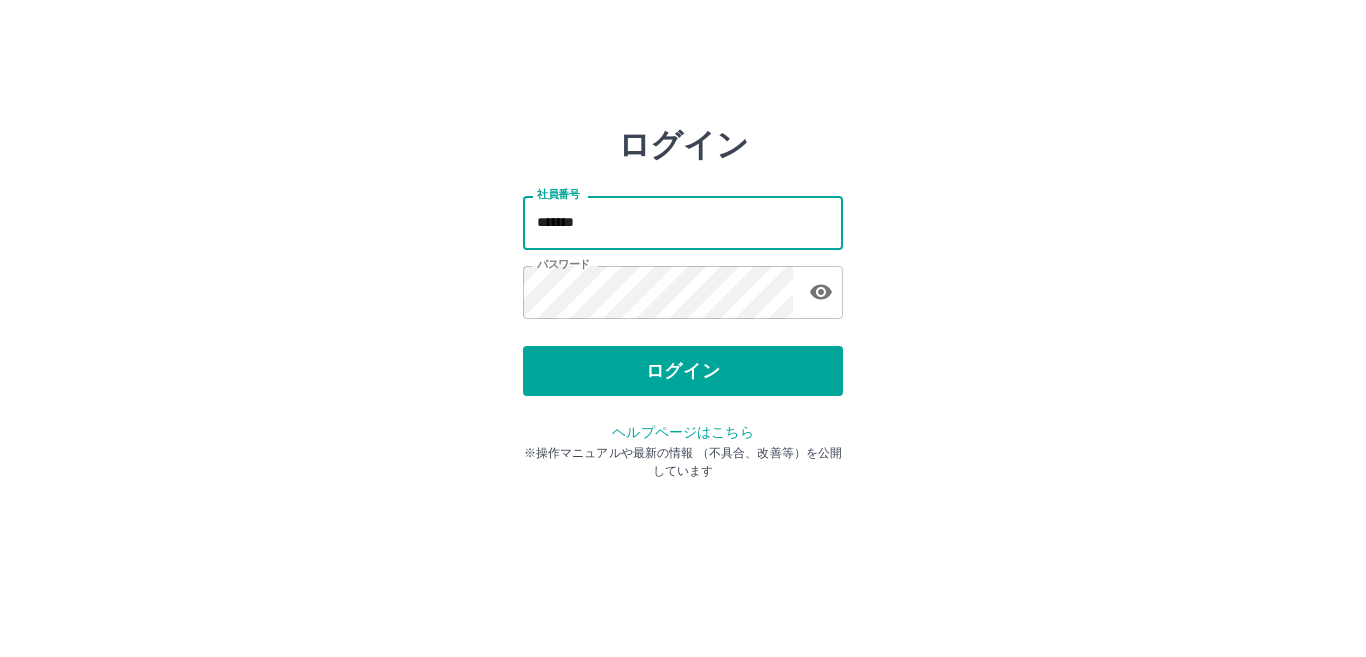 click on "*******" at bounding box center (683, 222) 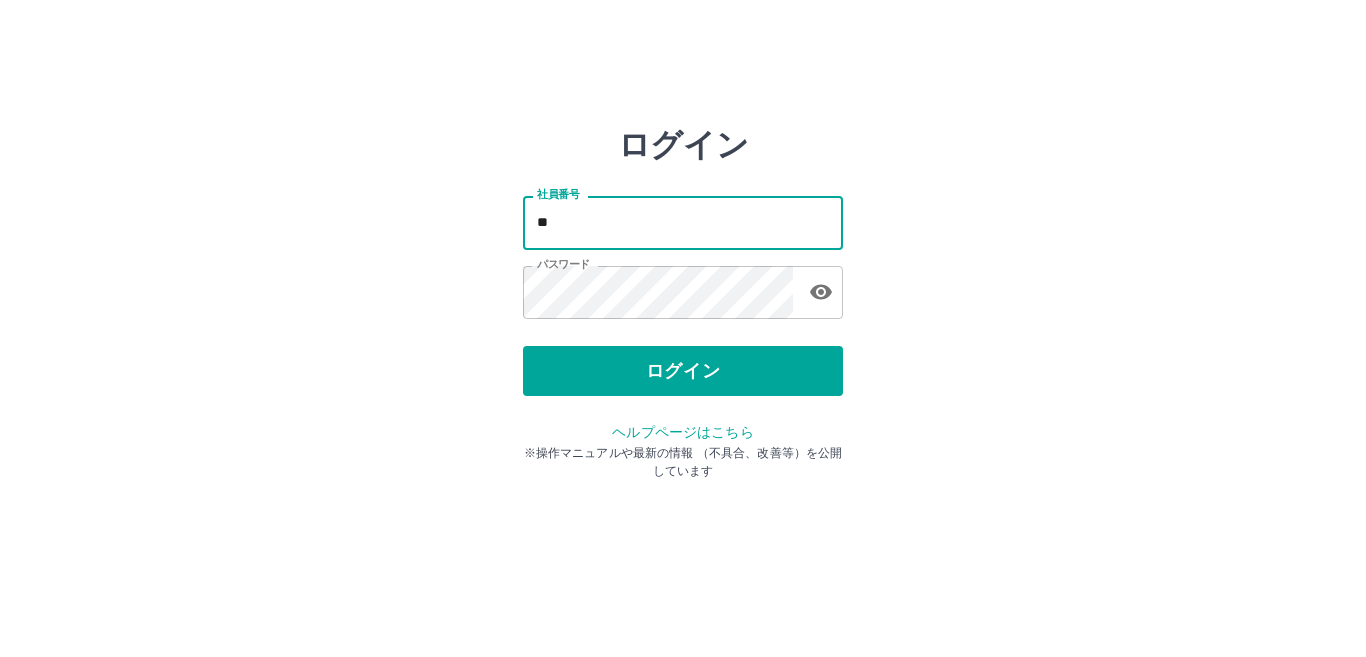 type on "*" 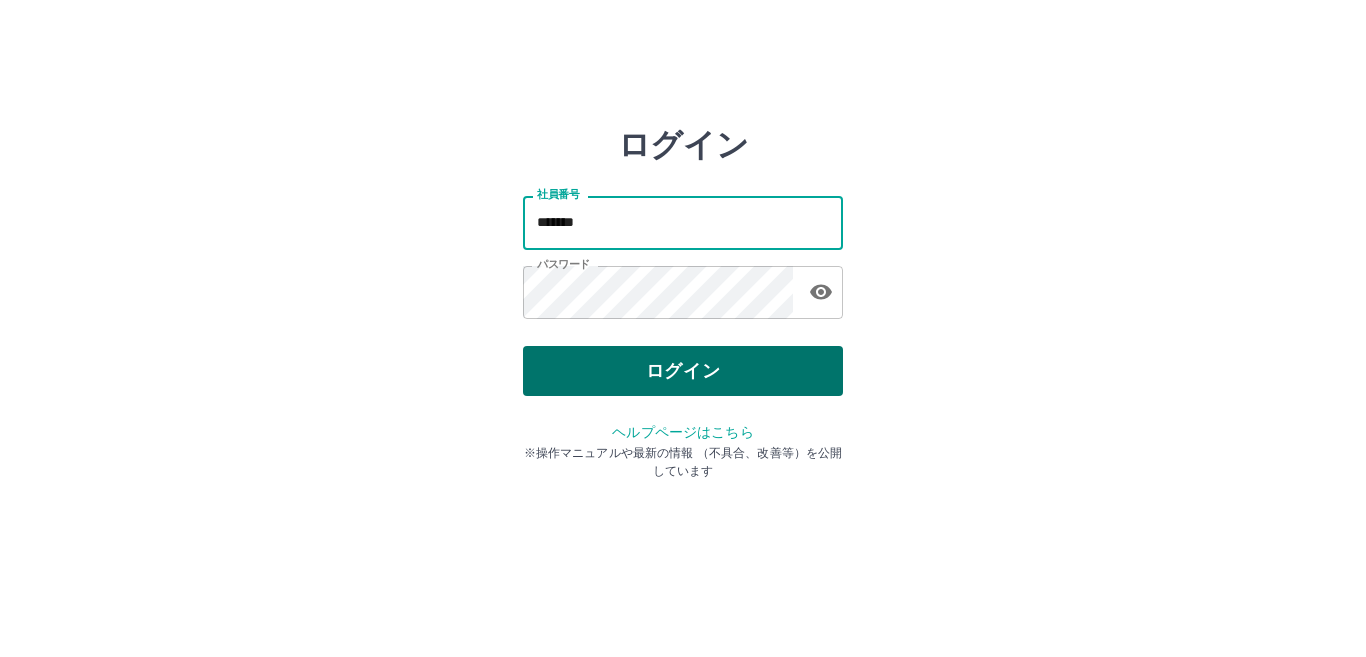 type on "*******" 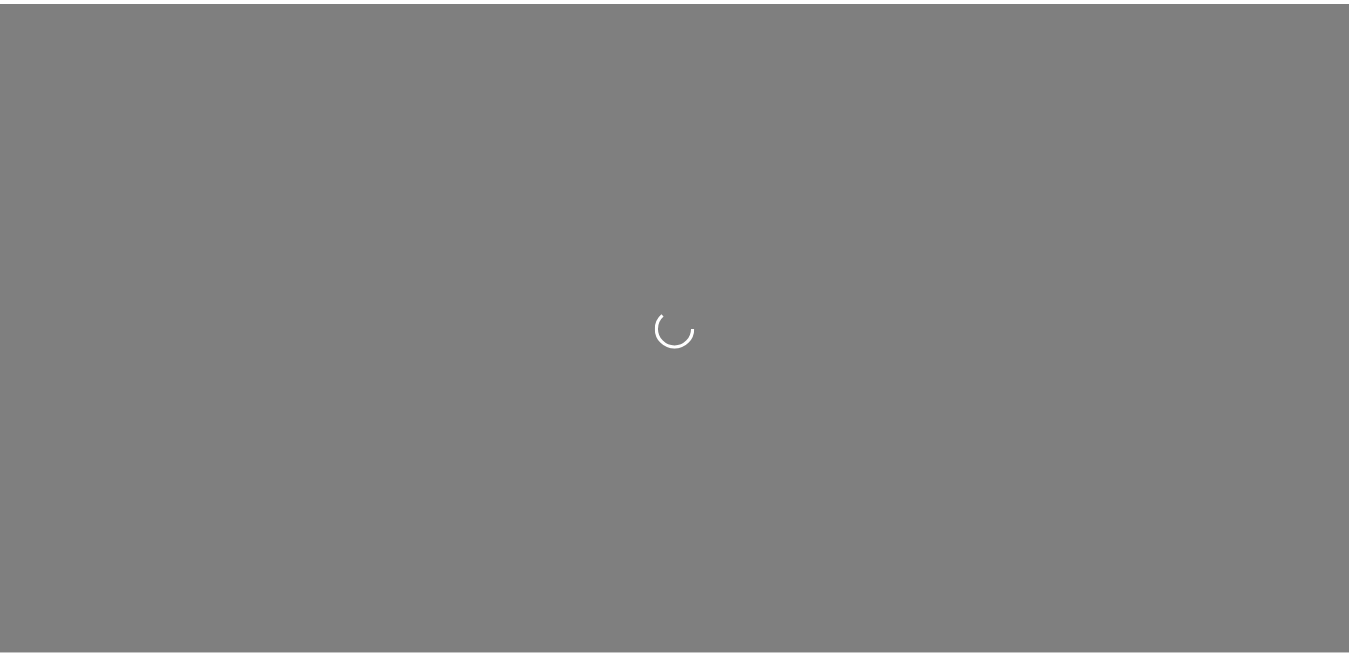 scroll, scrollTop: 0, scrollLeft: 0, axis: both 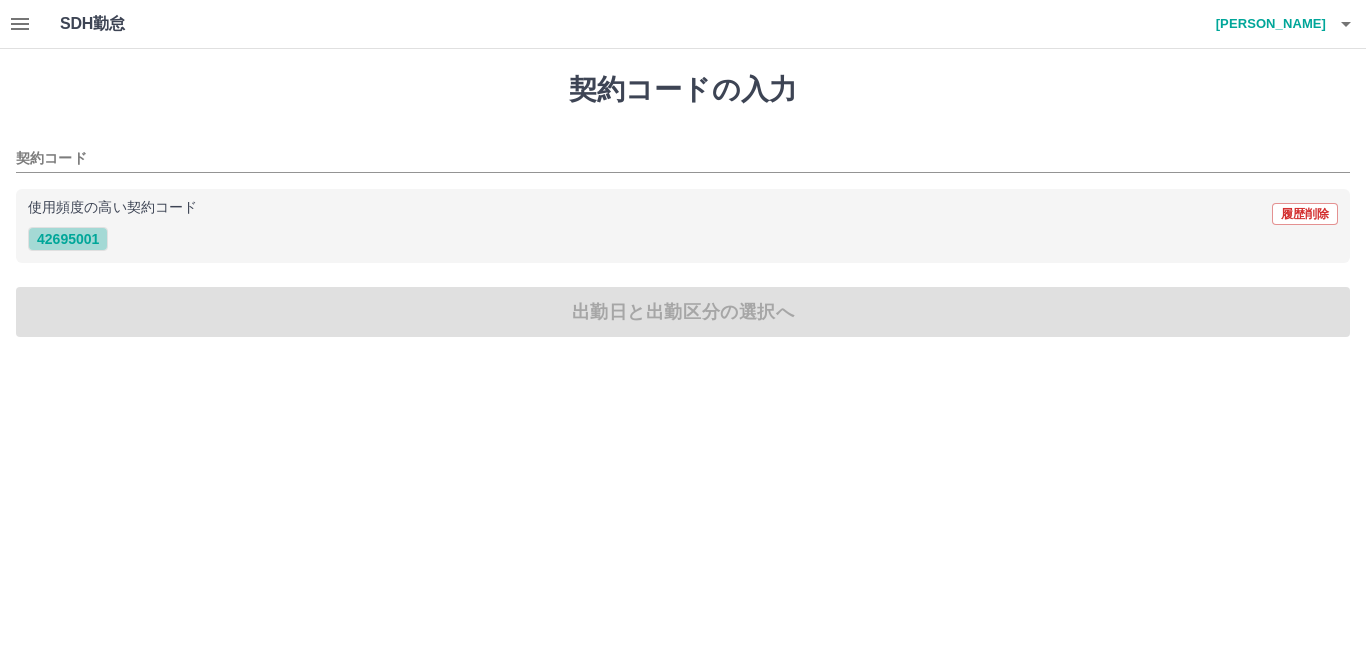 click on "42695001" at bounding box center (68, 239) 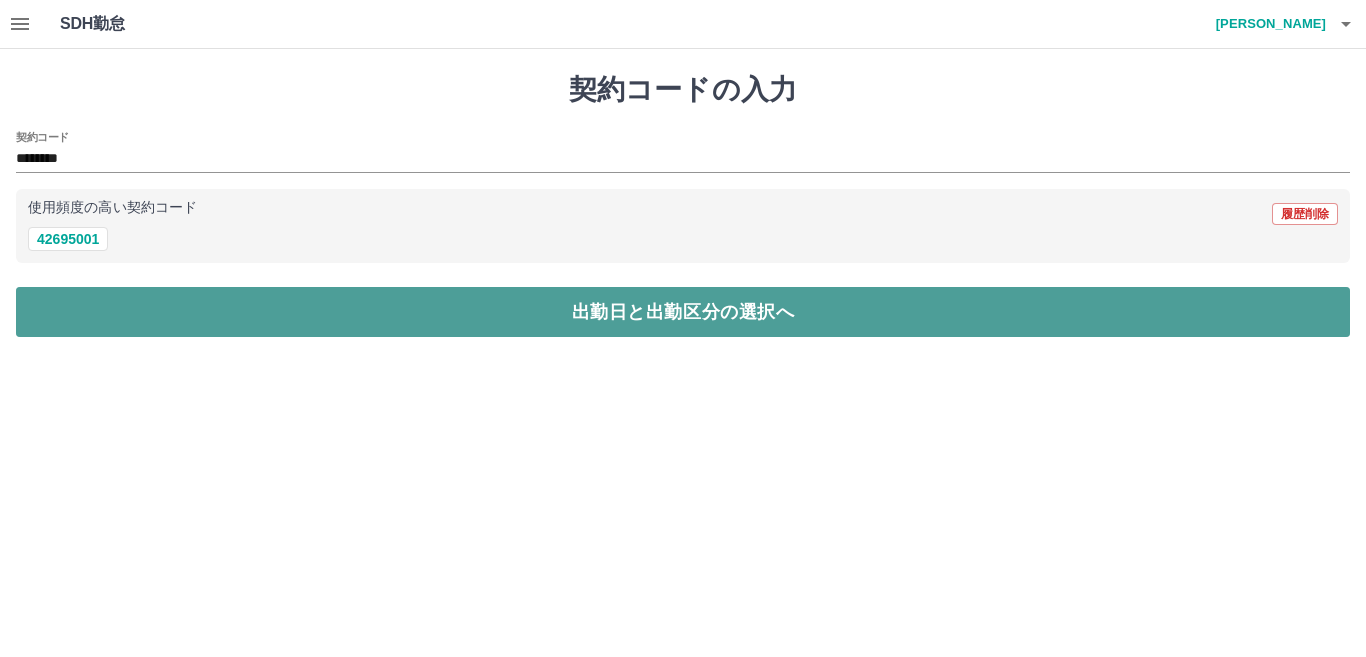 click on "出勤日と出勤区分の選択へ" at bounding box center [683, 312] 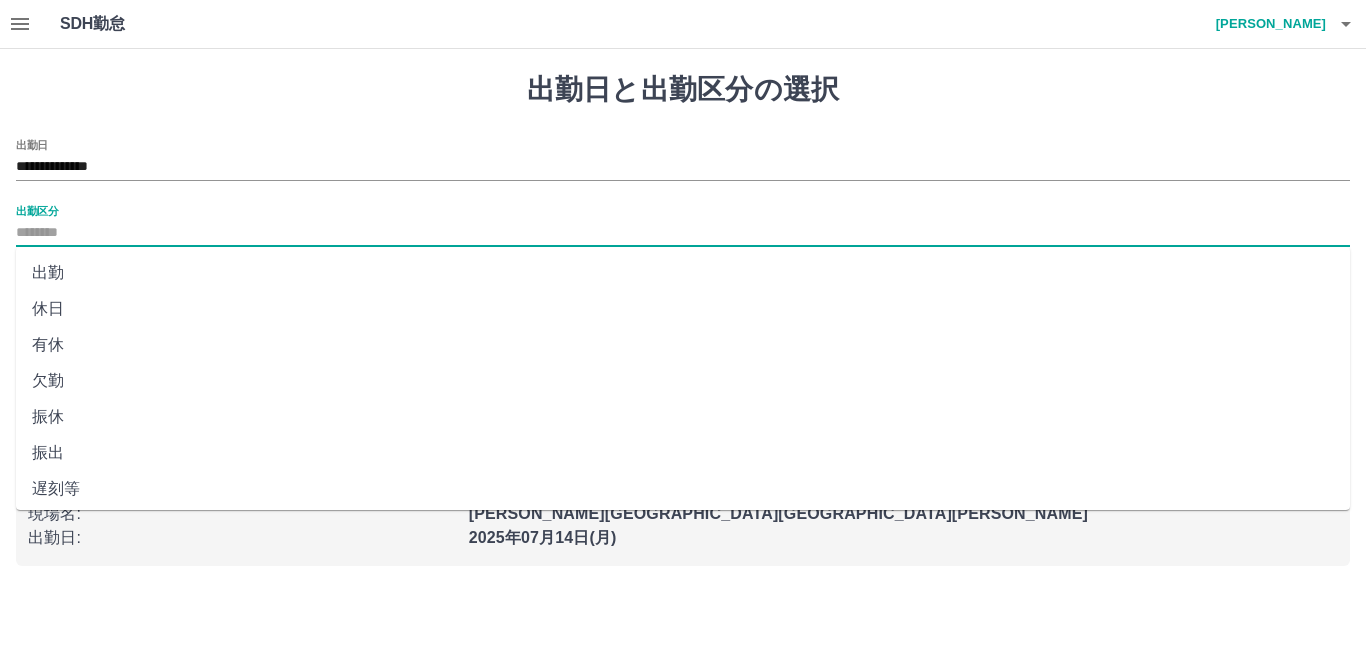 click on "出勤区分" at bounding box center (683, 233) 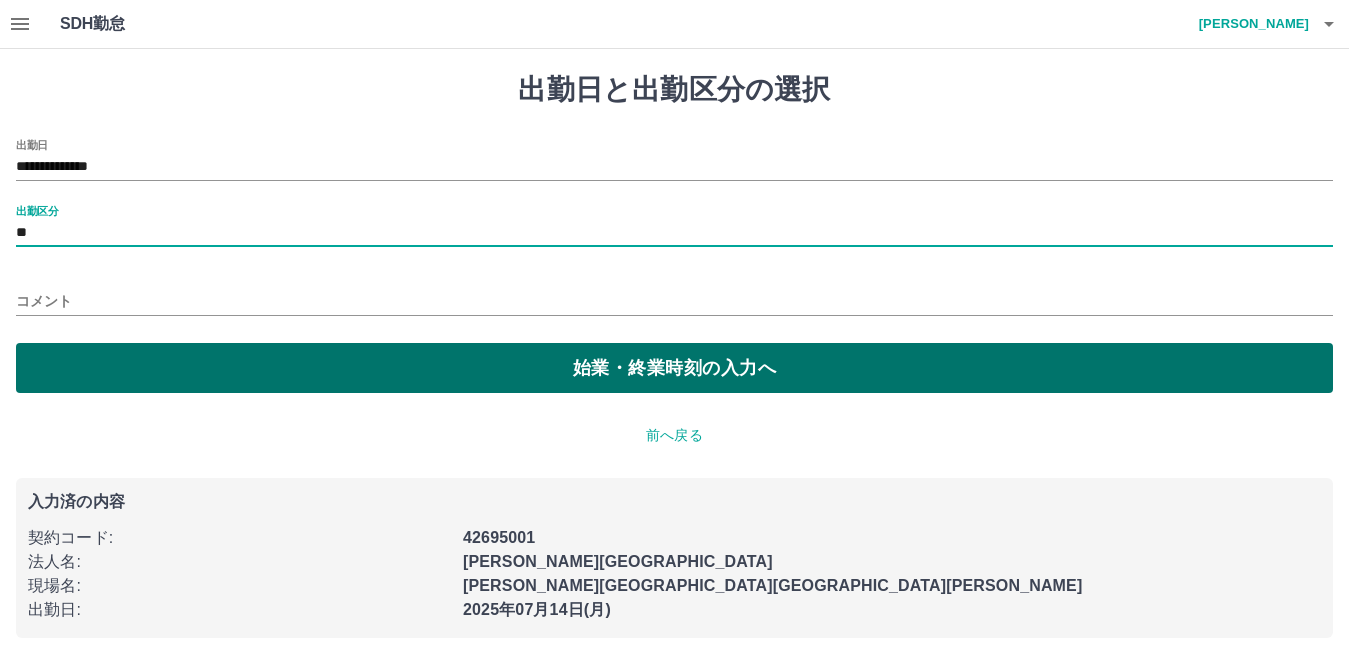 click on "始業・終業時刻の入力へ" at bounding box center [674, 368] 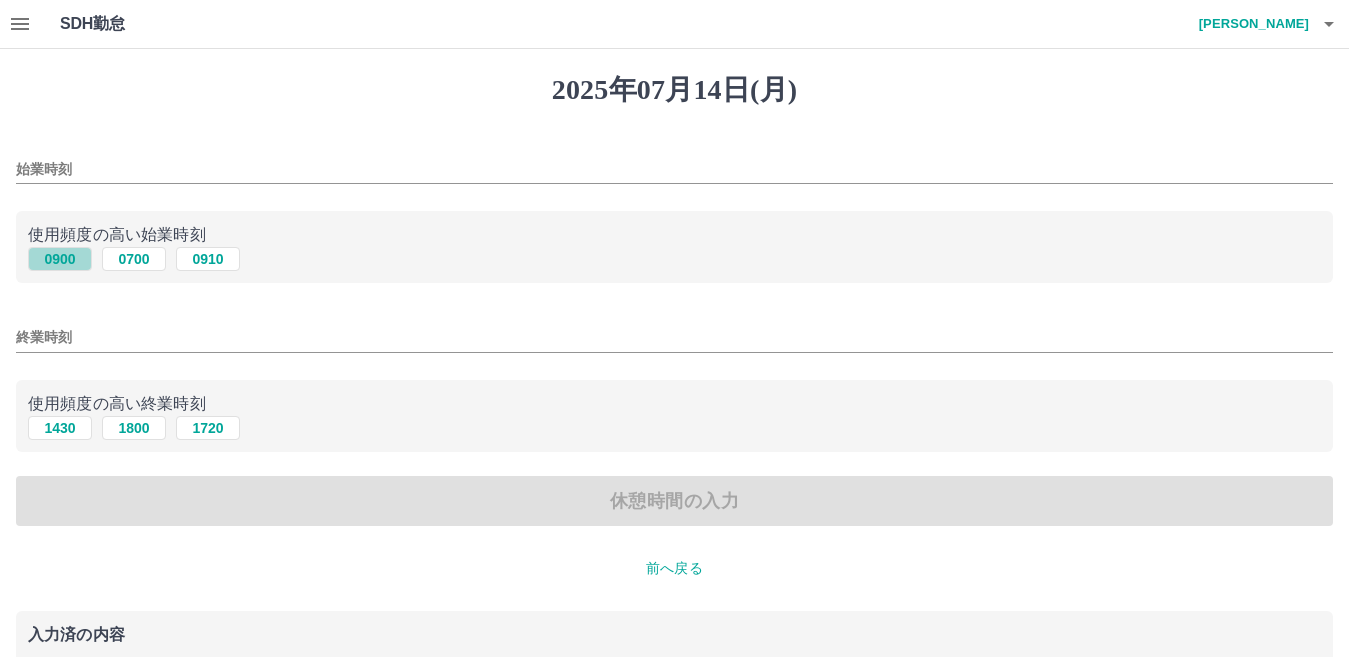 click on "0900" at bounding box center [60, 259] 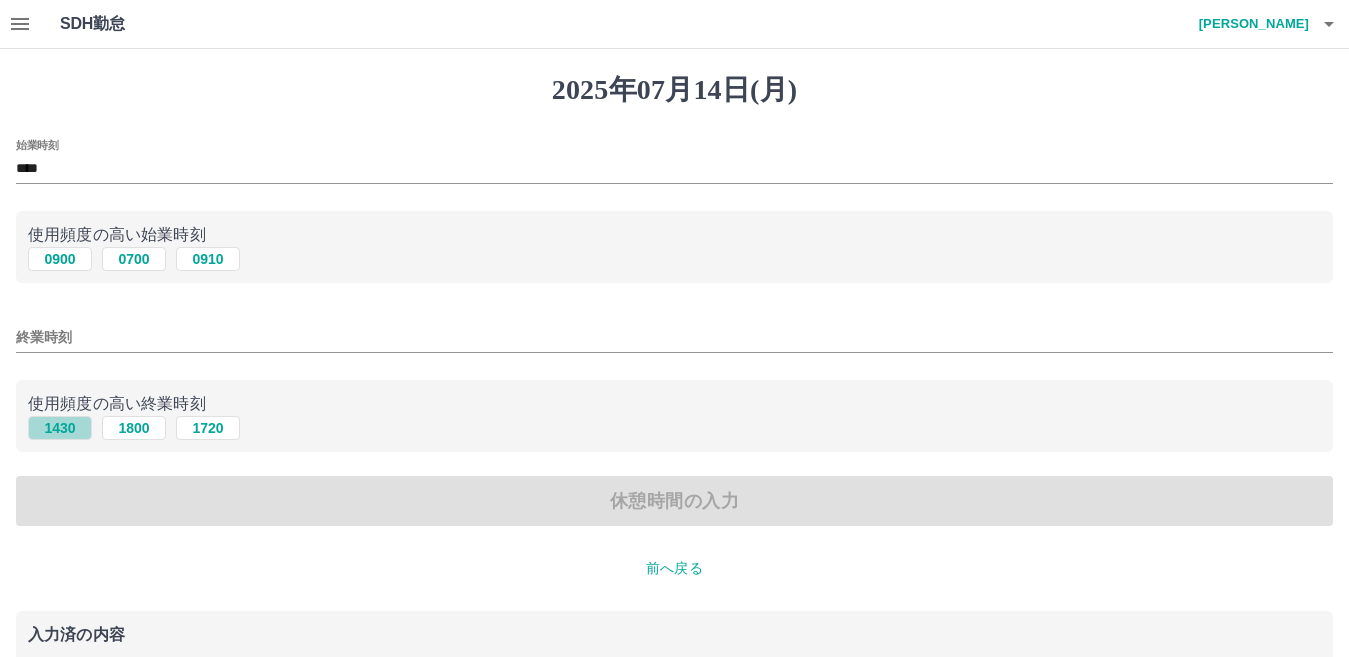 click on "1430" at bounding box center [60, 428] 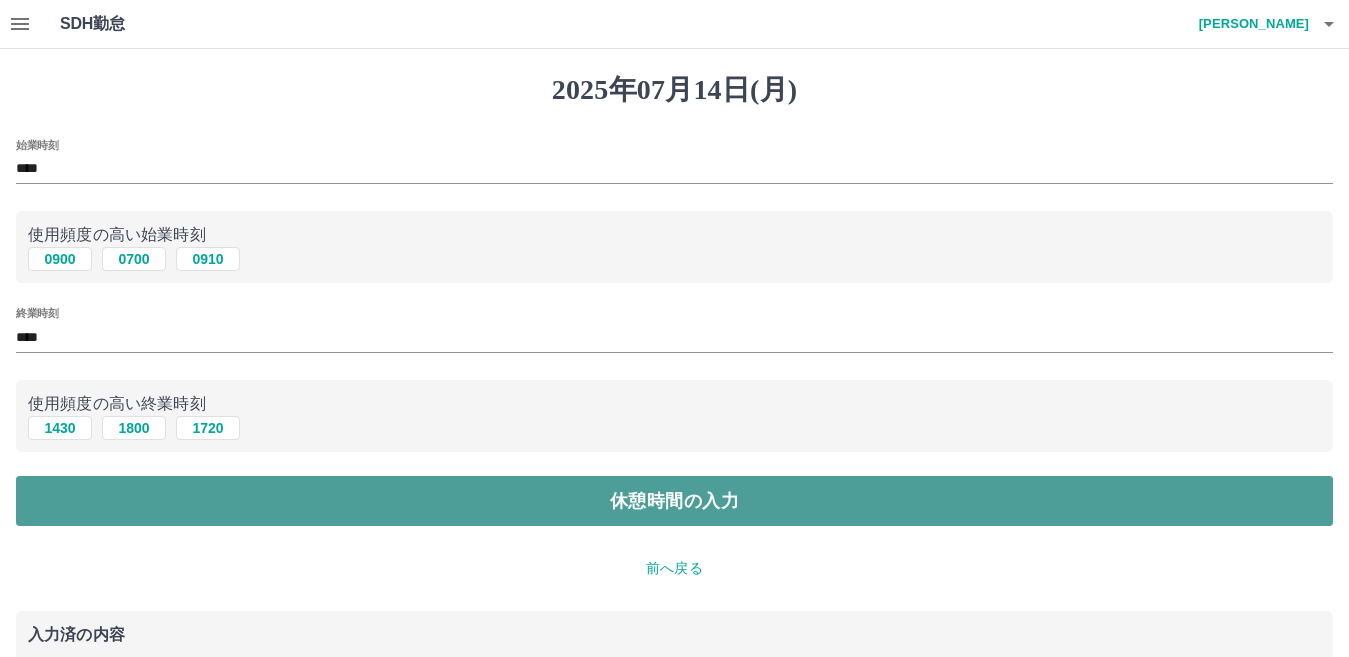 click on "休憩時間の入力" at bounding box center [674, 501] 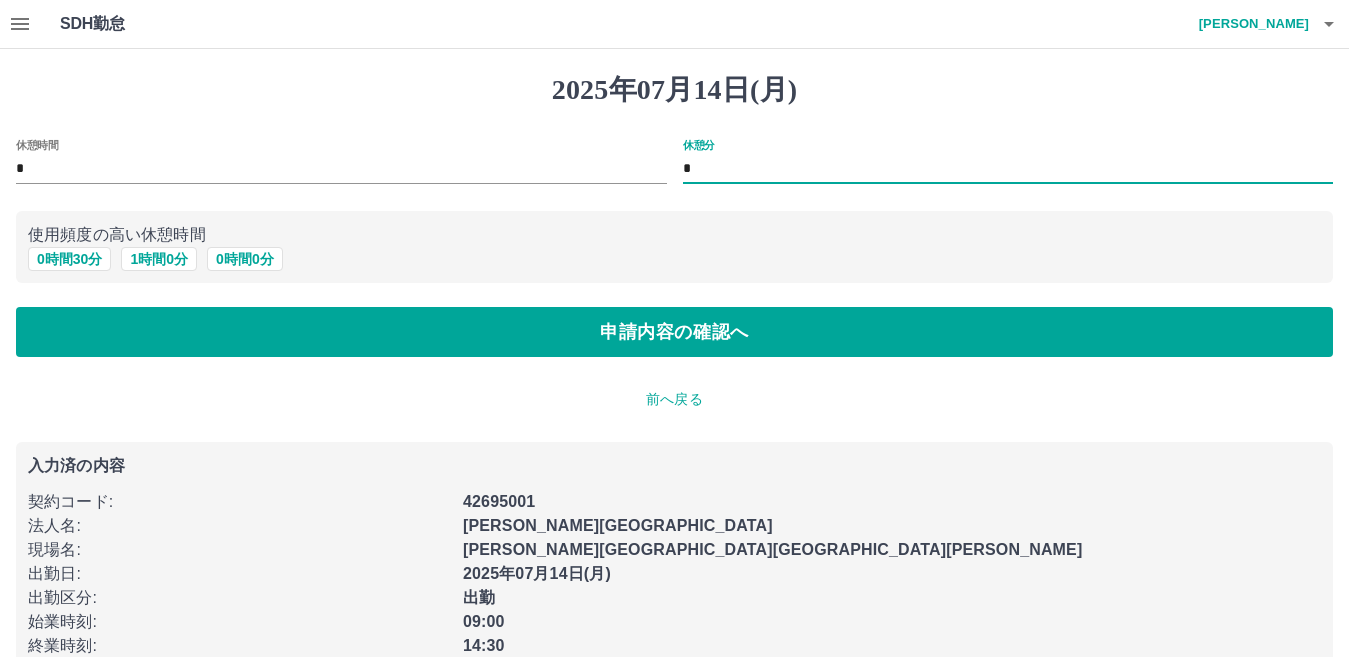 click on "*" at bounding box center (1008, 169) 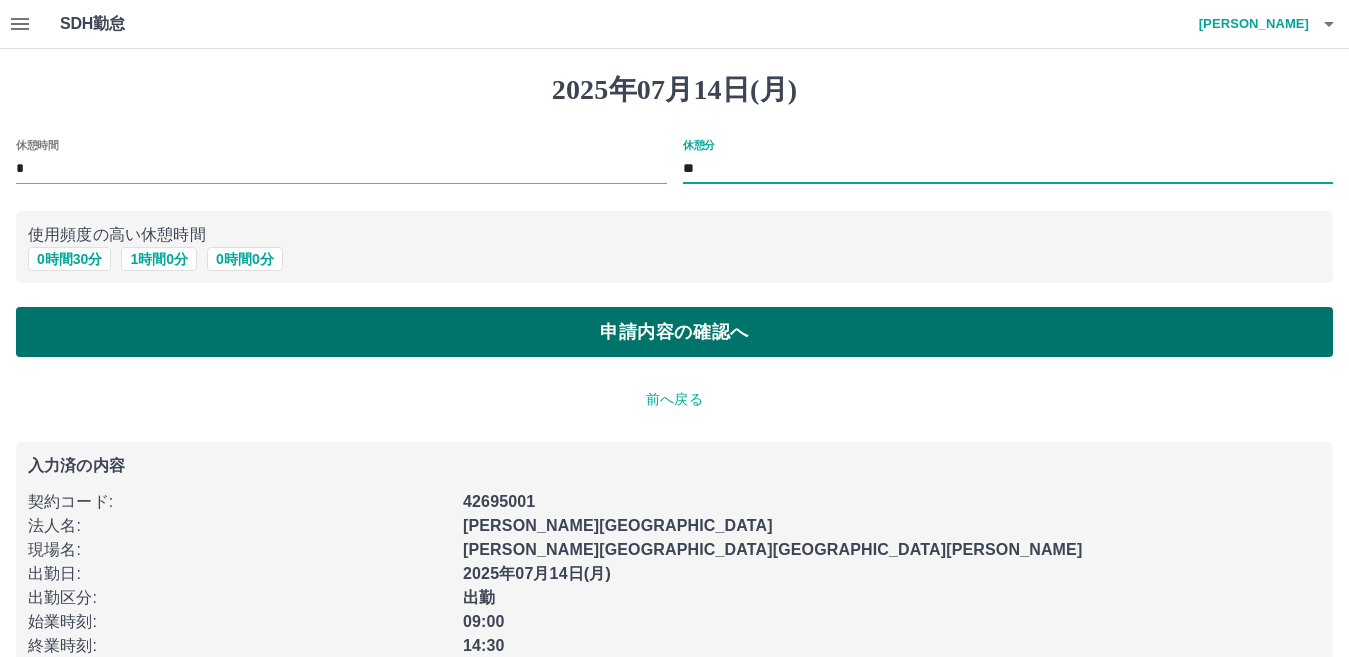 type on "**" 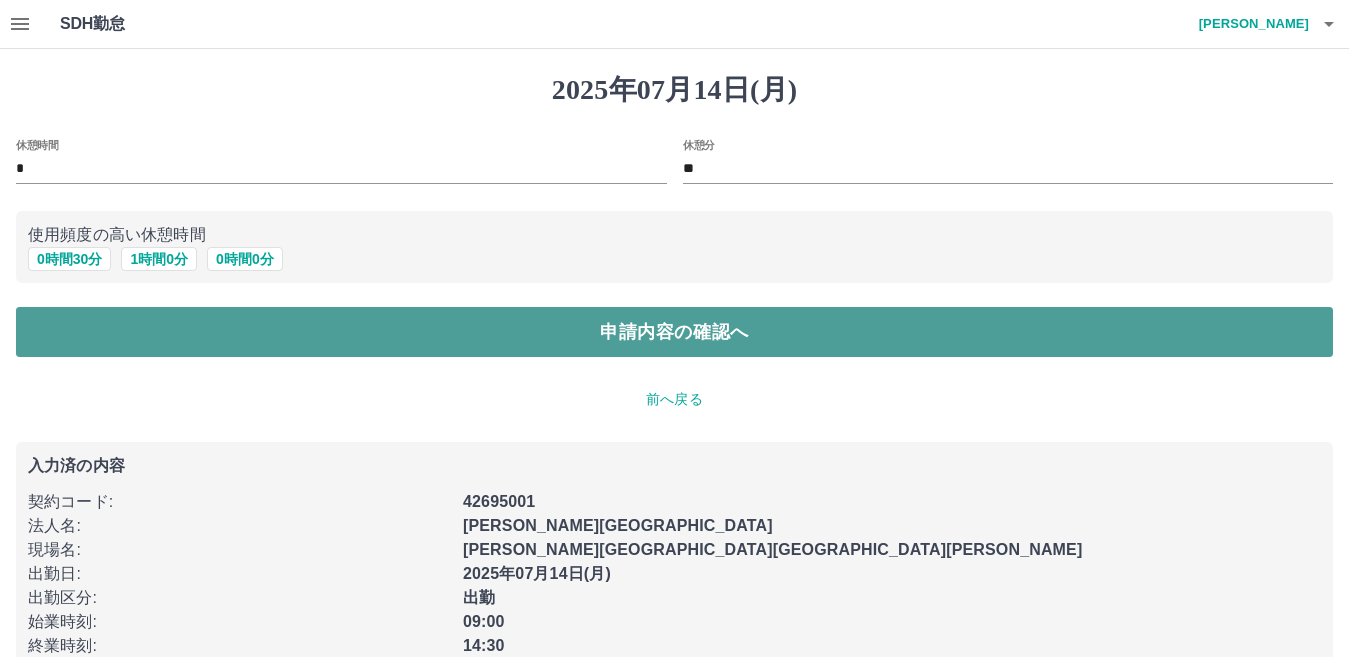 click on "申請内容の確認へ" at bounding box center [674, 332] 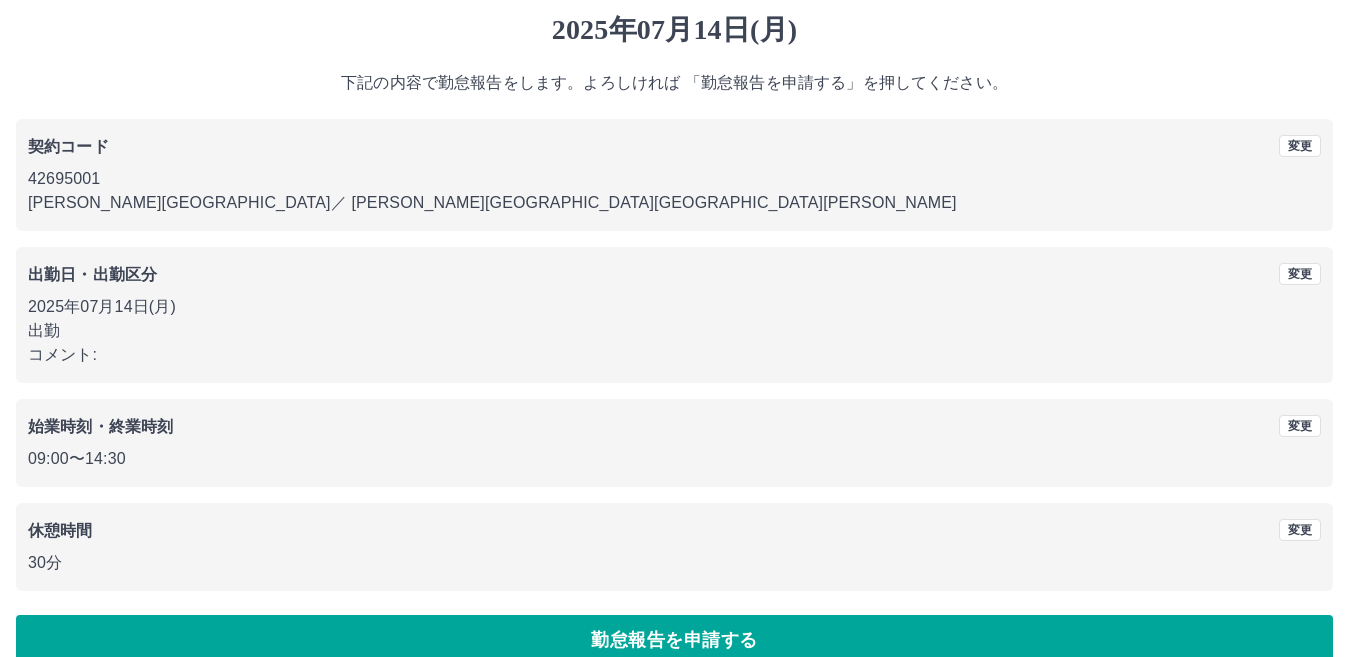 scroll, scrollTop: 92, scrollLeft: 0, axis: vertical 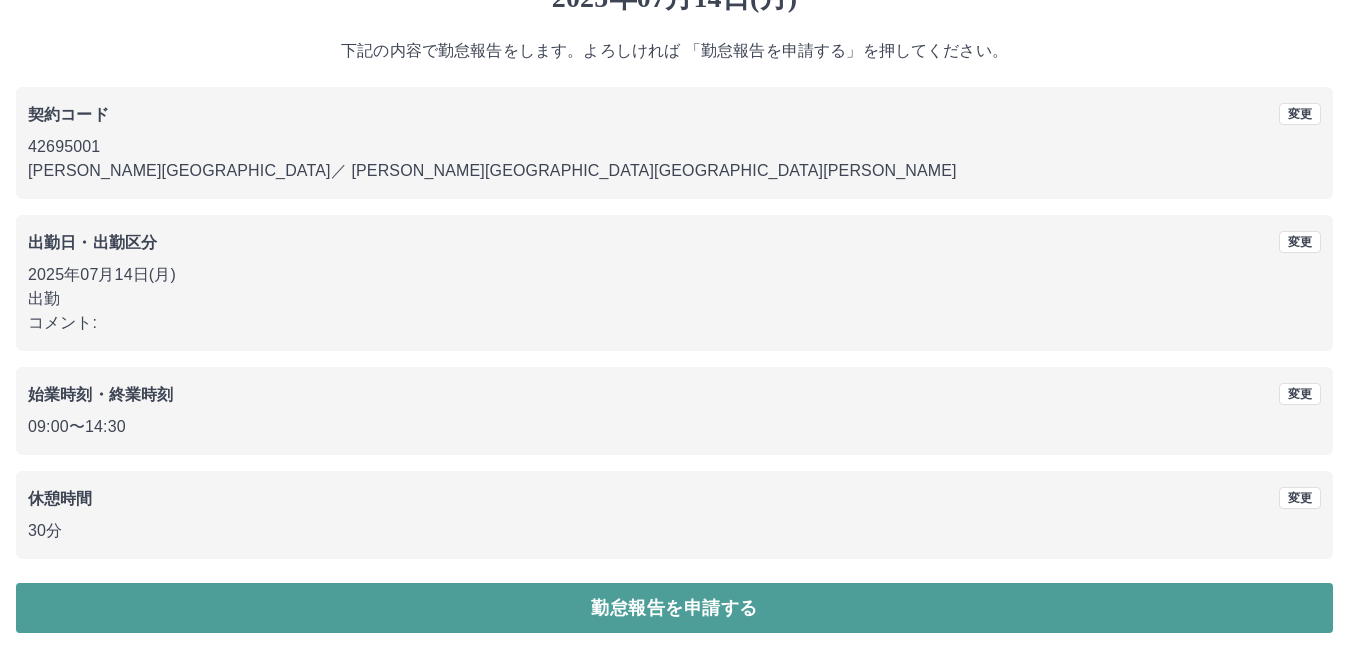click on "勤怠報告を申請する" at bounding box center (674, 608) 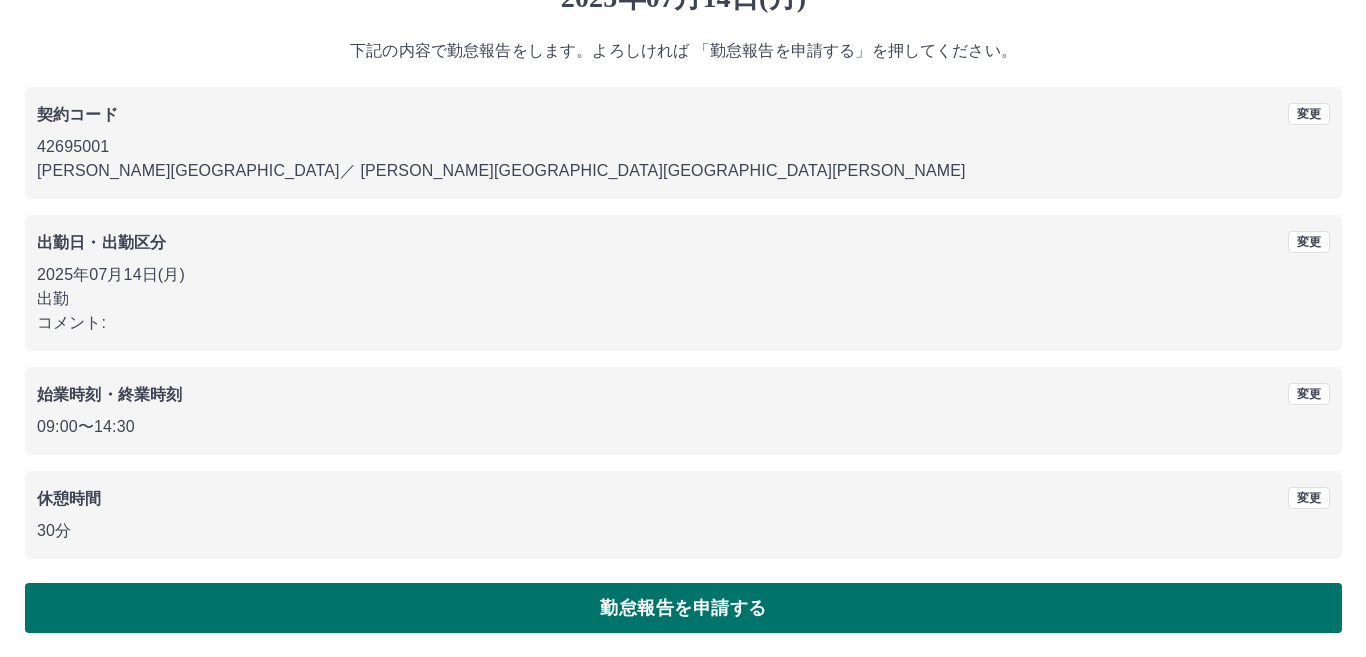 scroll, scrollTop: 0, scrollLeft: 0, axis: both 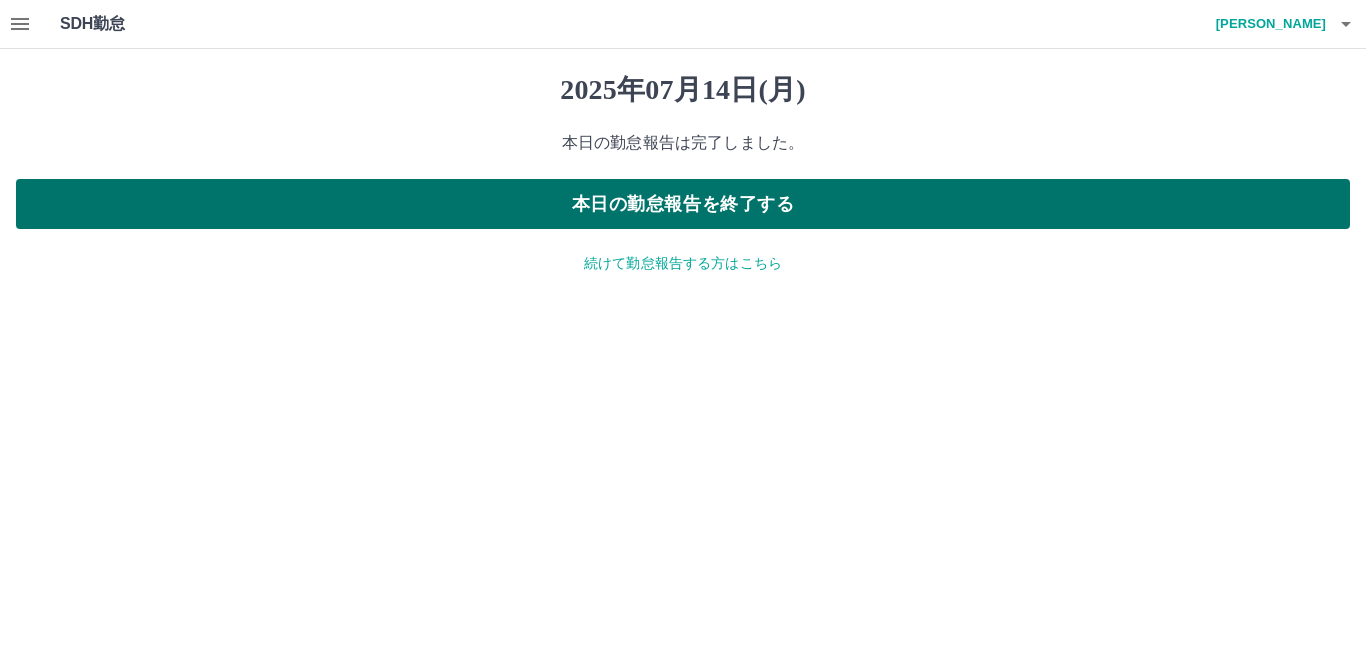 click on "本日の勤怠報告を終了する" at bounding box center (683, 204) 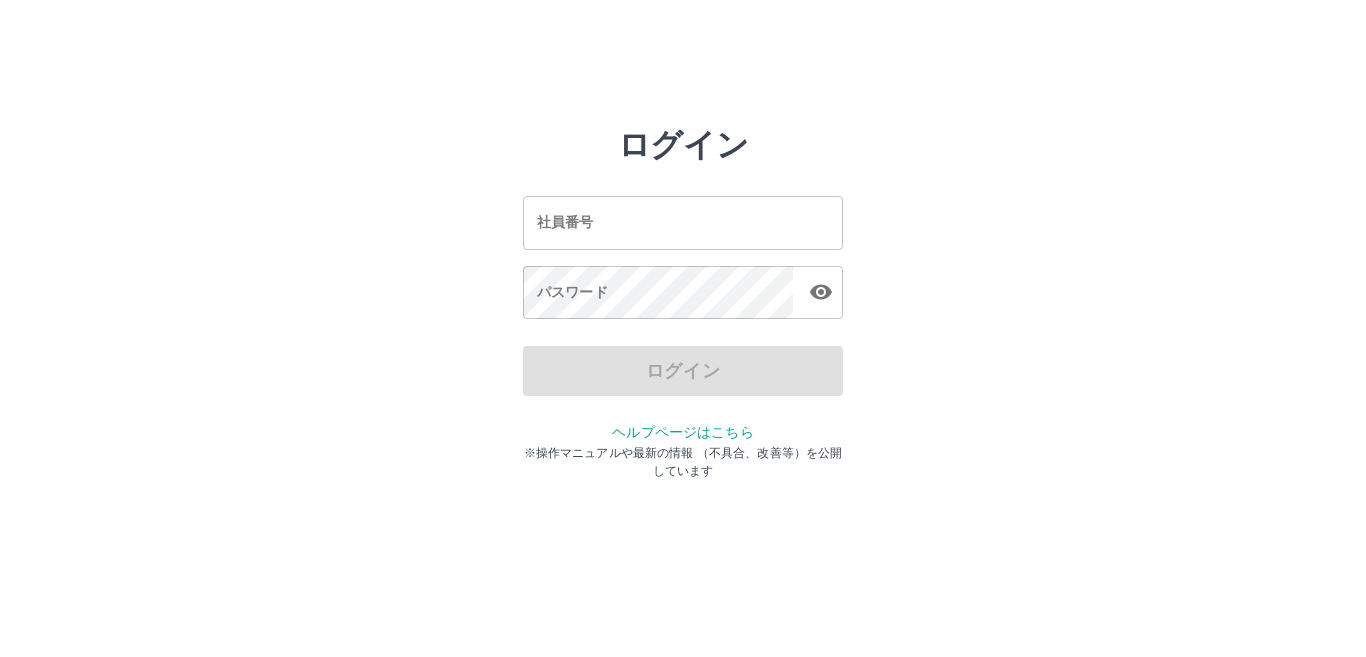 scroll, scrollTop: 0, scrollLeft: 0, axis: both 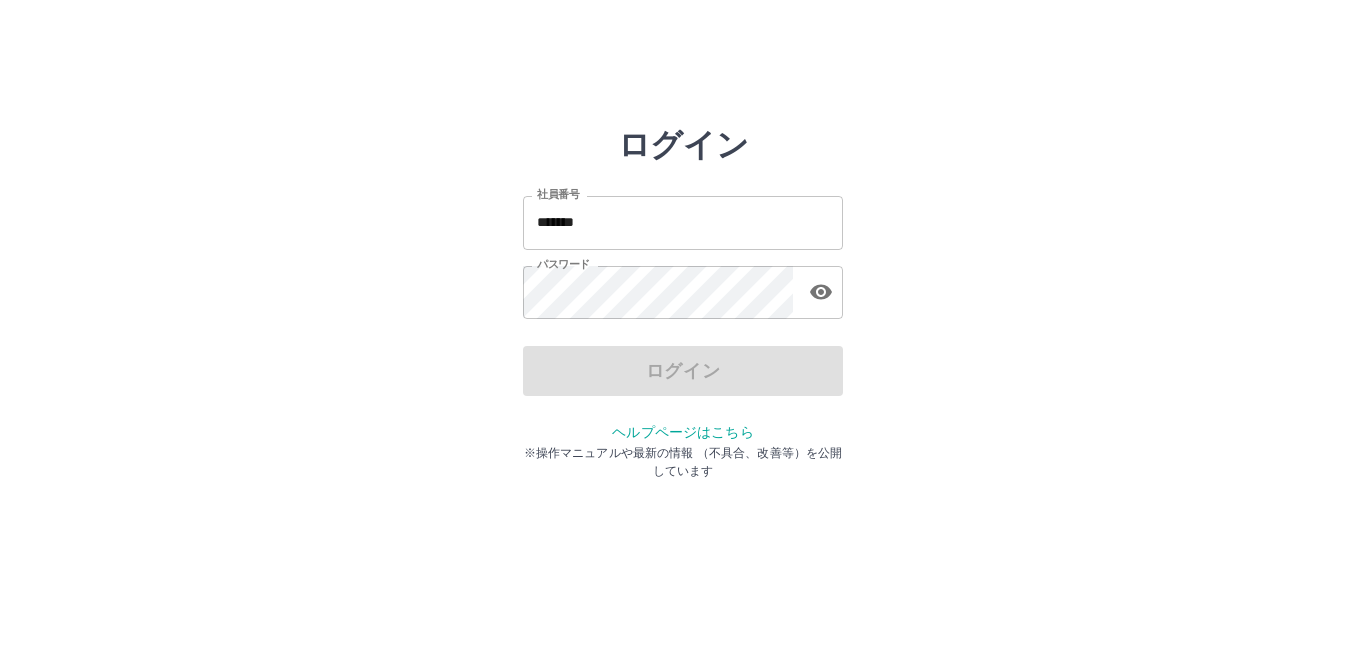 click on "*******" at bounding box center [683, 222] 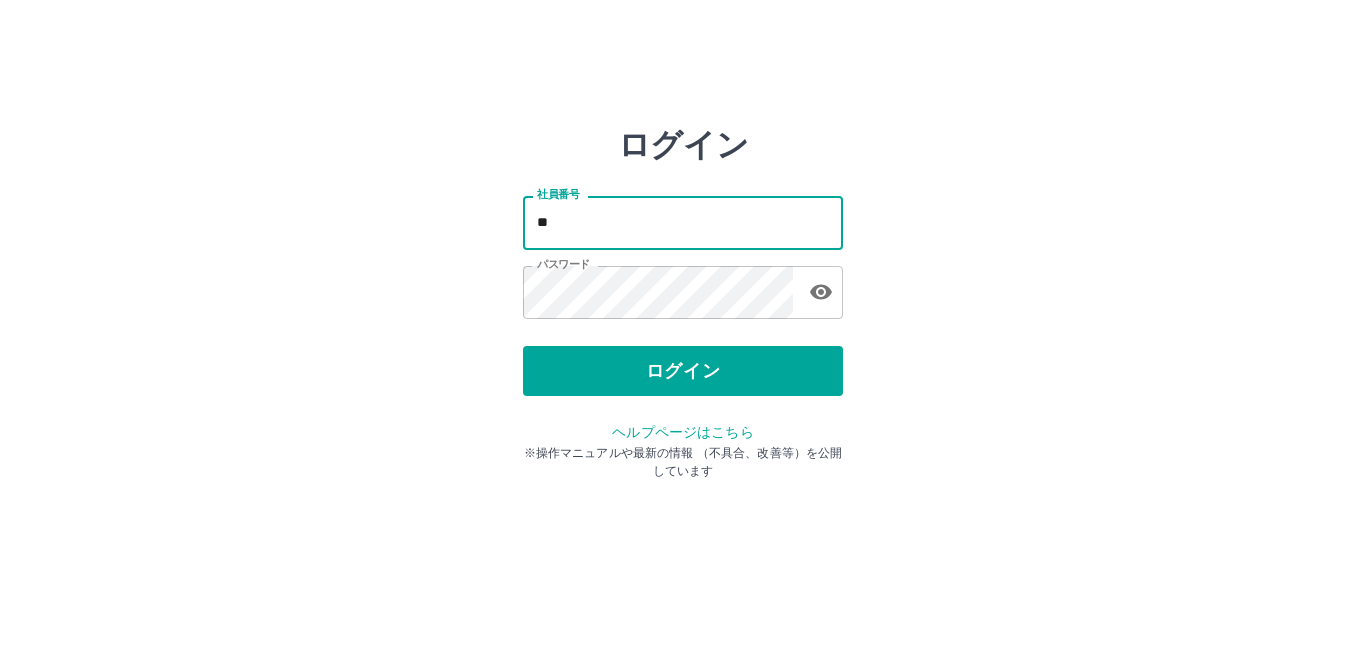 type on "*" 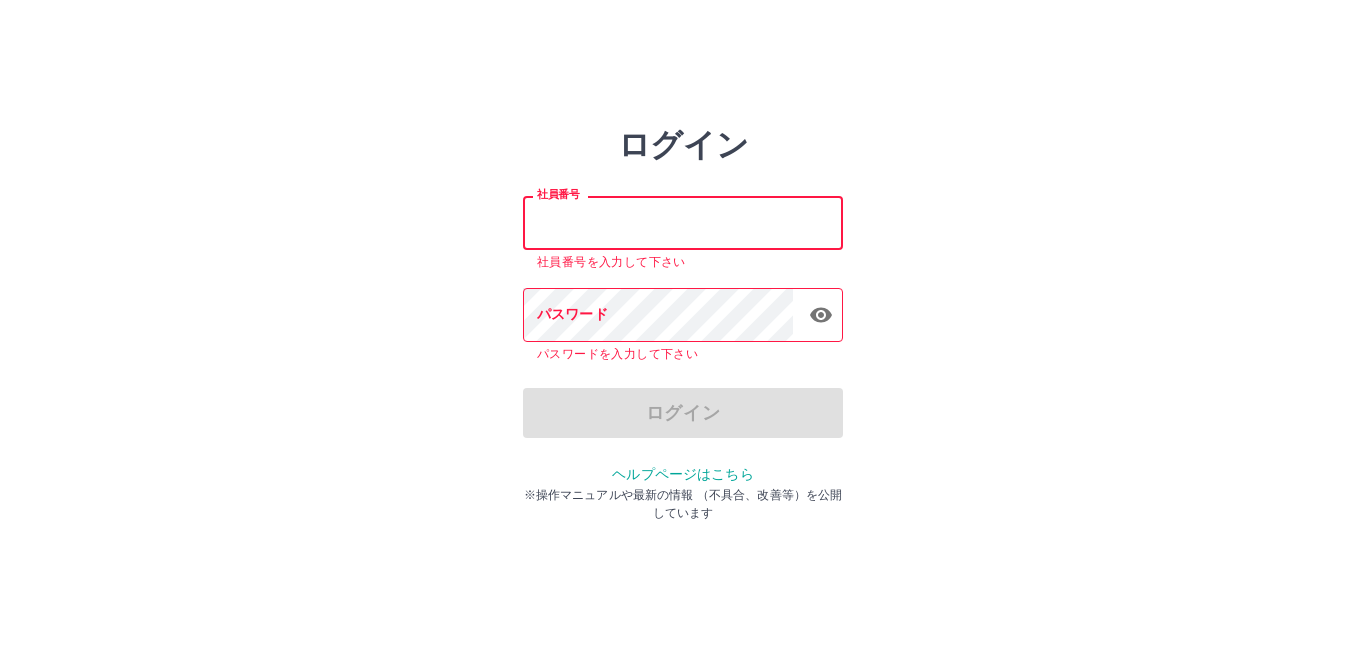 click on "社員番号" at bounding box center [683, 222] 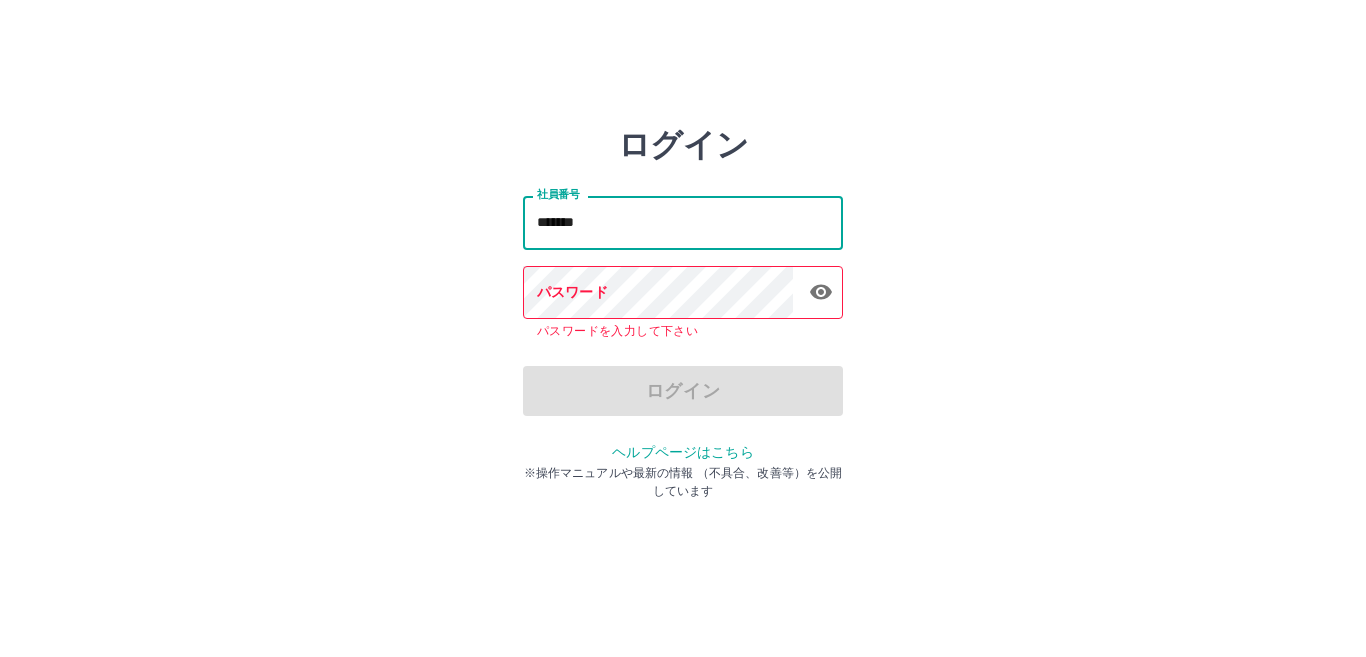 type on "*******" 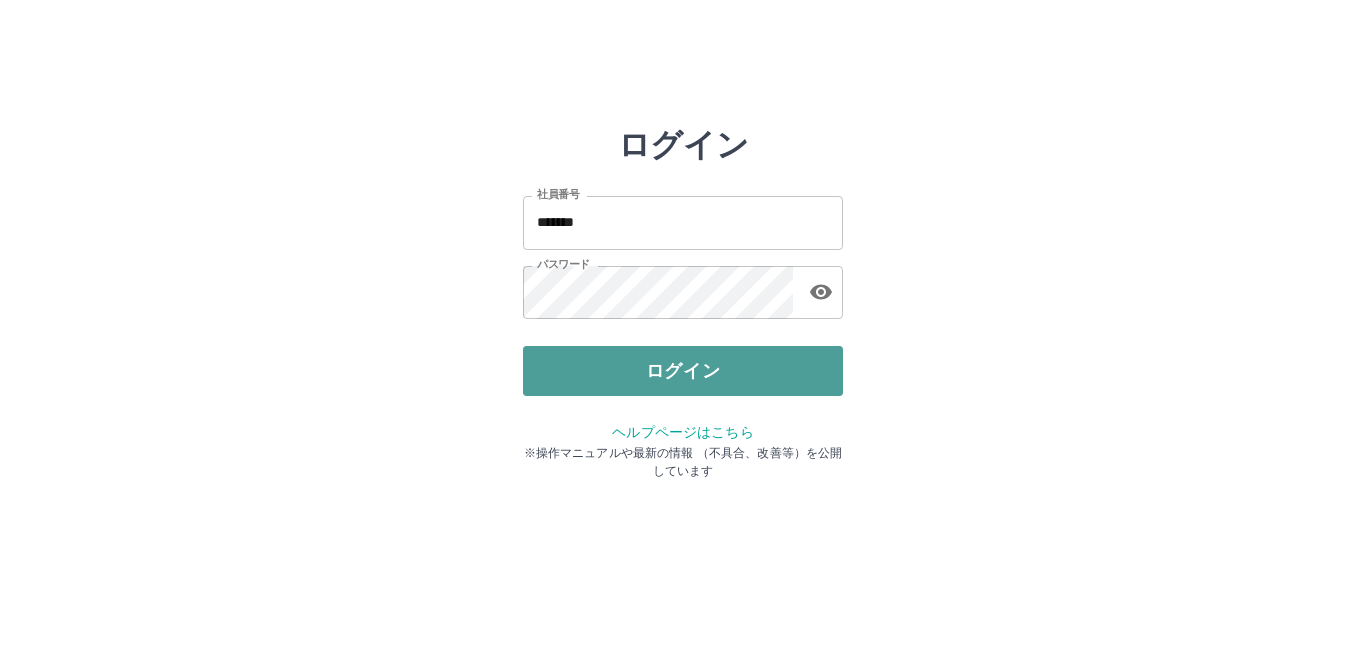click on "ログイン" at bounding box center (683, 371) 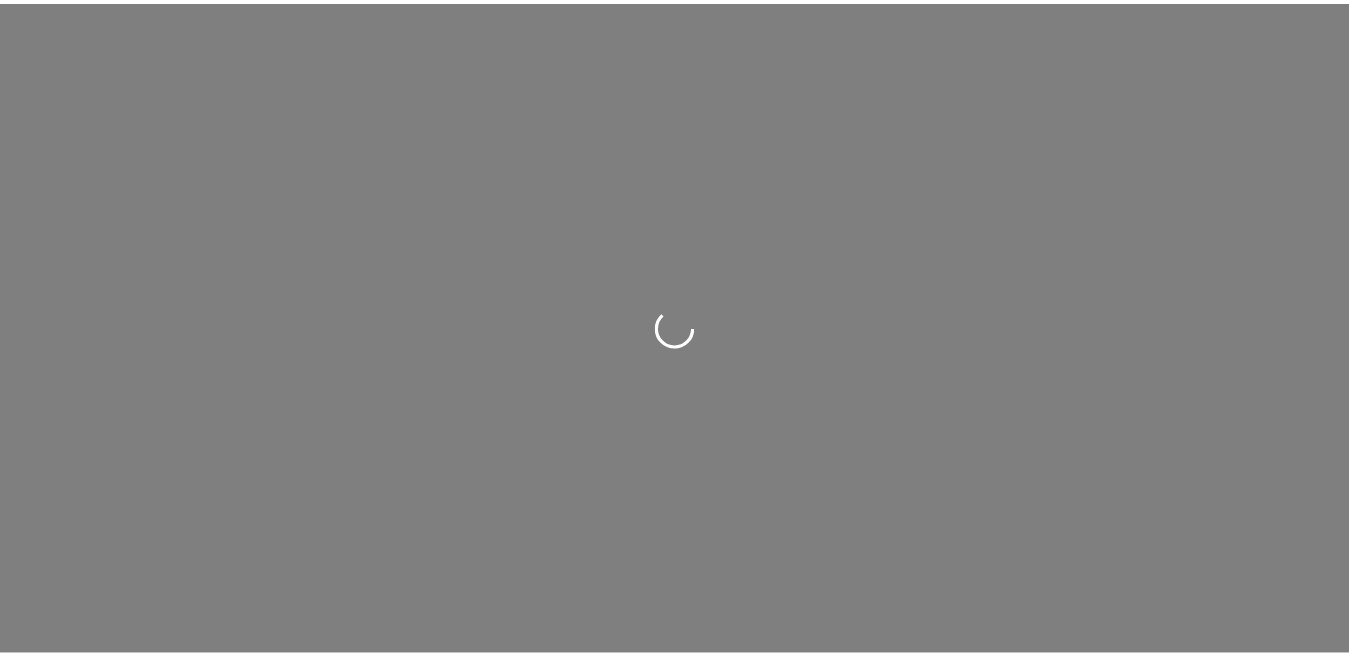 scroll, scrollTop: 0, scrollLeft: 0, axis: both 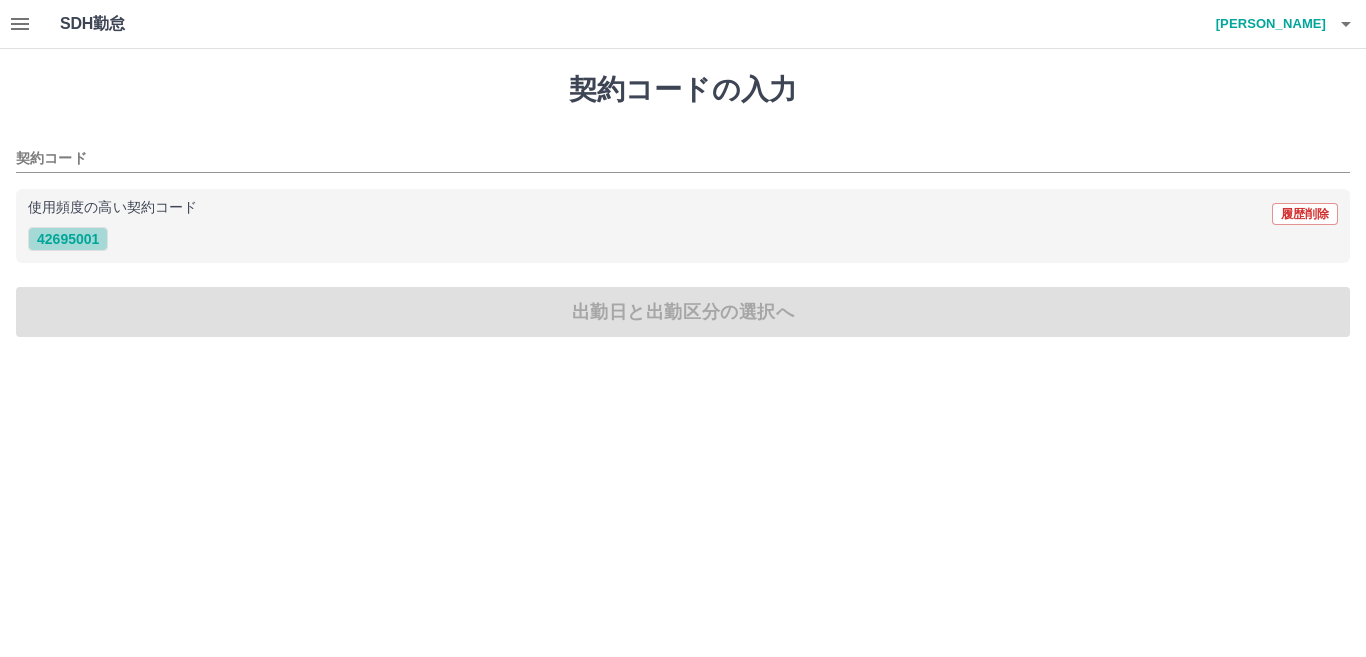 click on "42695001" at bounding box center [68, 239] 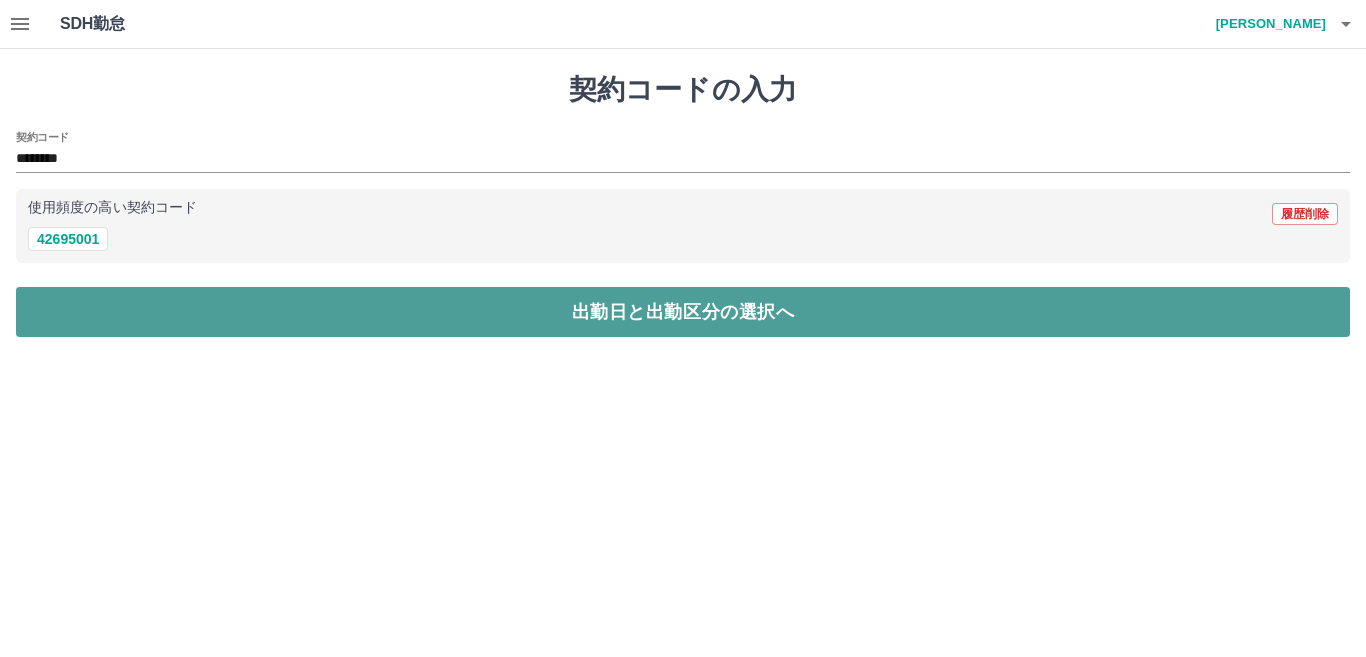 click on "出勤日と出勤区分の選択へ" at bounding box center [683, 312] 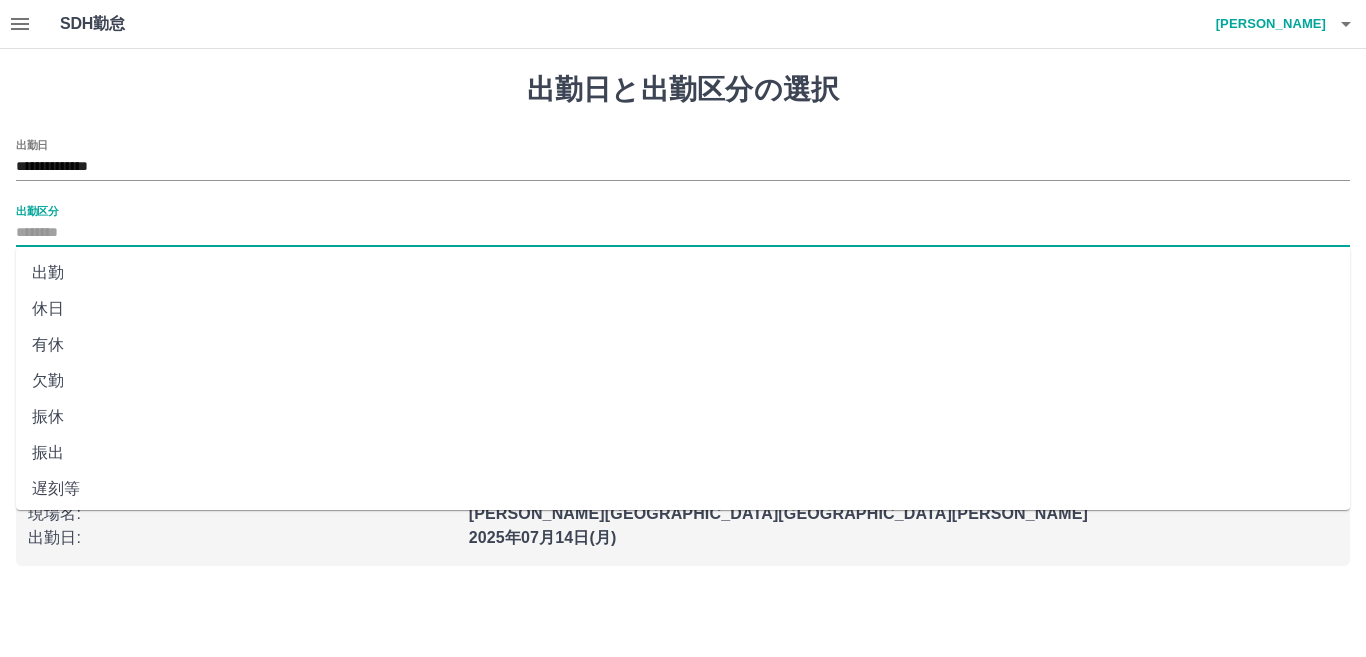 click on "出勤区分" at bounding box center (683, 233) 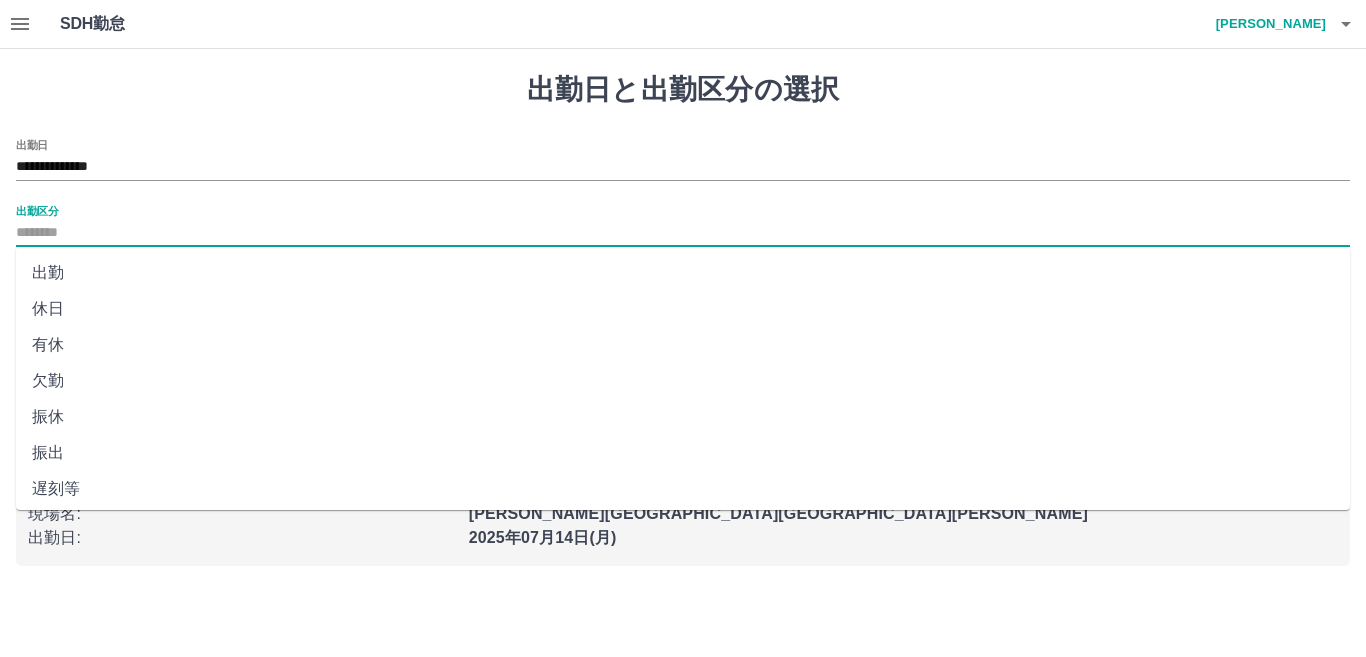 click on "出勤" at bounding box center (683, 273) 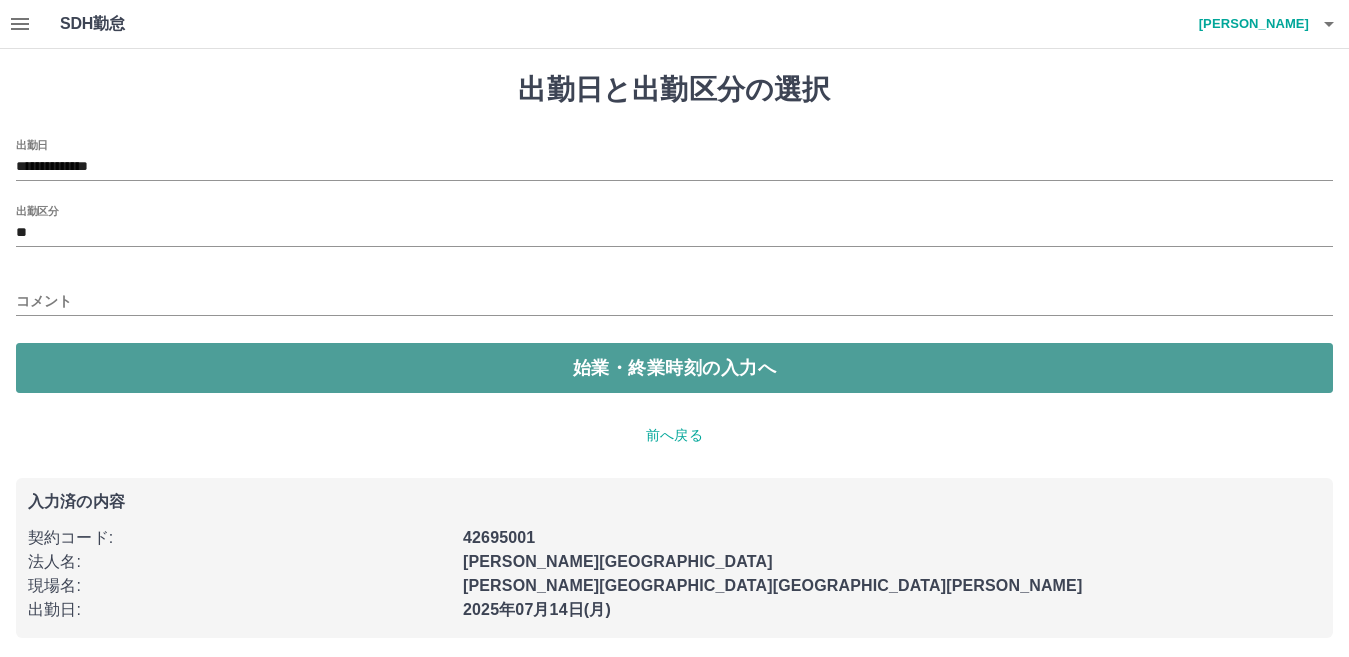 click on "始業・終業時刻の入力へ" at bounding box center [674, 368] 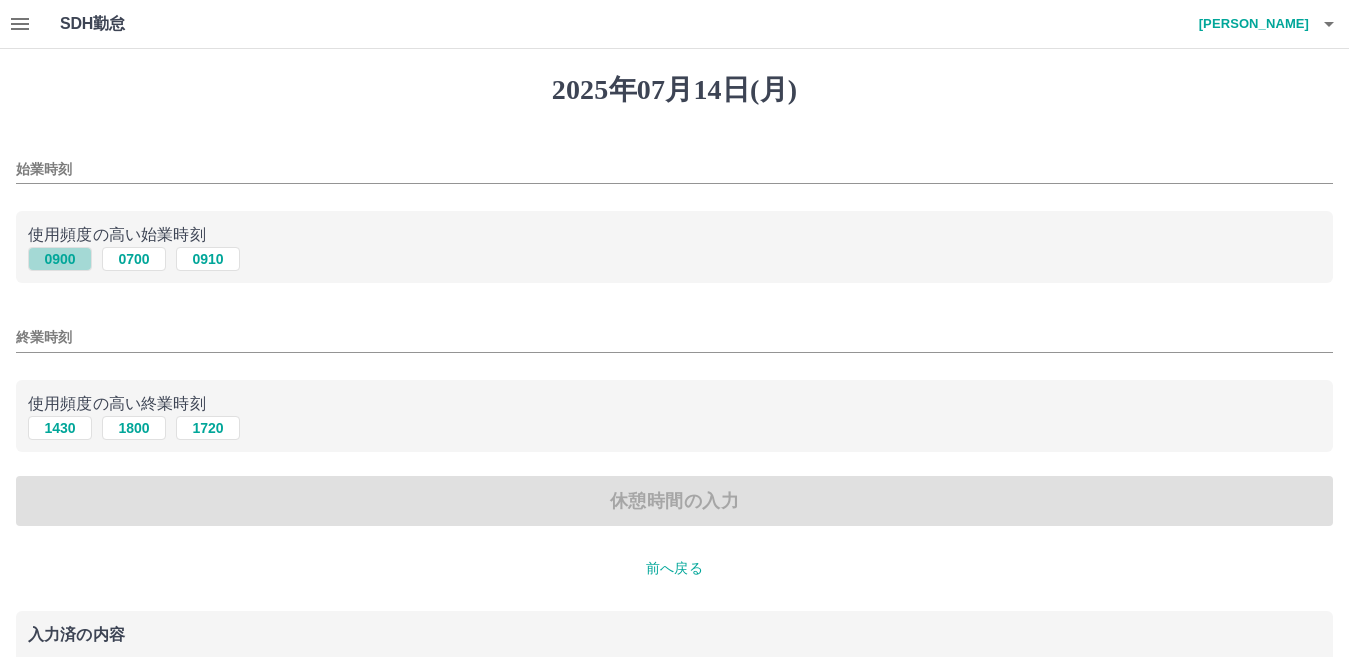 click on "0900" at bounding box center (60, 259) 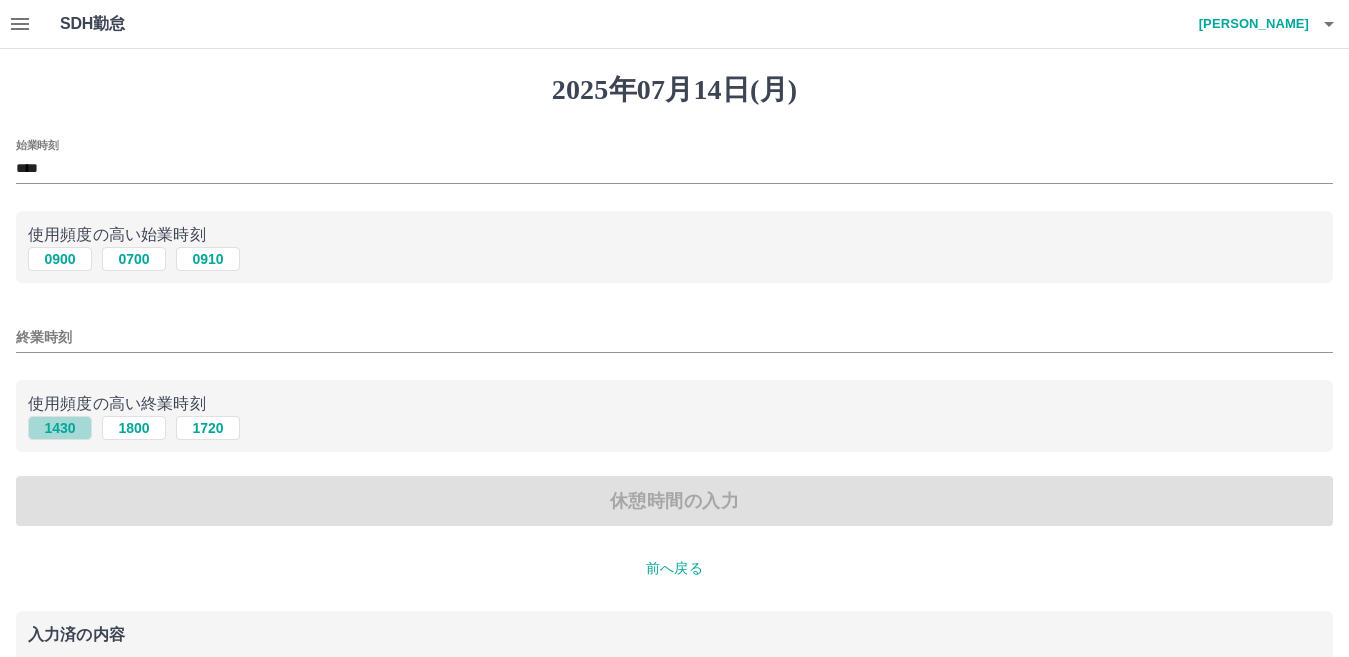 click on "1430" at bounding box center (60, 428) 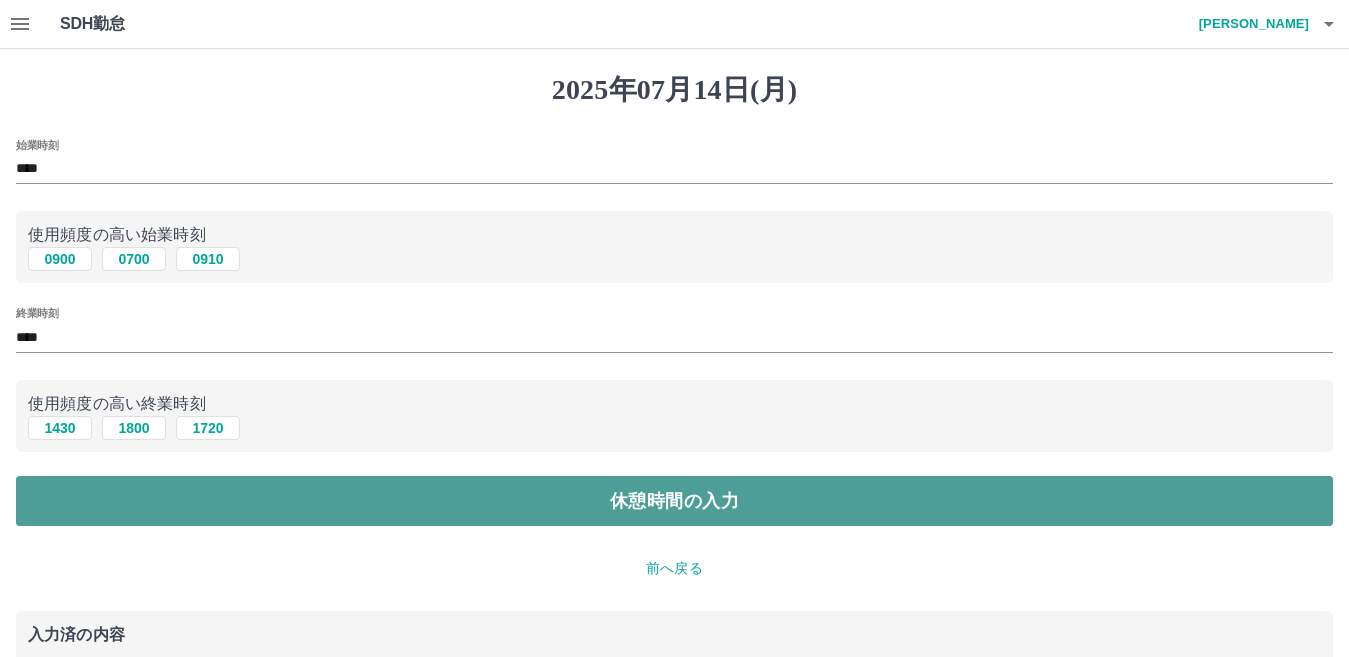 click on "休憩時間の入力" at bounding box center [674, 501] 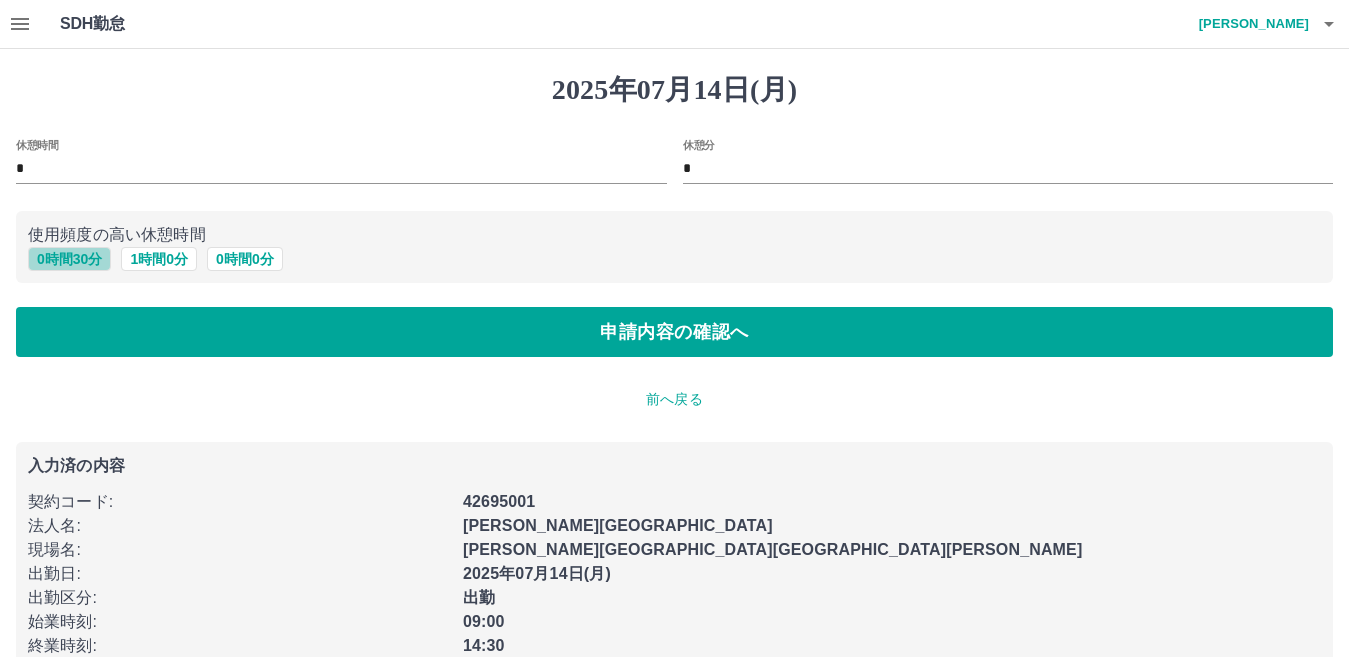 click on "0 時間 30 分" at bounding box center (69, 259) 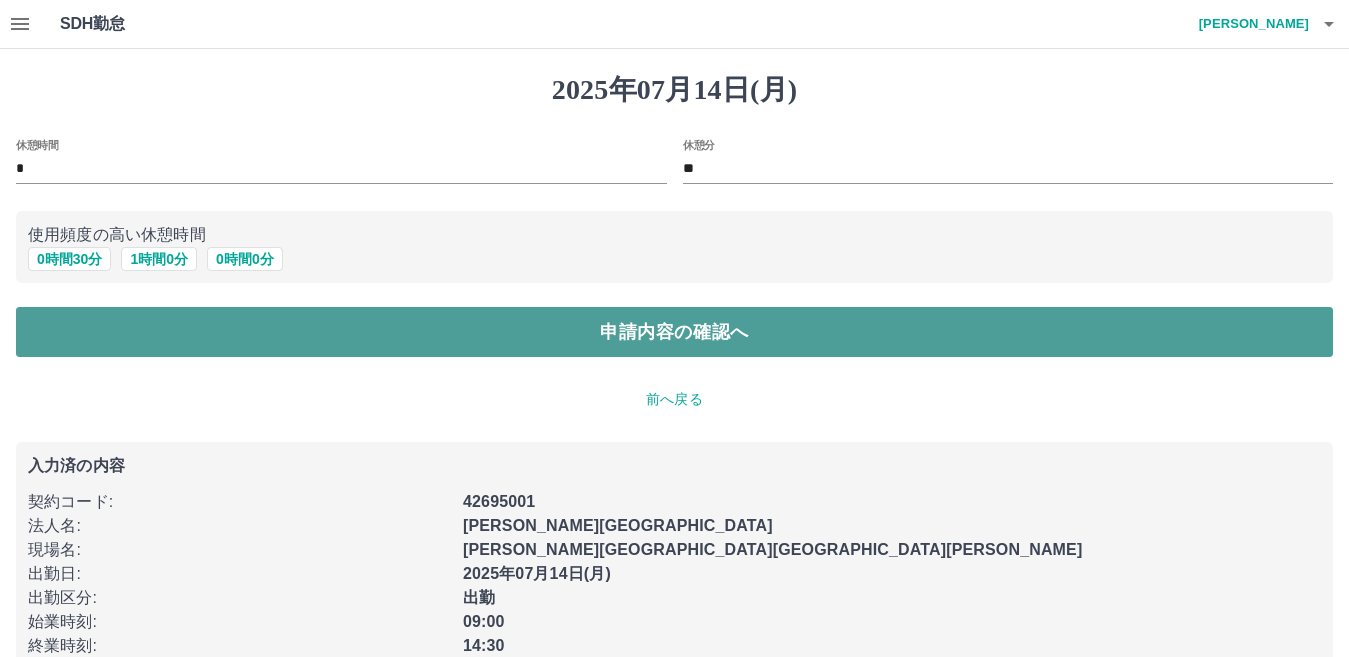 click on "申請内容の確認へ" at bounding box center [674, 332] 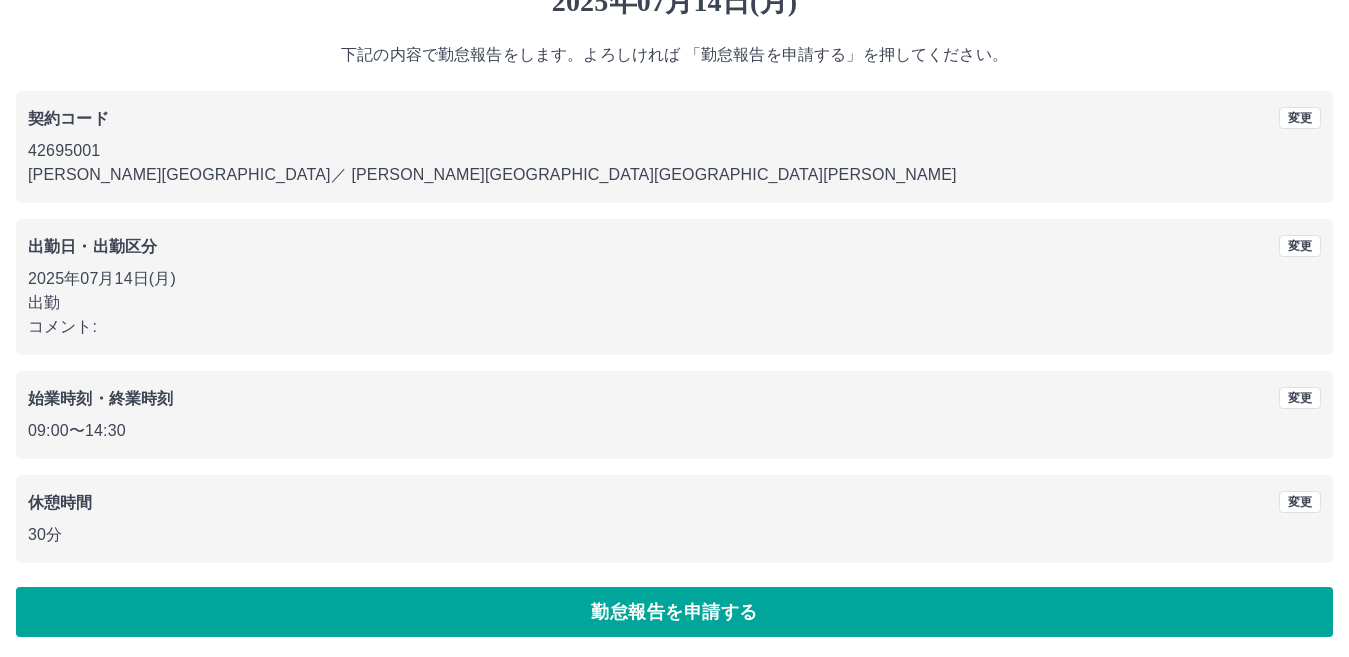 scroll, scrollTop: 92, scrollLeft: 0, axis: vertical 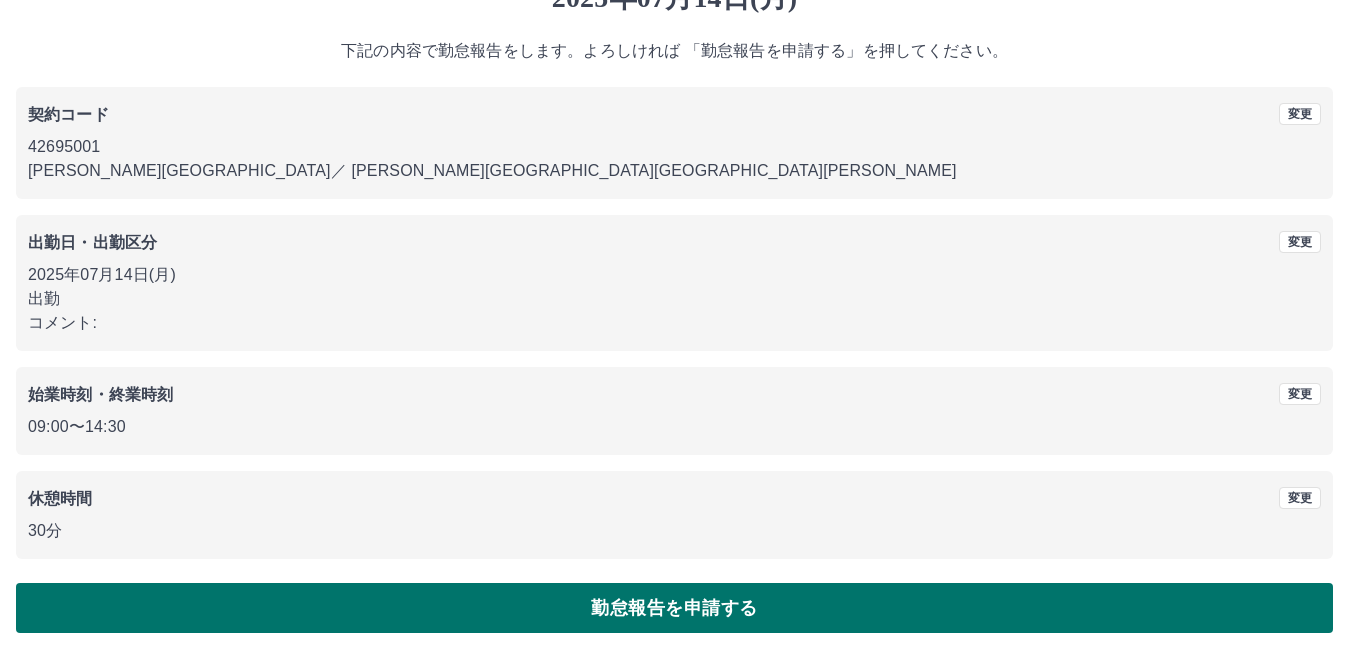 click on "勤怠報告を申請する" at bounding box center [674, 608] 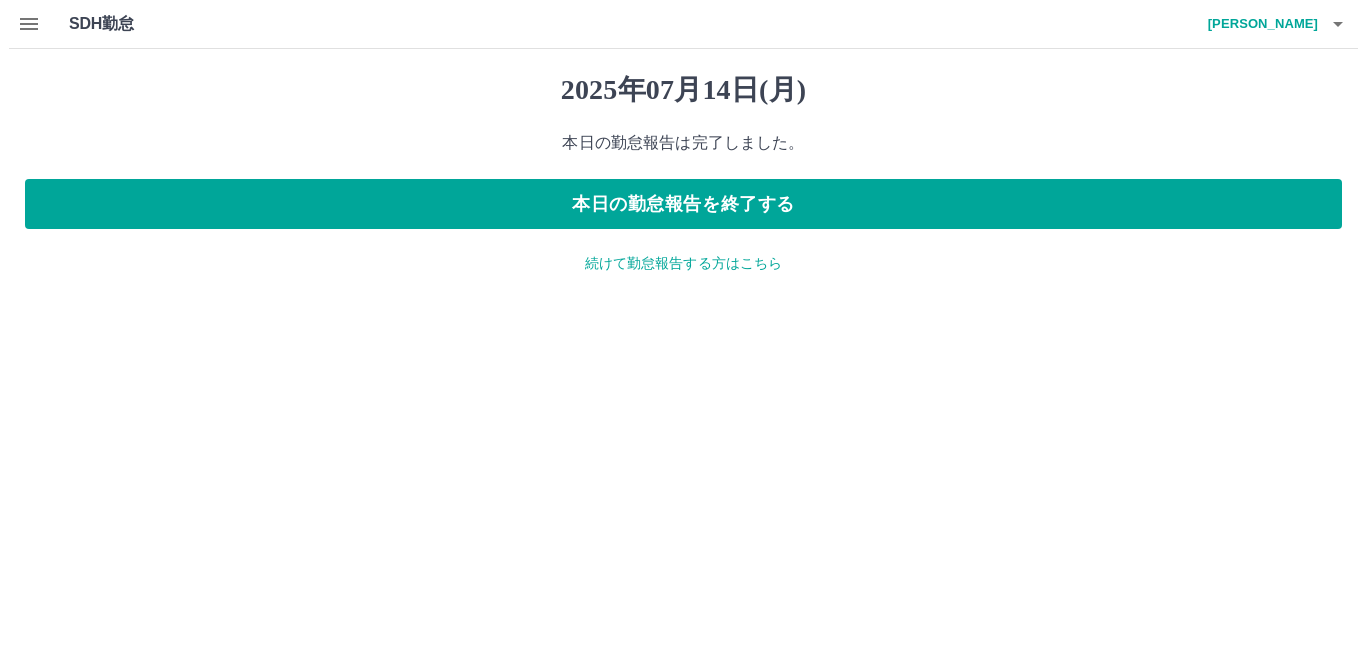 scroll, scrollTop: 0, scrollLeft: 0, axis: both 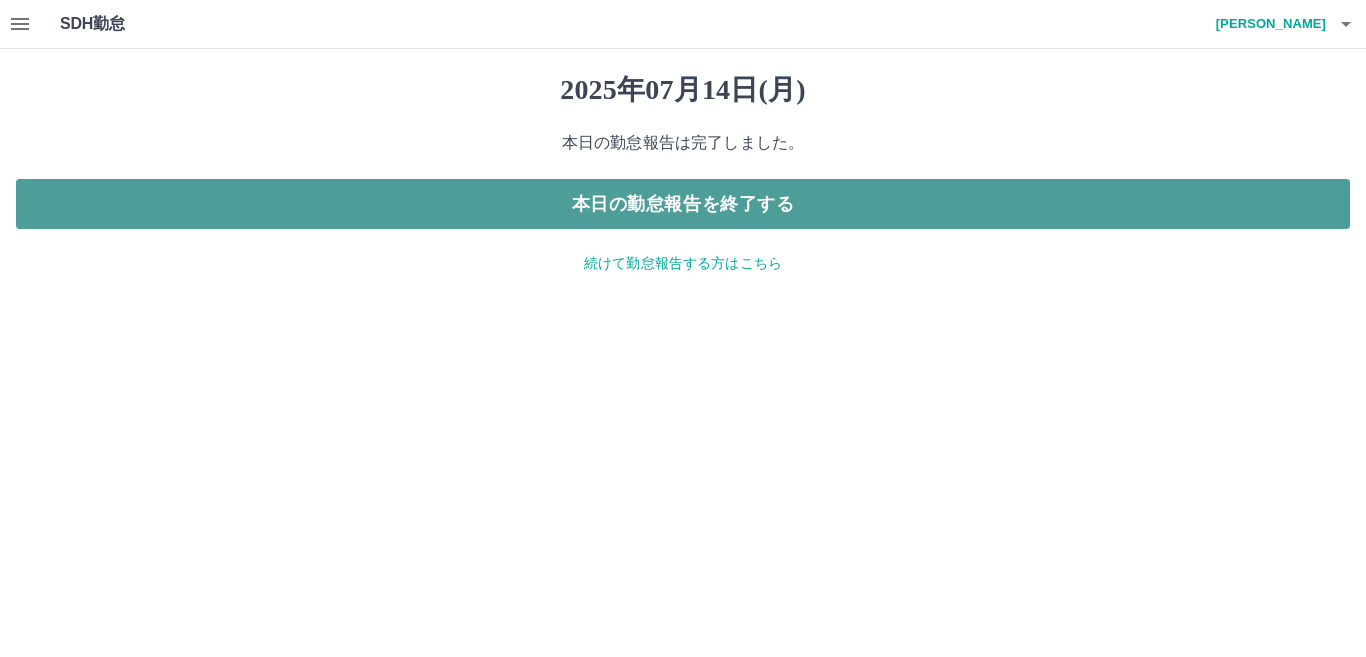 click on "本日の勤怠報告を終了する" at bounding box center [683, 204] 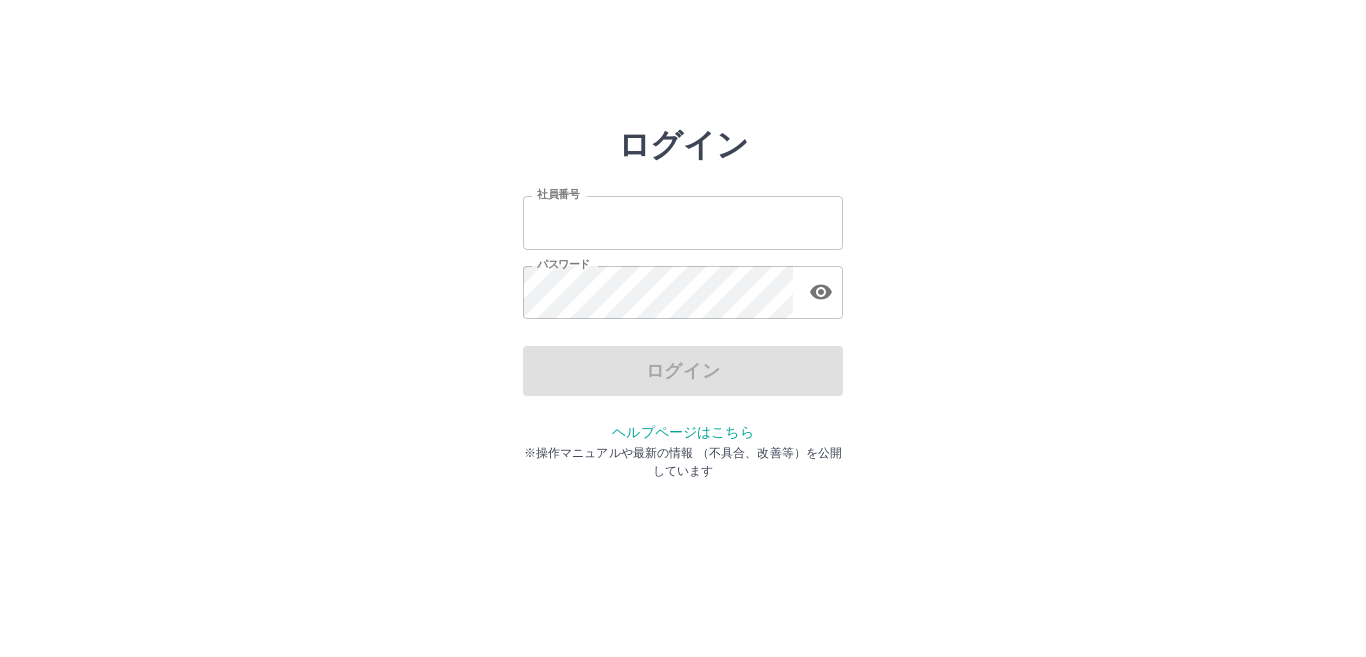 scroll, scrollTop: 0, scrollLeft: 0, axis: both 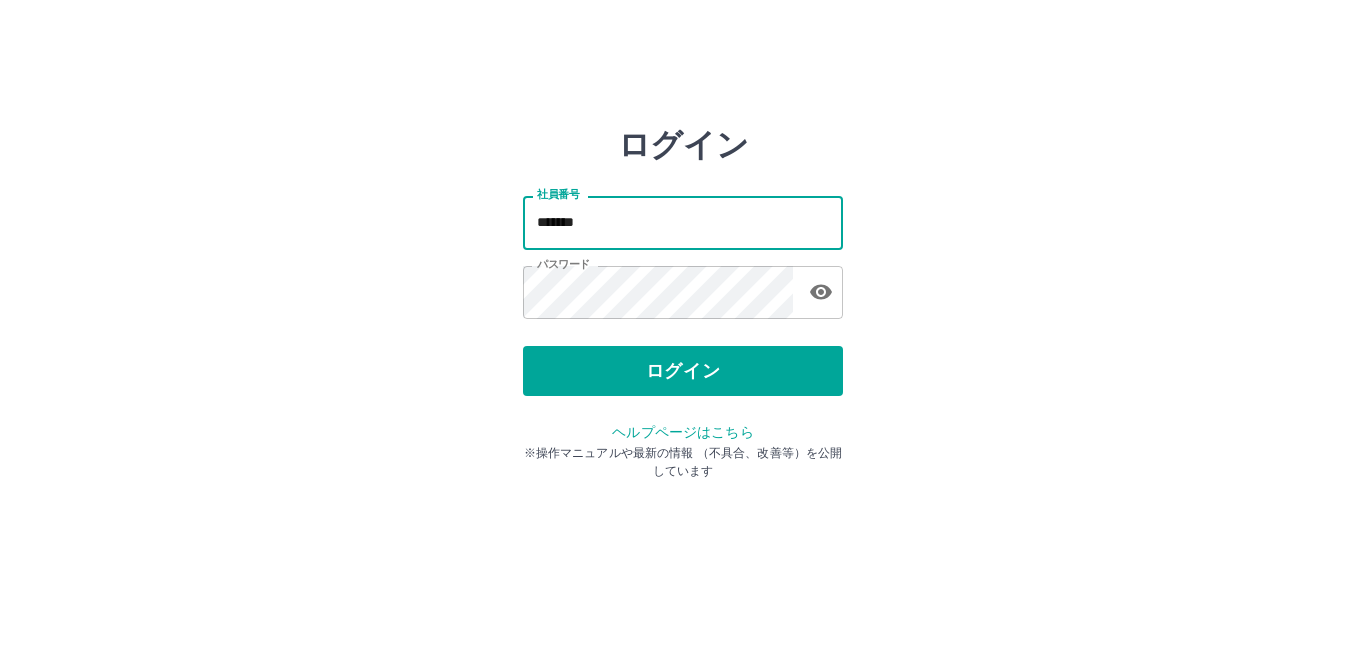 click on "*******" at bounding box center (683, 222) 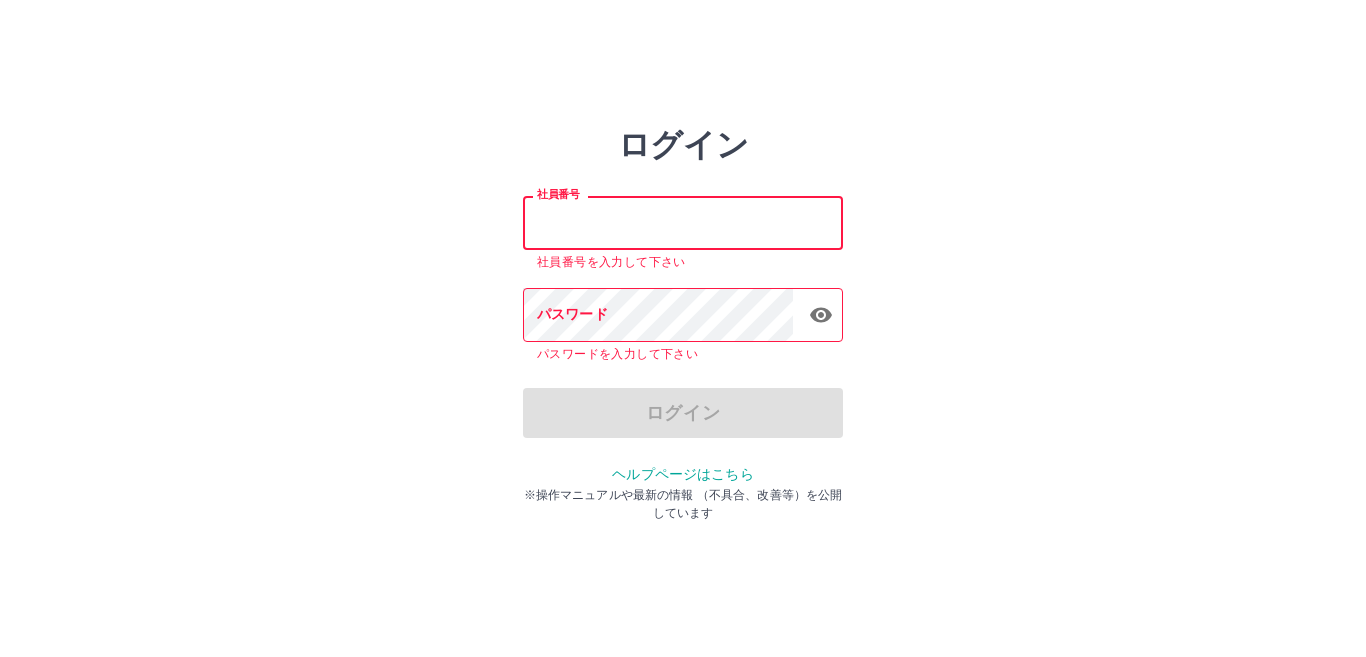click on "社員番号" at bounding box center (683, 222) 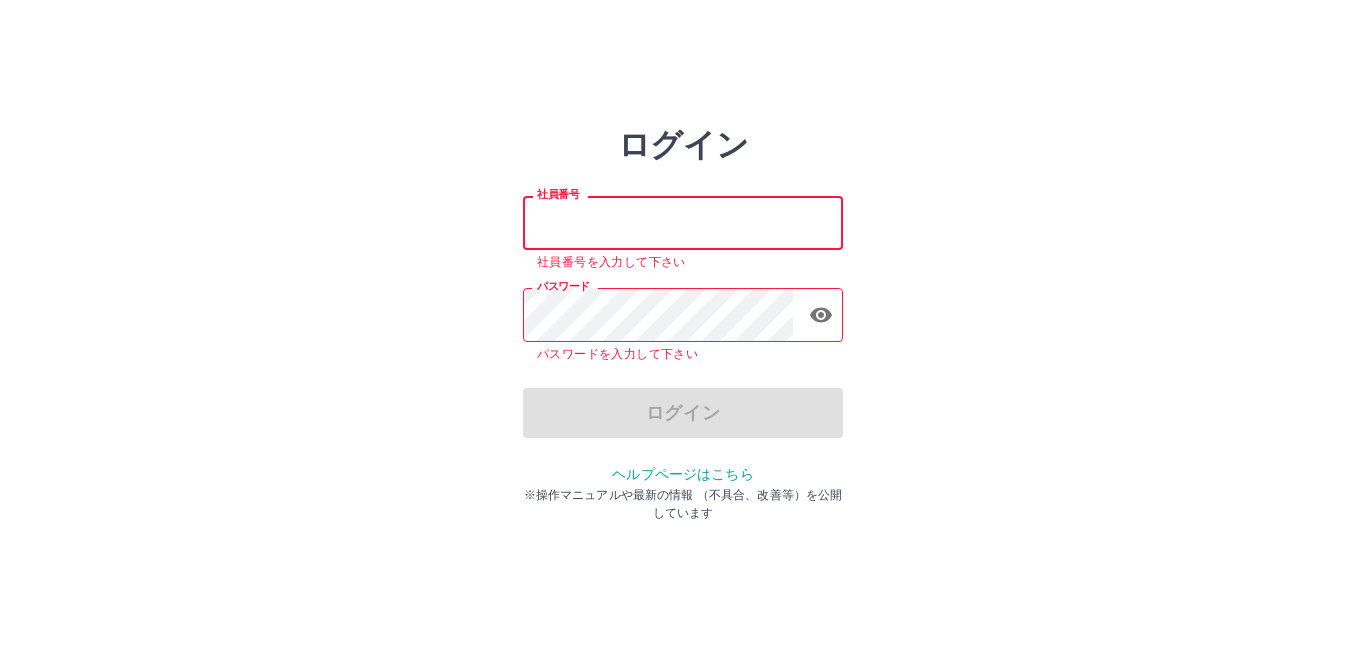 type on "*******" 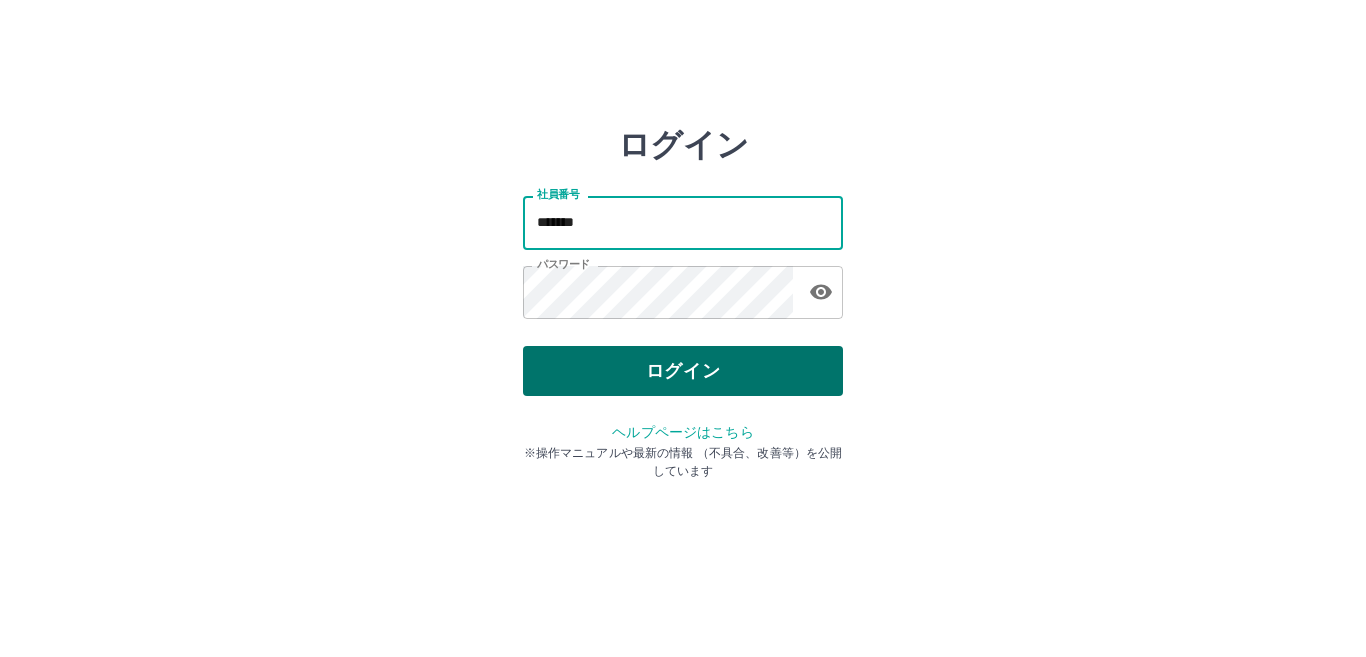 click on "ログイン" at bounding box center [683, 371] 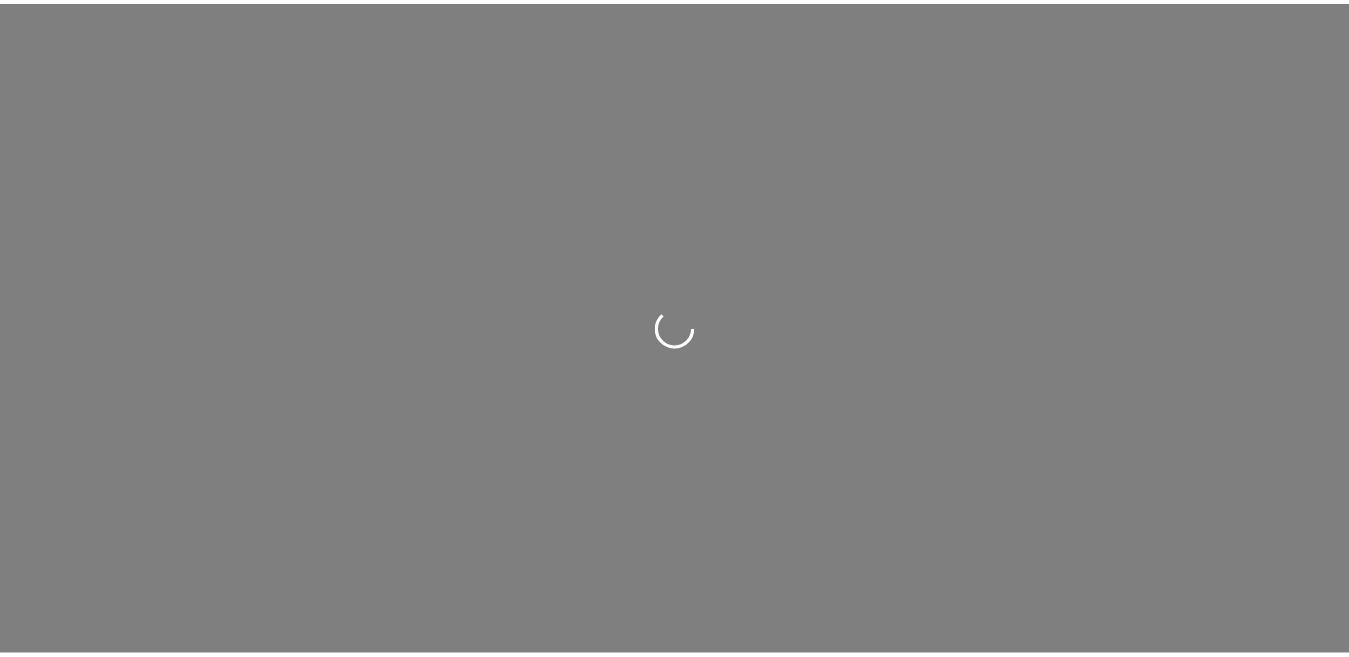 scroll, scrollTop: 0, scrollLeft: 0, axis: both 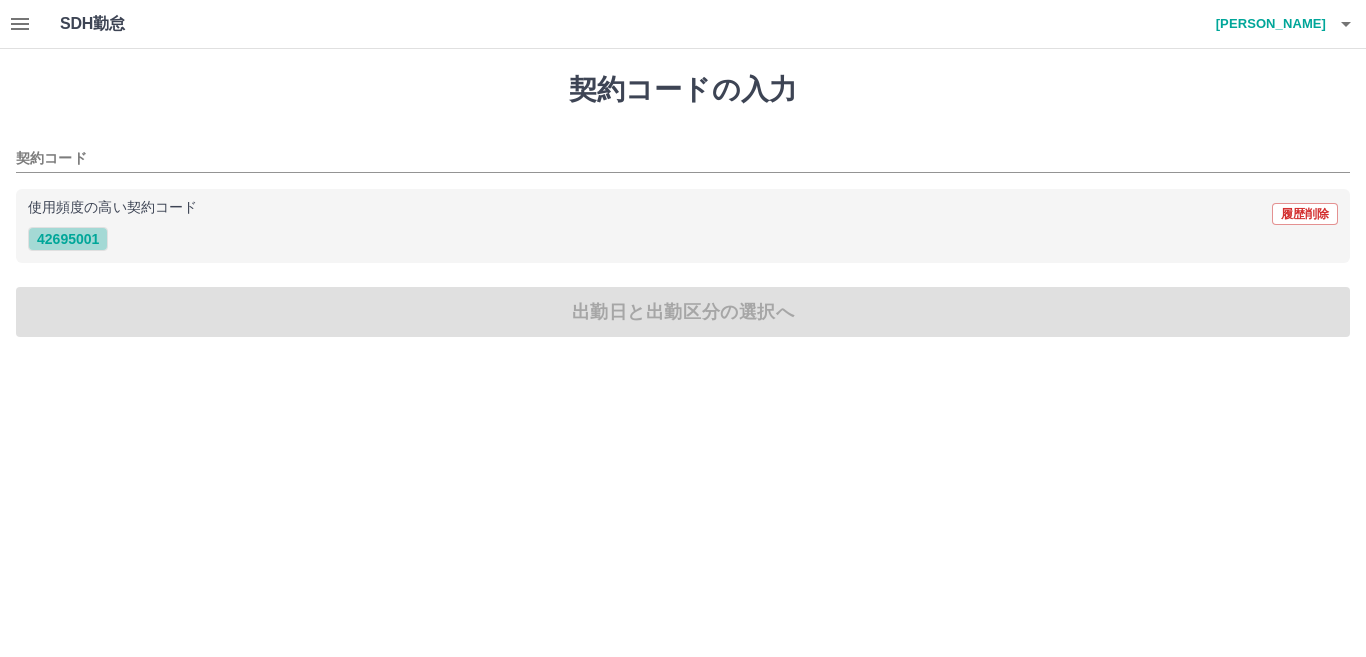 click on "42695001" at bounding box center [68, 239] 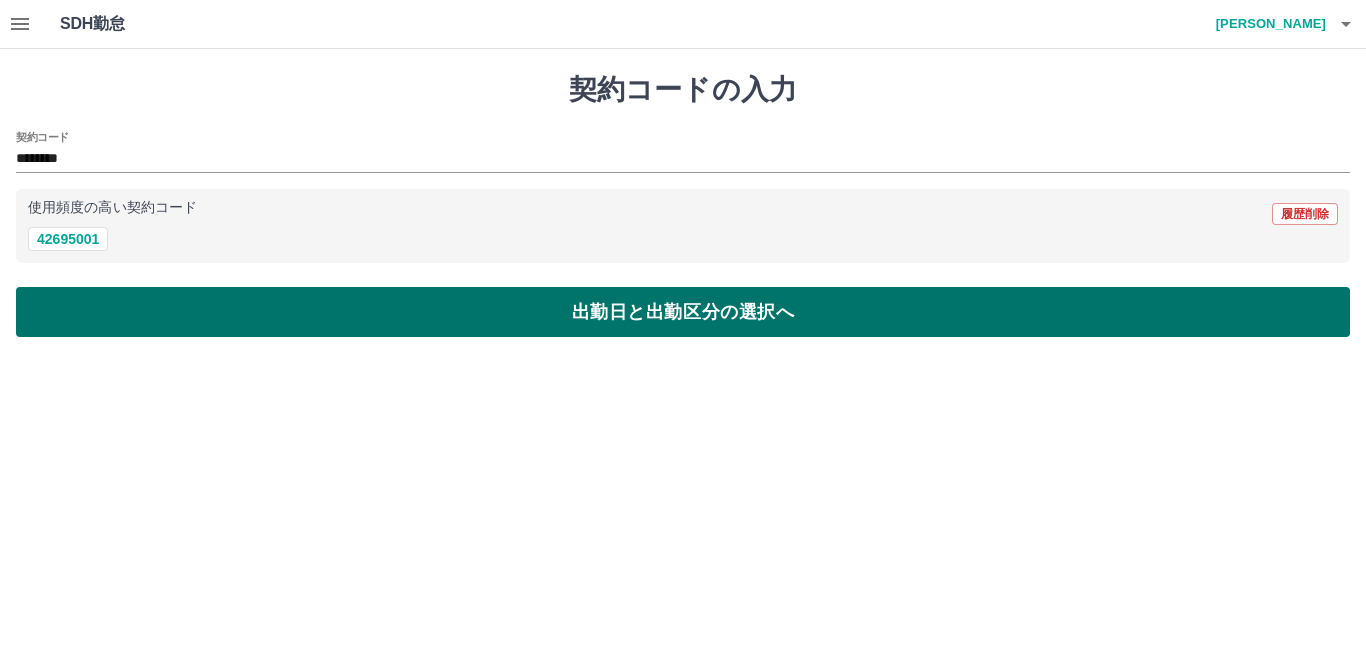 click on "出勤日と出勤区分の選択へ" at bounding box center [683, 312] 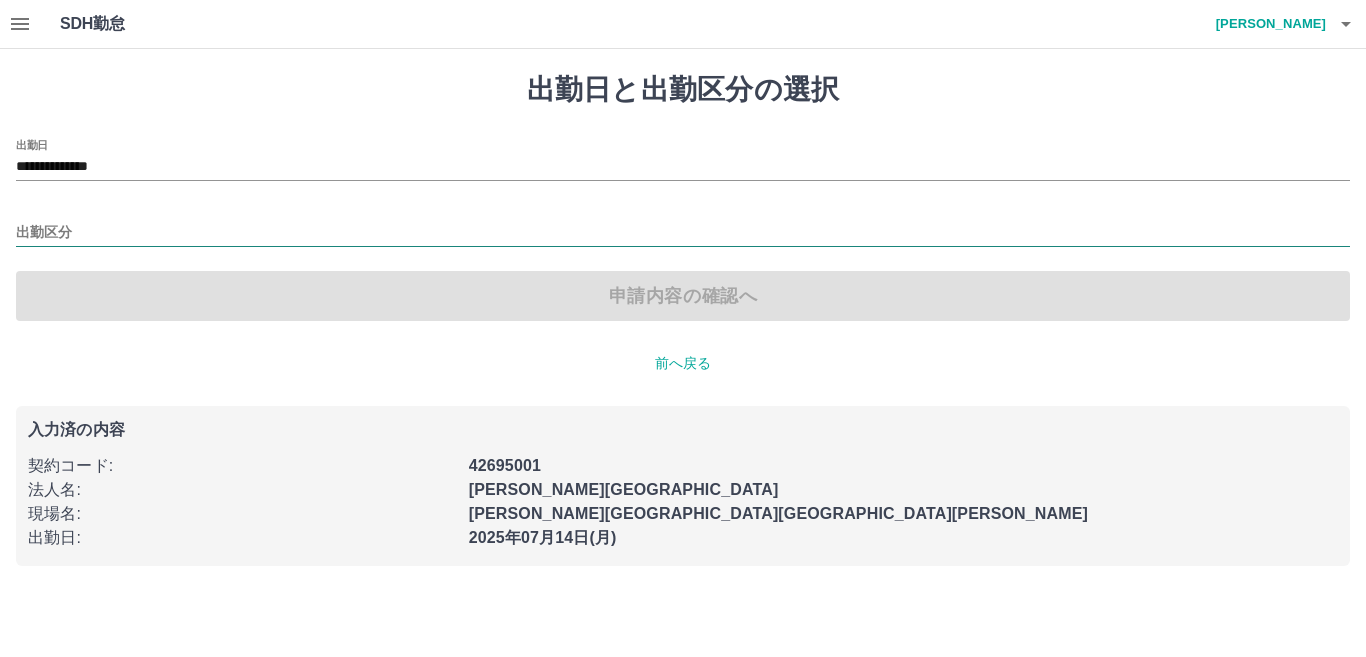 click on "出勤区分" at bounding box center [683, 233] 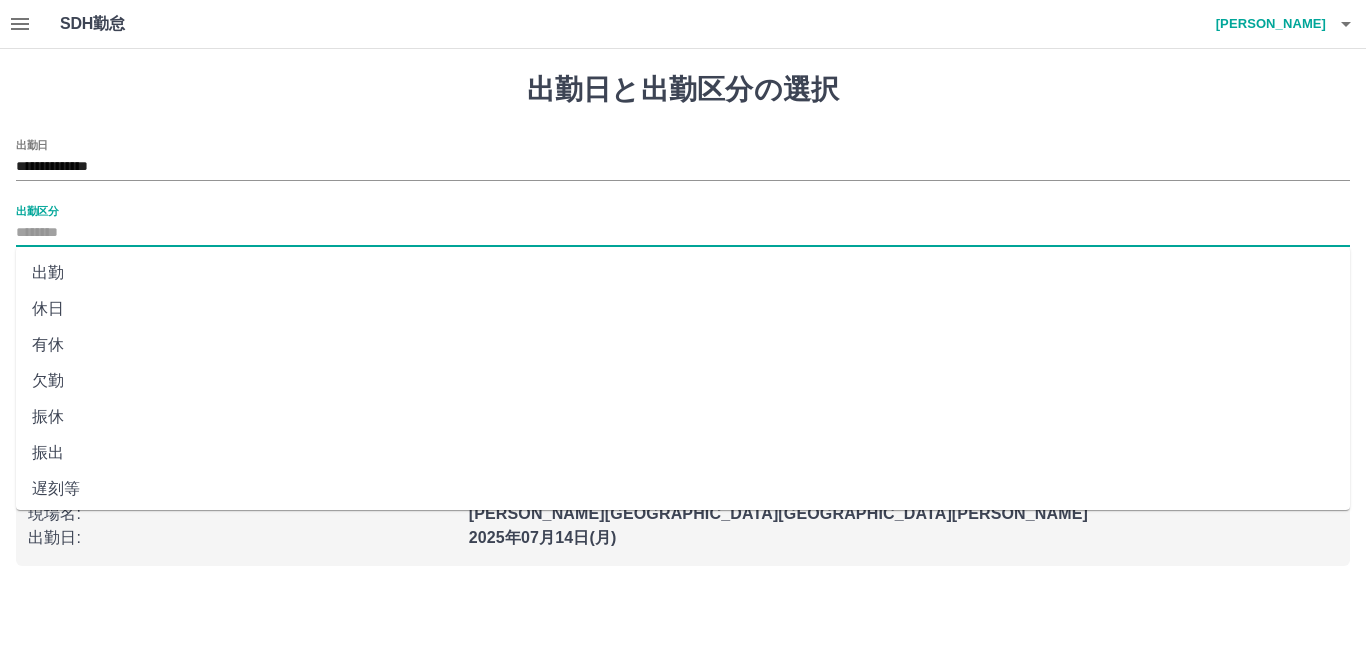click on "出勤" at bounding box center (683, 273) 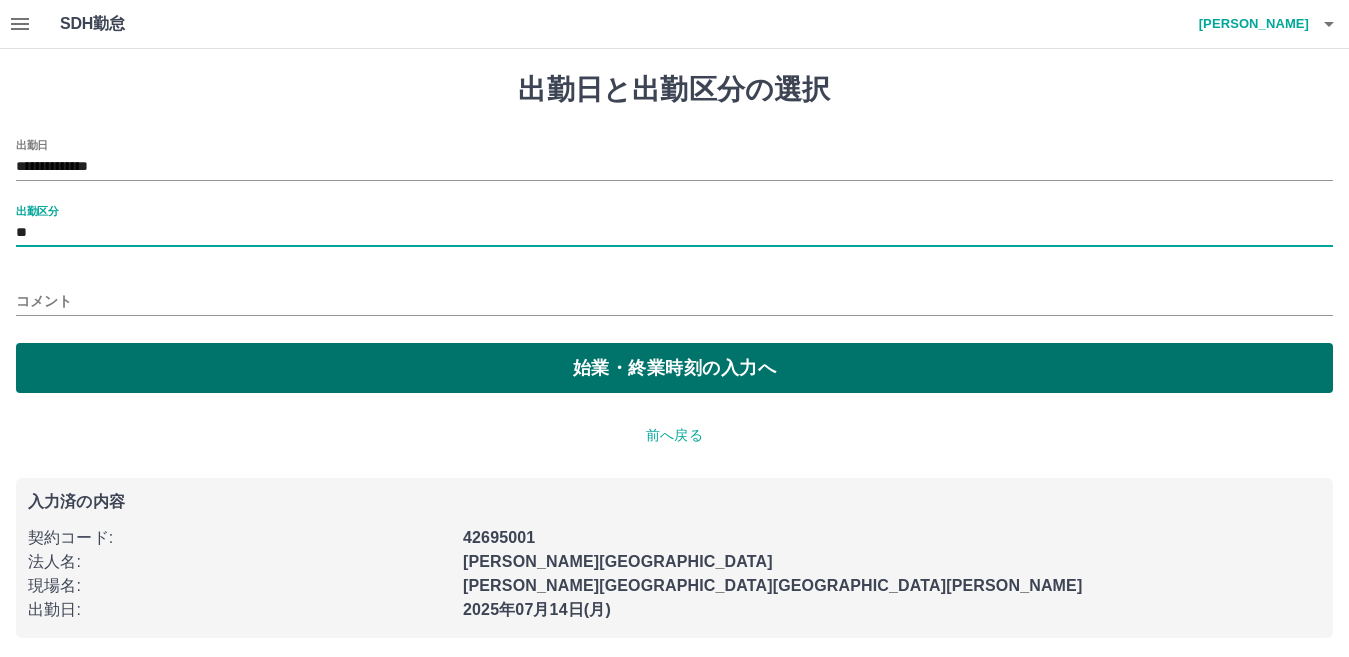 click on "始業・終業時刻の入力へ" at bounding box center [674, 368] 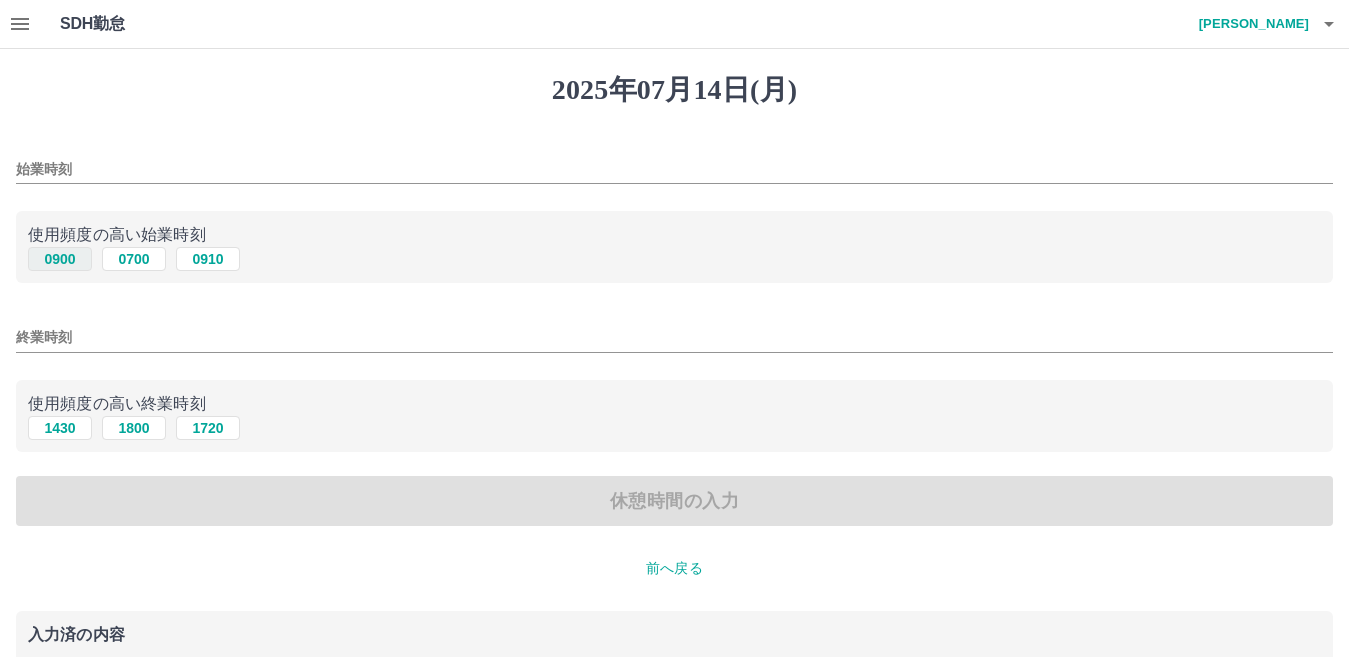 click on "0900" at bounding box center (60, 259) 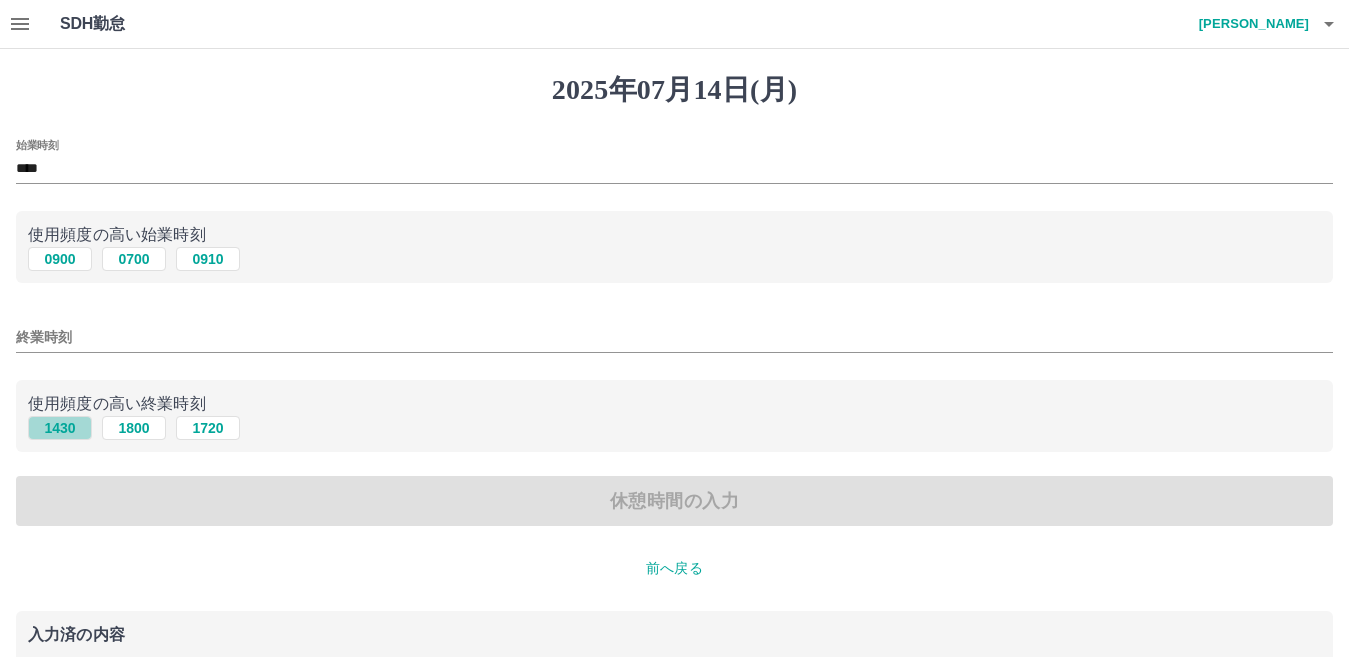 click on "1430" at bounding box center [60, 428] 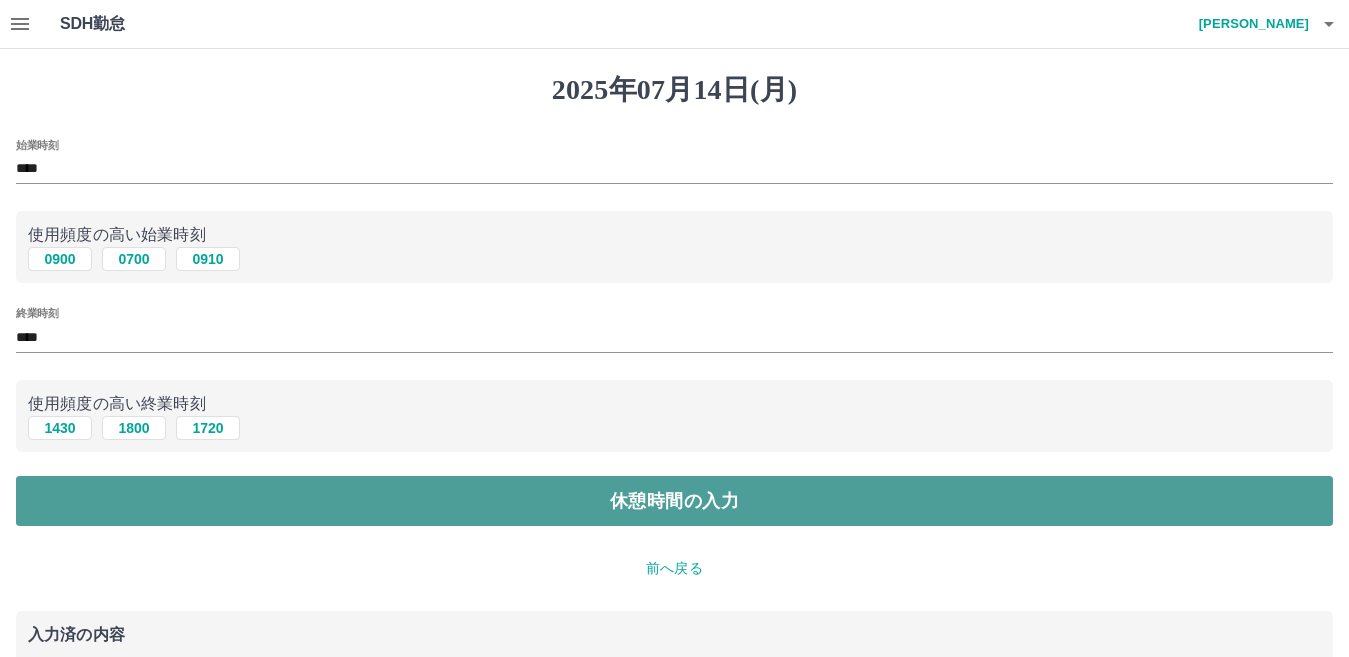 click on "休憩時間の入力" at bounding box center (674, 501) 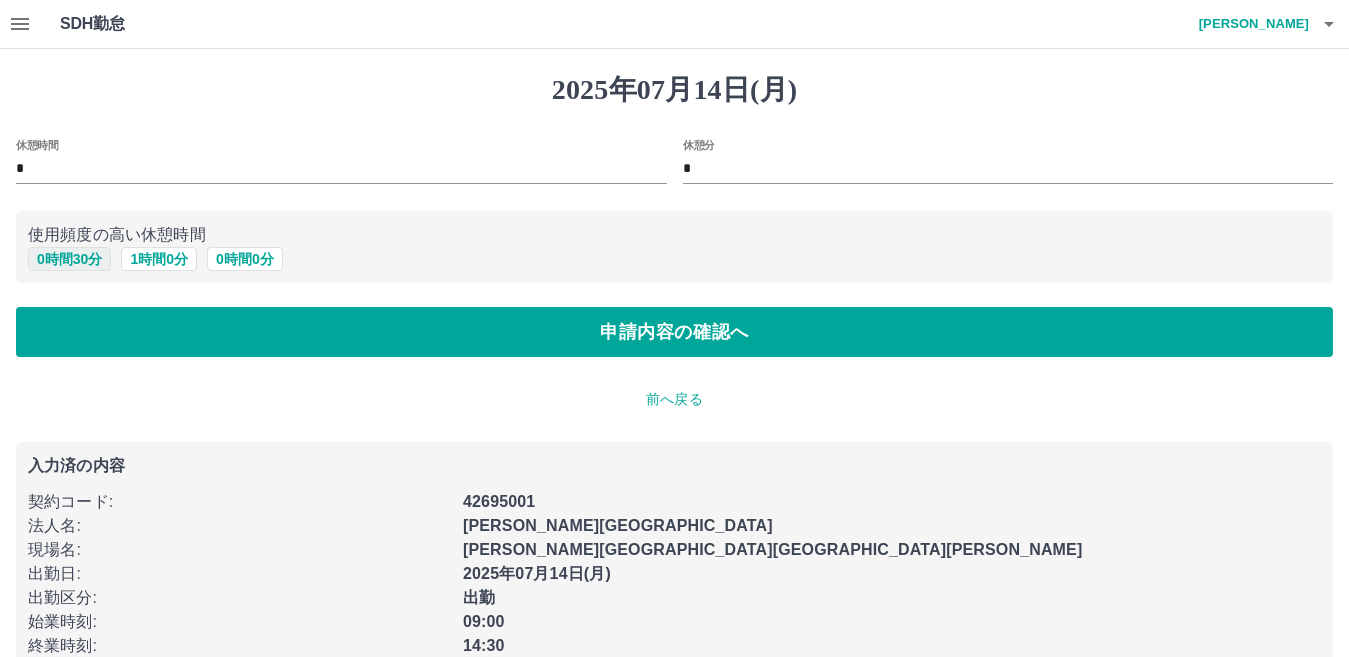 click on "0 時間 30 分" at bounding box center (69, 259) 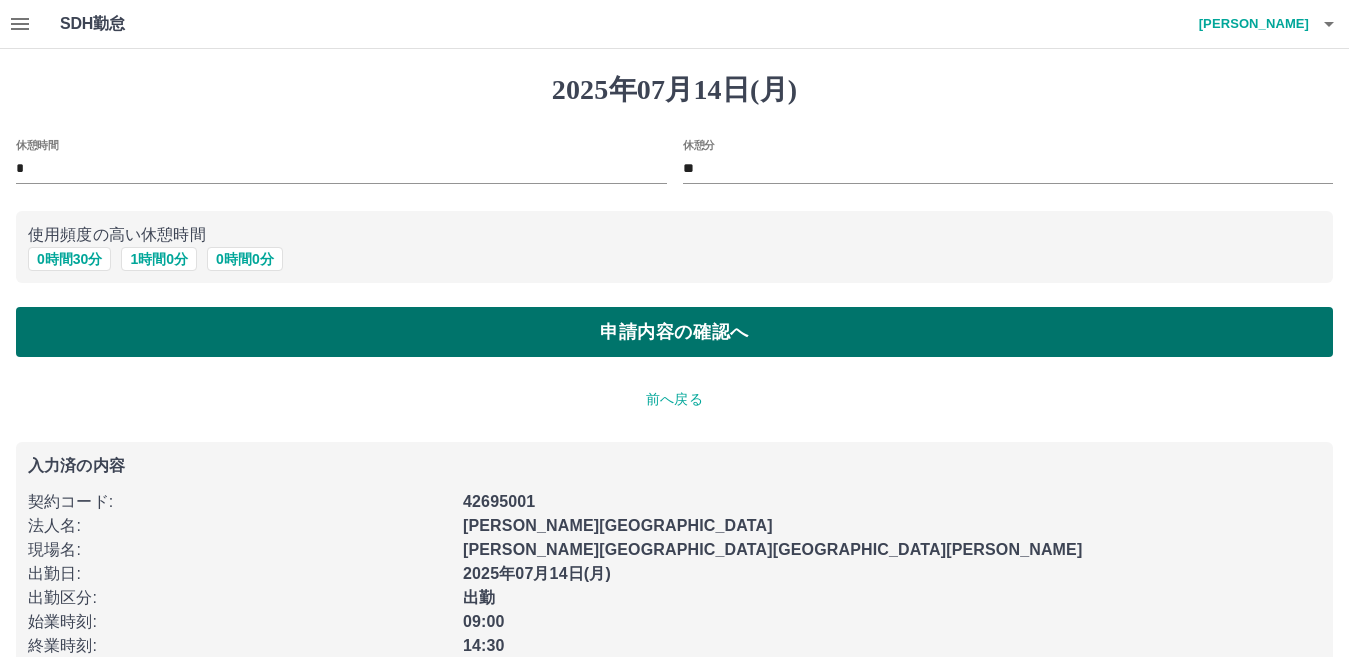 click on "申請内容の確認へ" at bounding box center [674, 332] 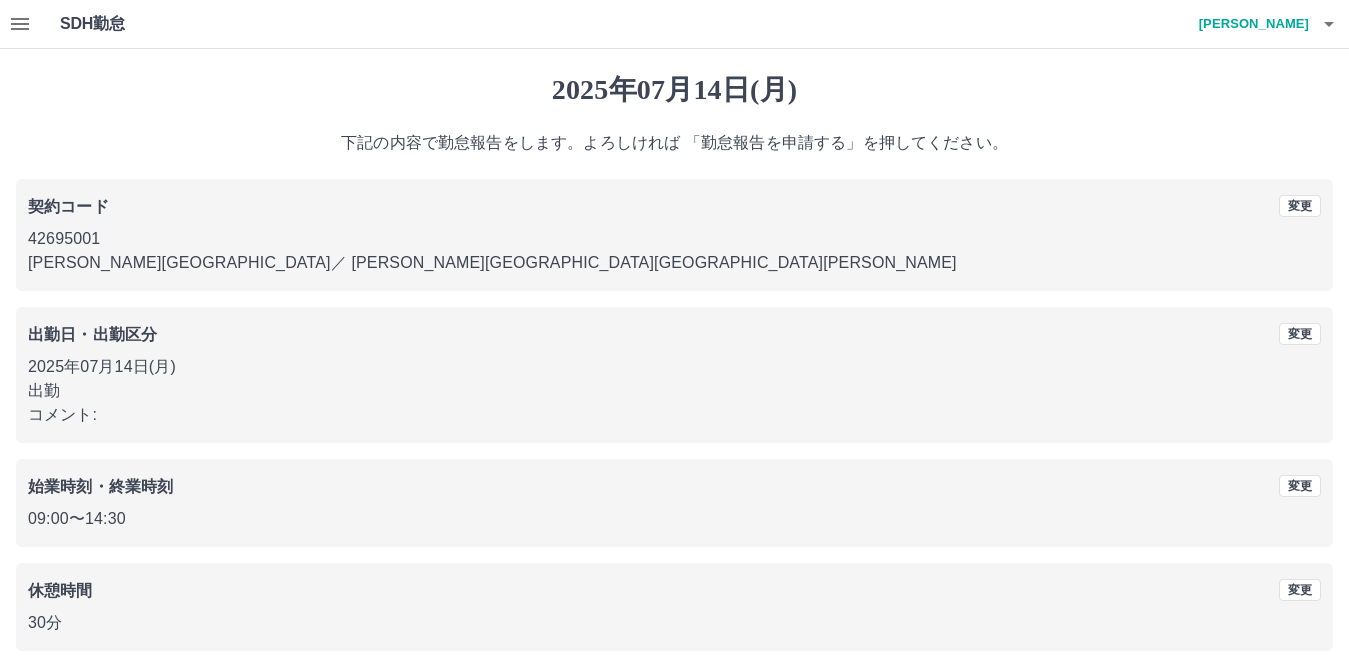 scroll, scrollTop: 92, scrollLeft: 0, axis: vertical 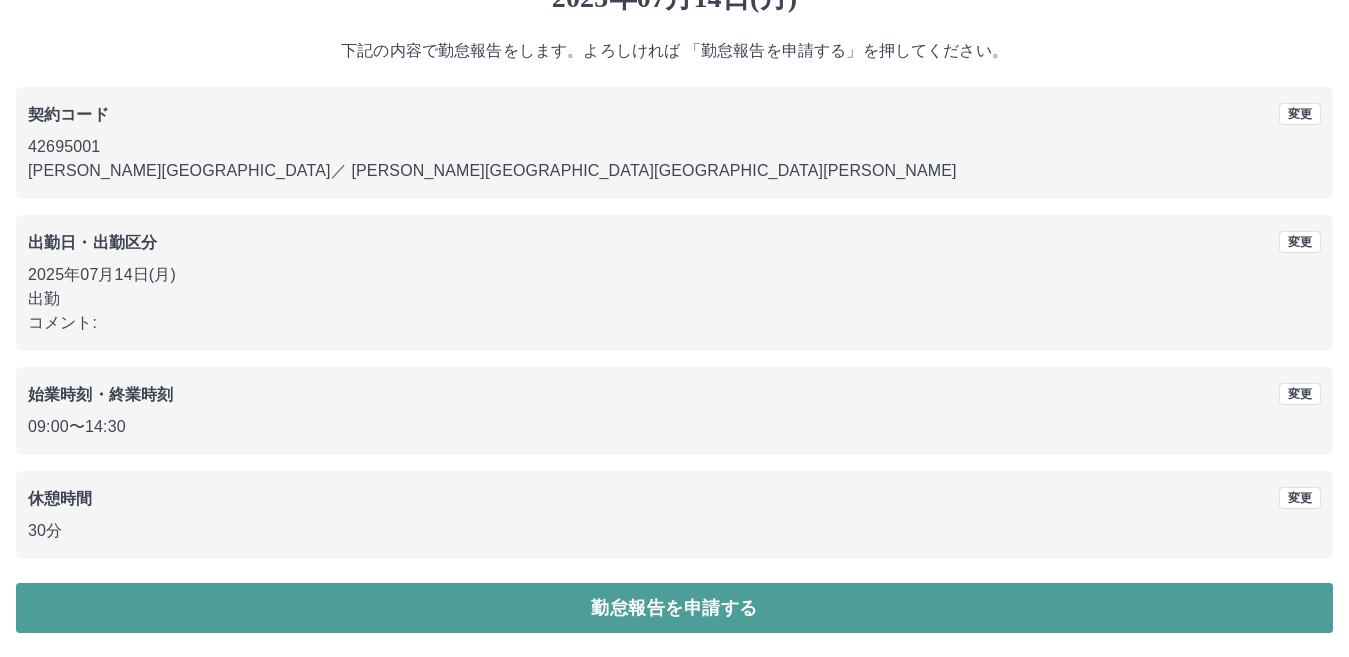 click on "勤怠報告を申請する" at bounding box center [674, 608] 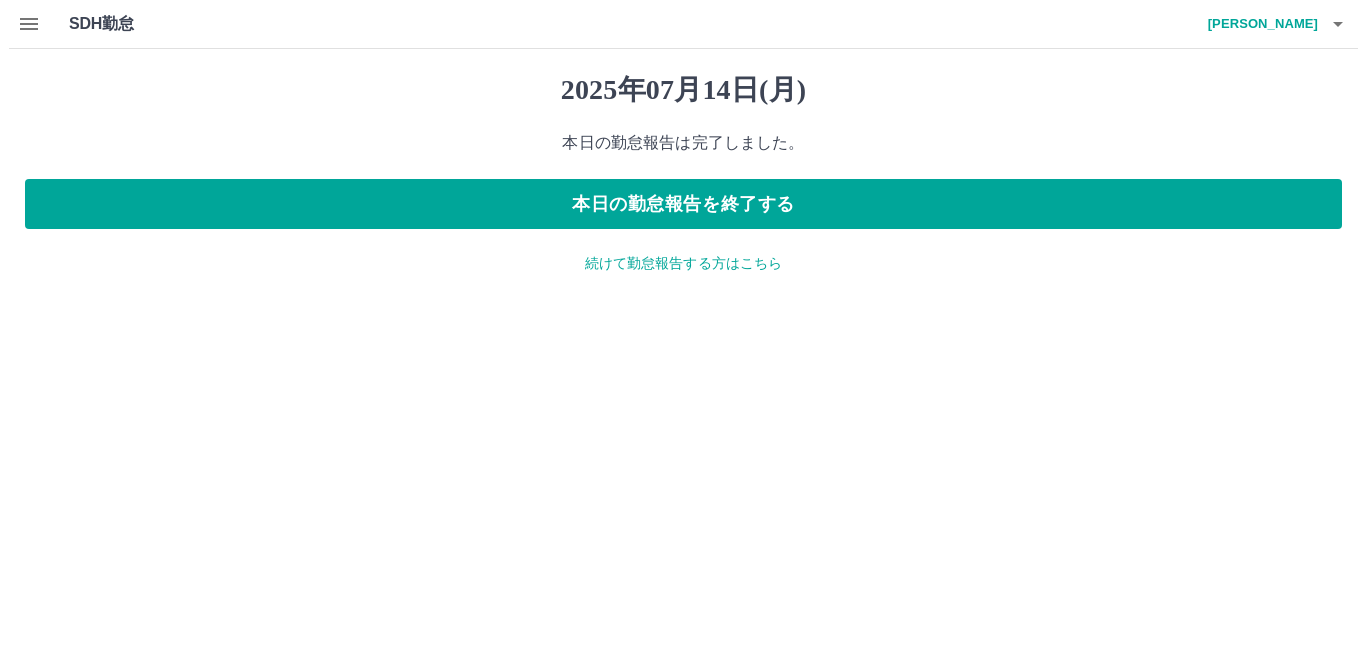 scroll, scrollTop: 0, scrollLeft: 0, axis: both 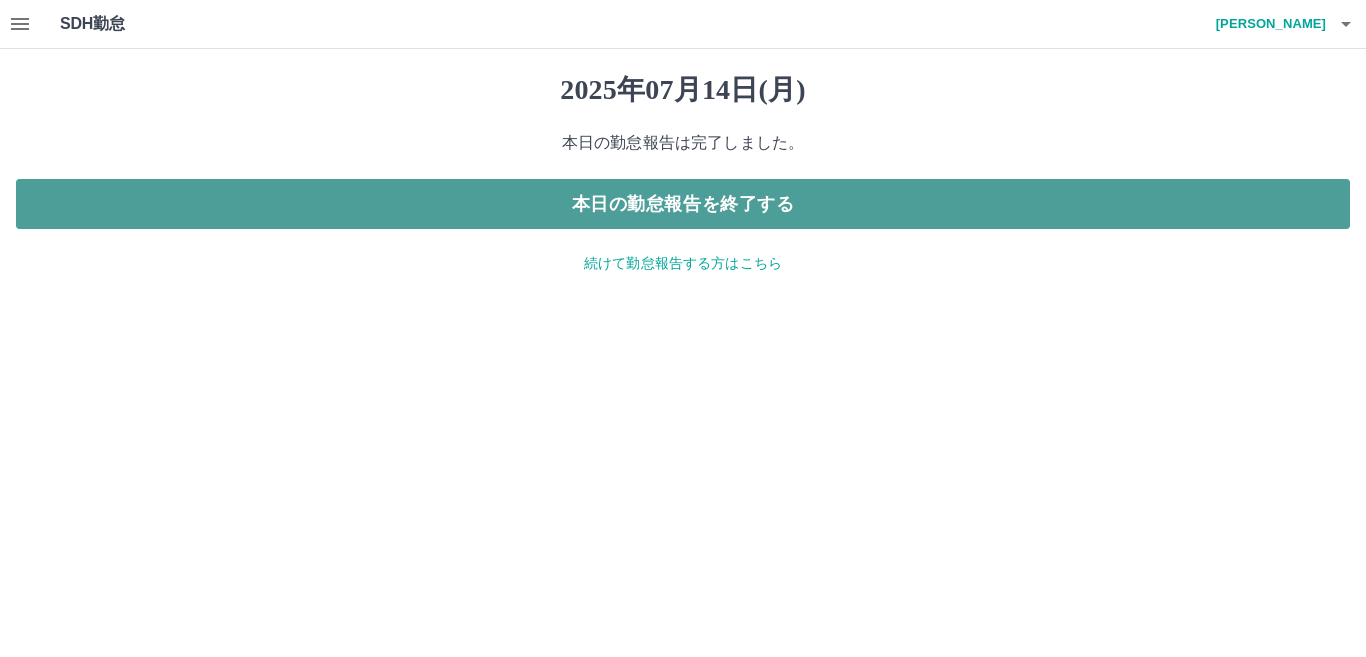 click on "本日の勤怠報告を終了する" at bounding box center [683, 204] 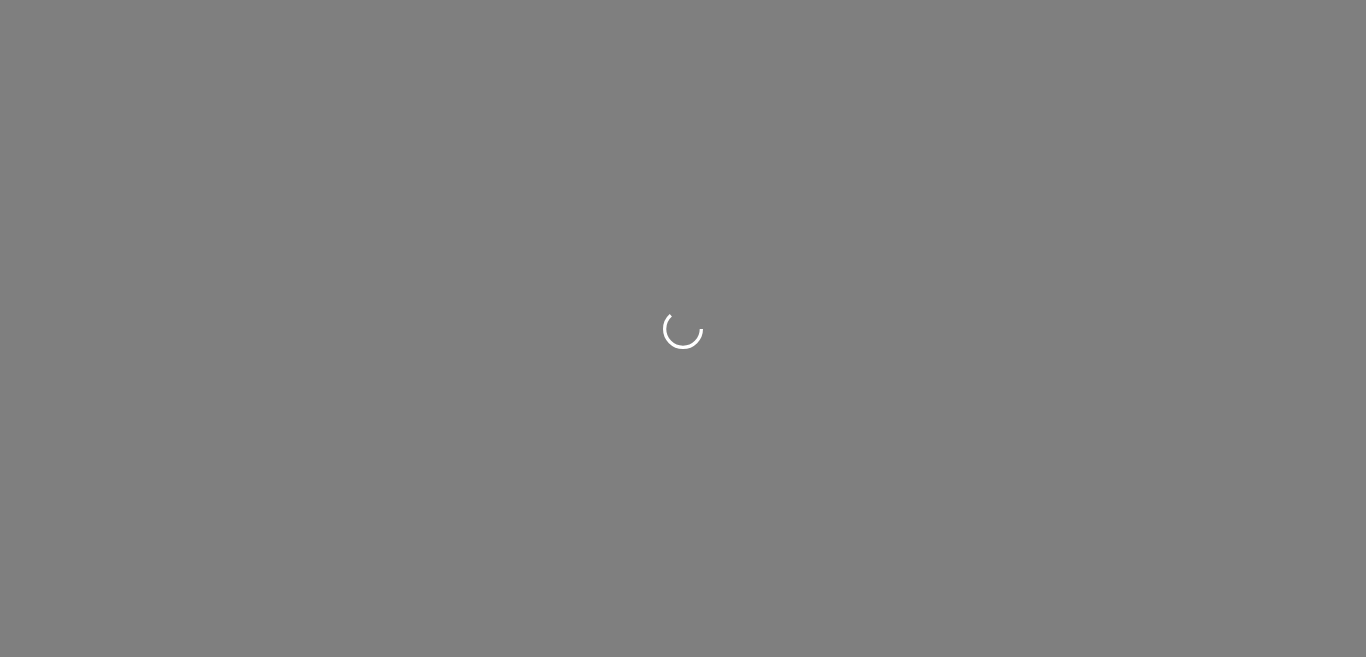 scroll, scrollTop: 0, scrollLeft: 0, axis: both 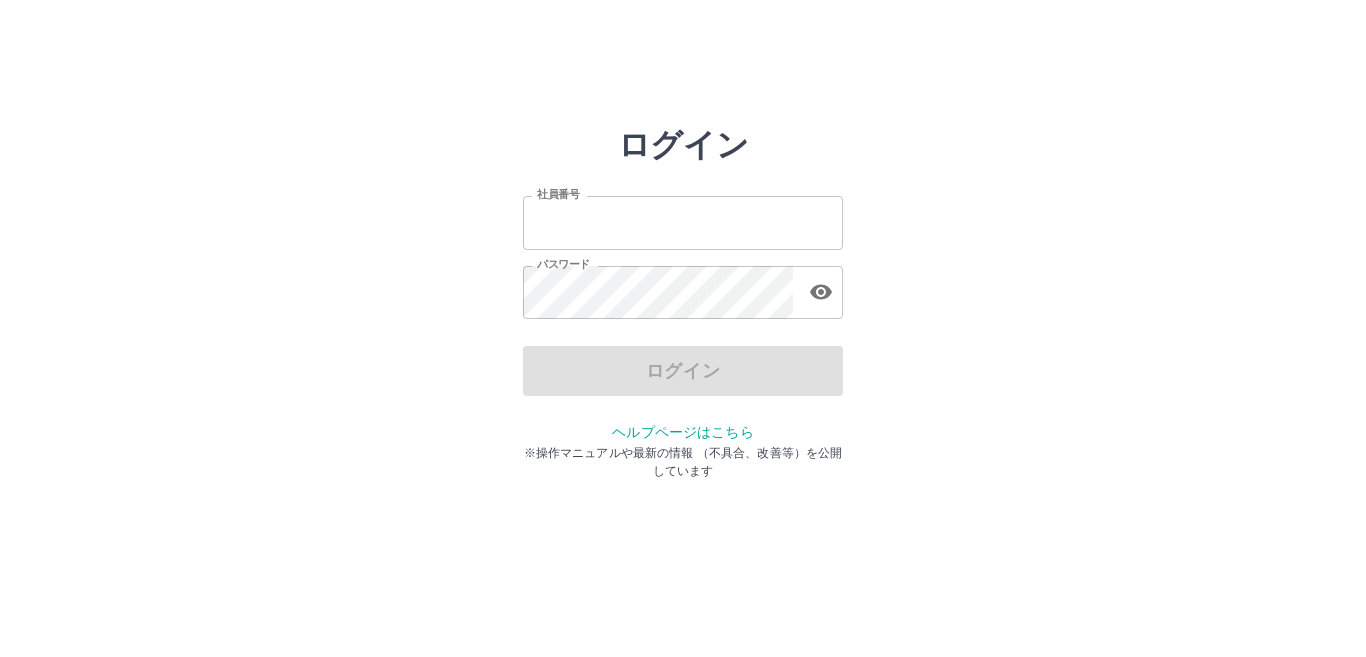 type on "*******" 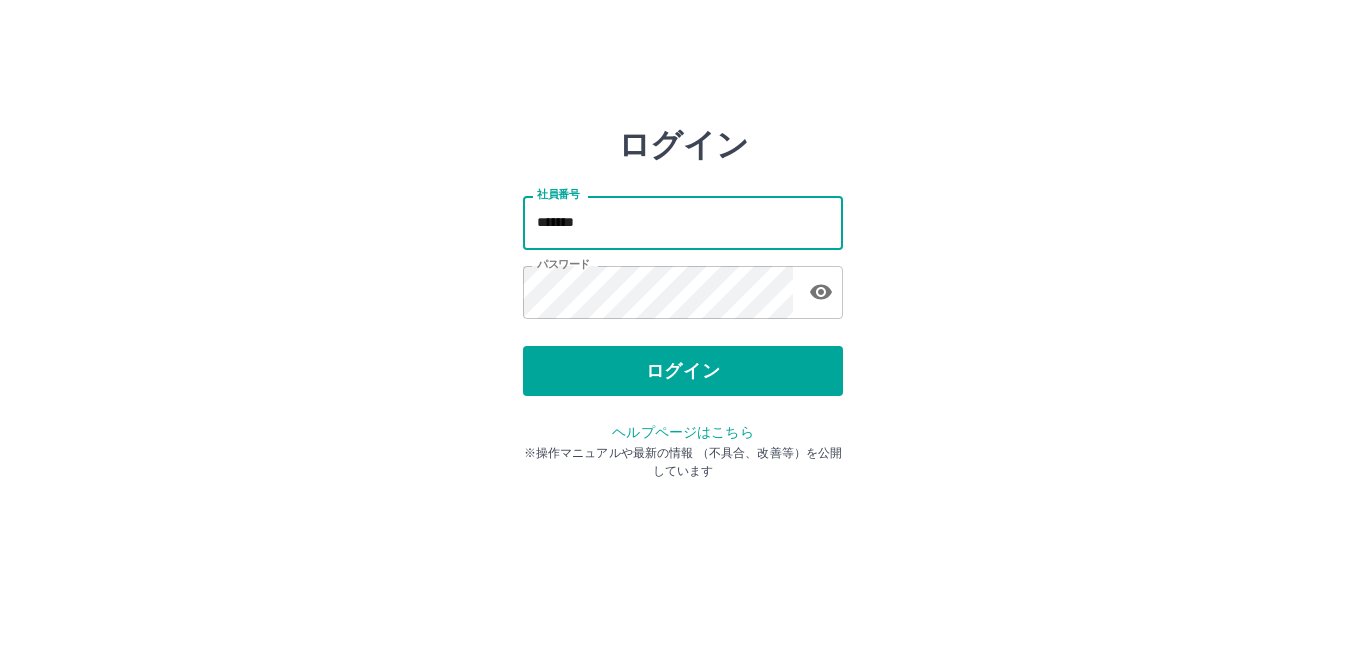drag, startPoint x: 590, startPoint y: 223, endPoint x: 460, endPoint y: 251, distance: 132.9812 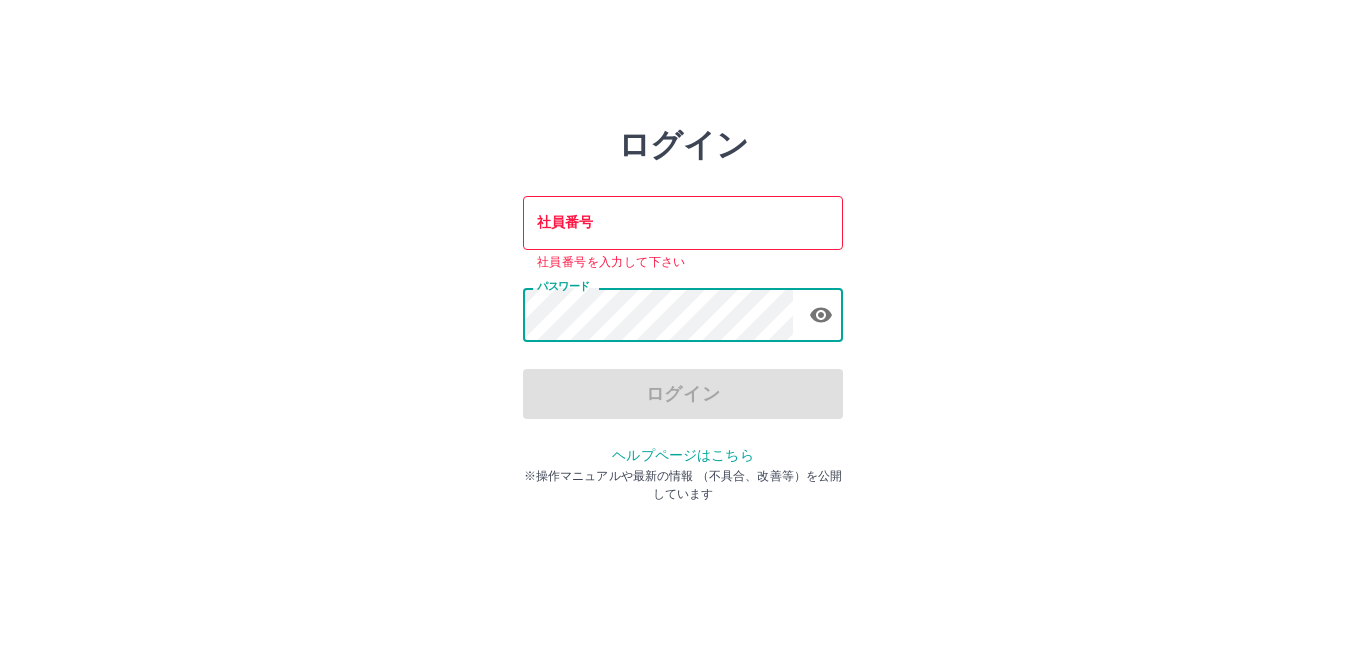 click on "ログイン 社員番号 社員番号 社員番号を入力して下さい パスワード パスワード ログイン ヘルプページはこちら ※操作マニュアルや最新の情報 （不具合、改善等）を公開しています" at bounding box center (683, 286) 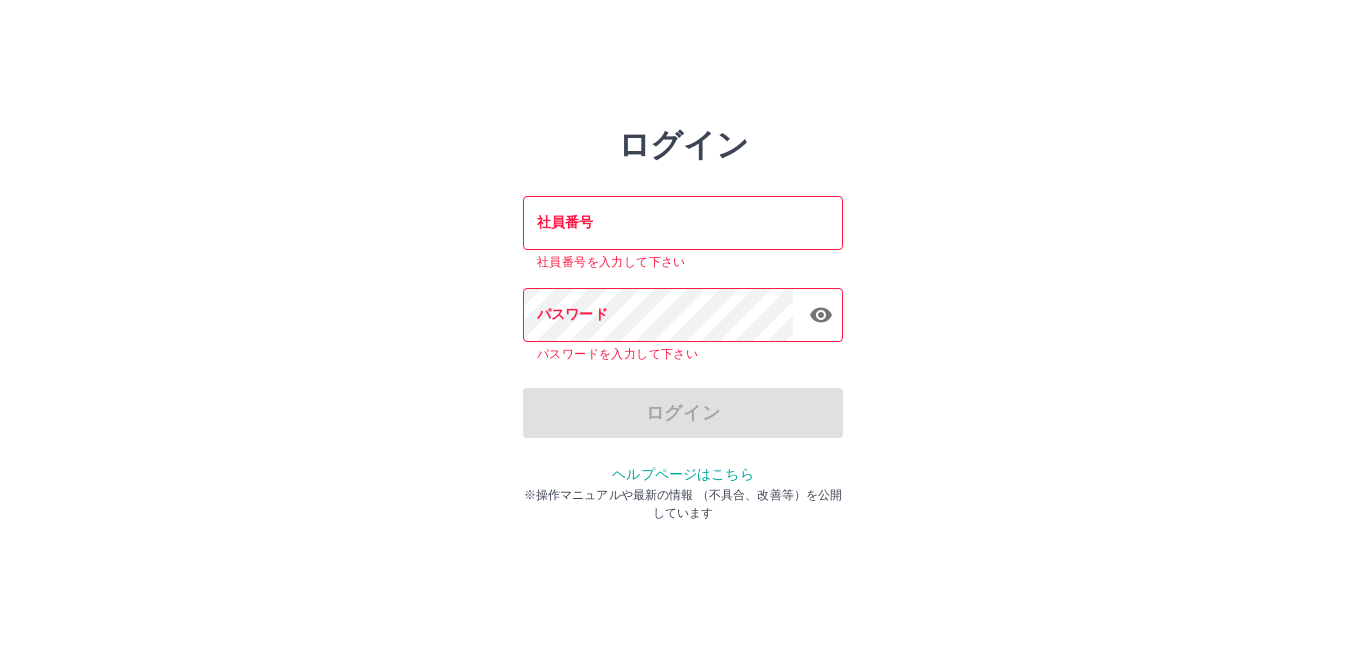 click on "ログイン 社員番号 社員番号 社員番号を入力して下さい パスワード パスワード パスワードを入力して下さい ログイン ヘルプページはこちら ※操作マニュアルや最新の情報 （不具合、改善等）を公開しています" at bounding box center [683, 286] 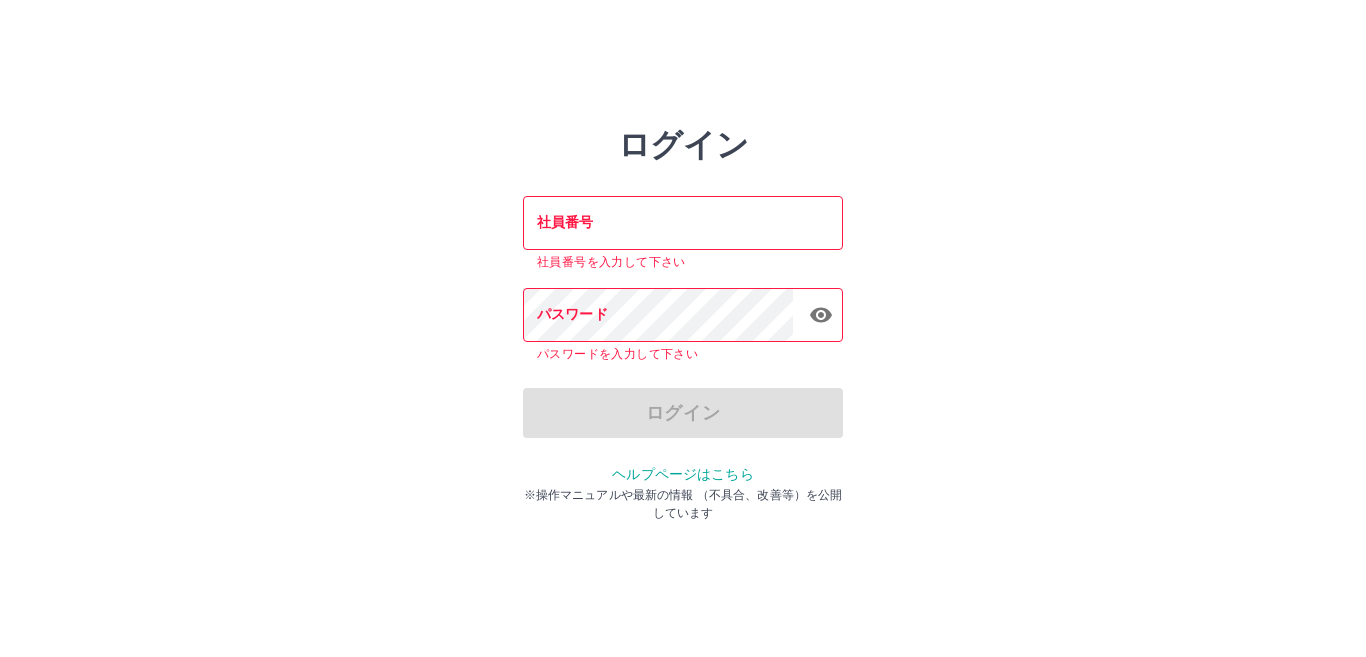 click on "社員番号" at bounding box center [683, 222] 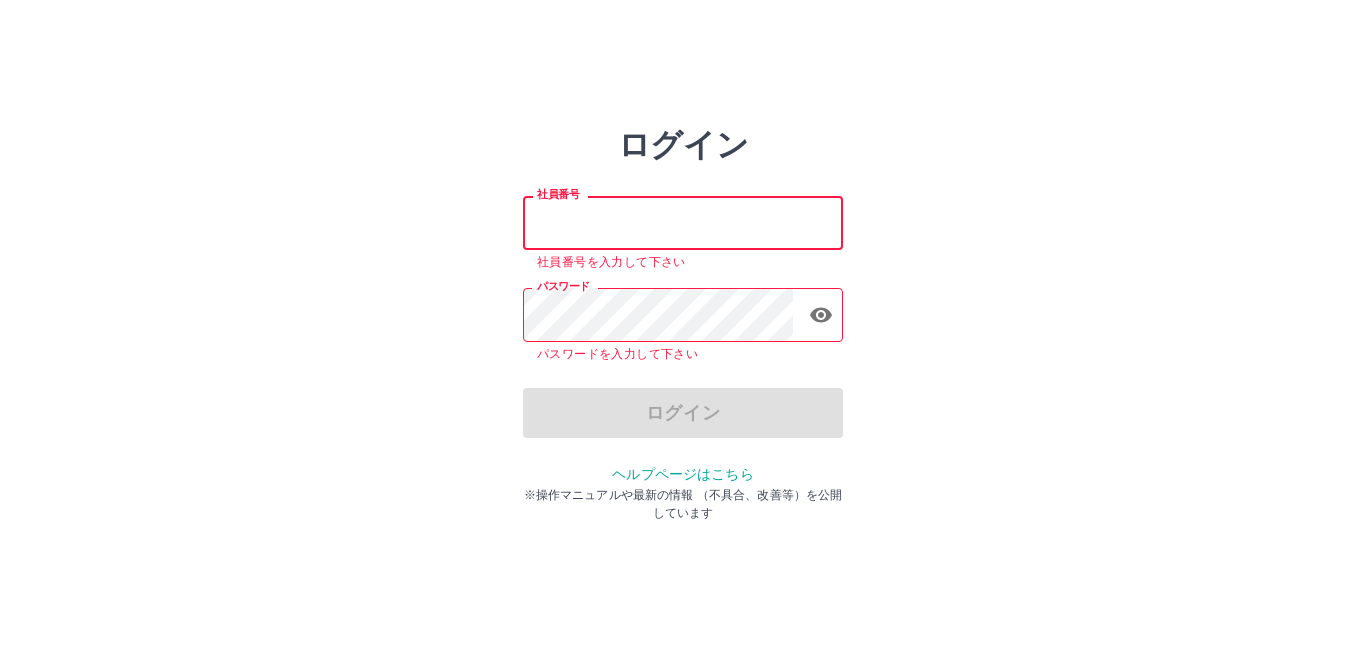 type on "*******" 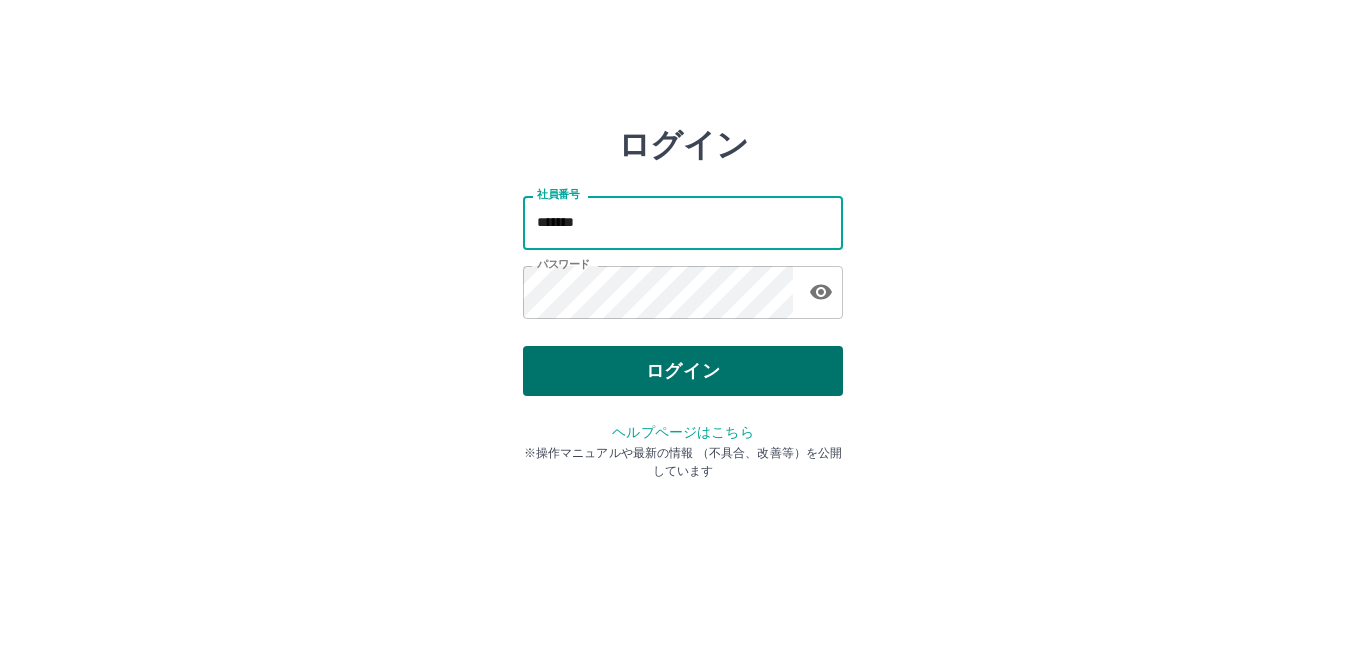 click on "ログイン" at bounding box center (683, 371) 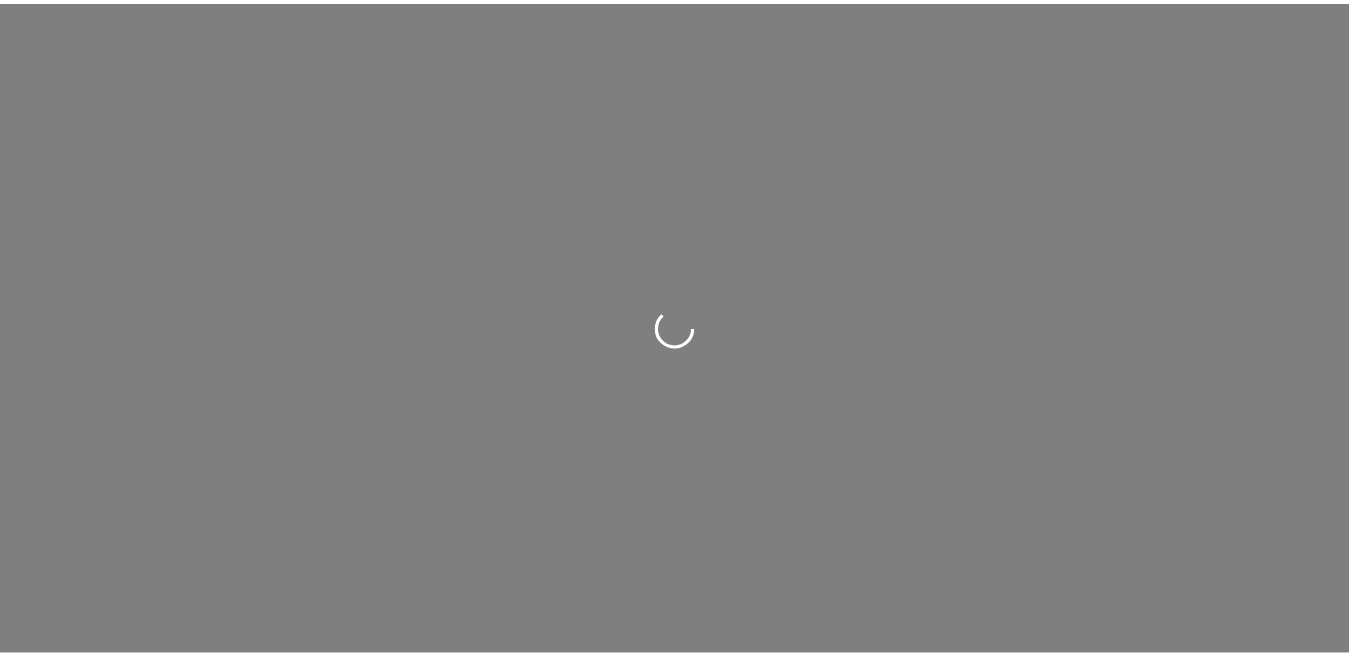 scroll, scrollTop: 0, scrollLeft: 0, axis: both 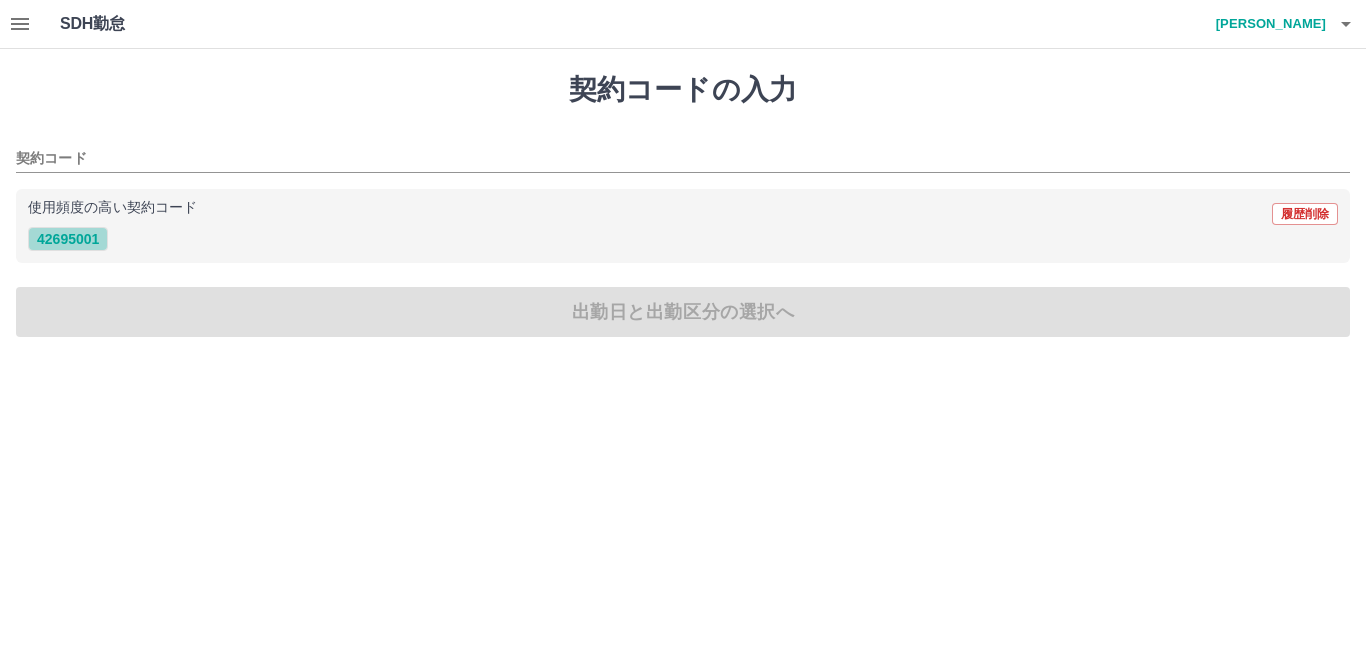 click on "42695001" at bounding box center (68, 239) 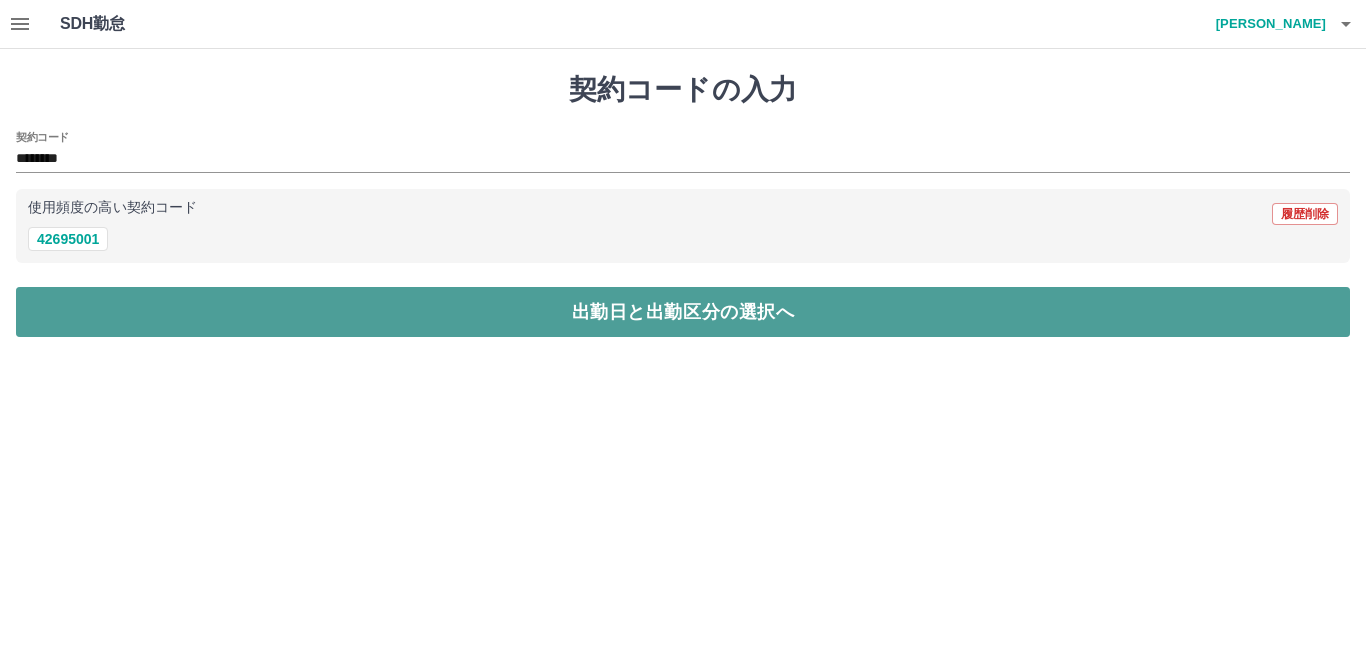 click on "出勤日と出勤区分の選択へ" at bounding box center [683, 312] 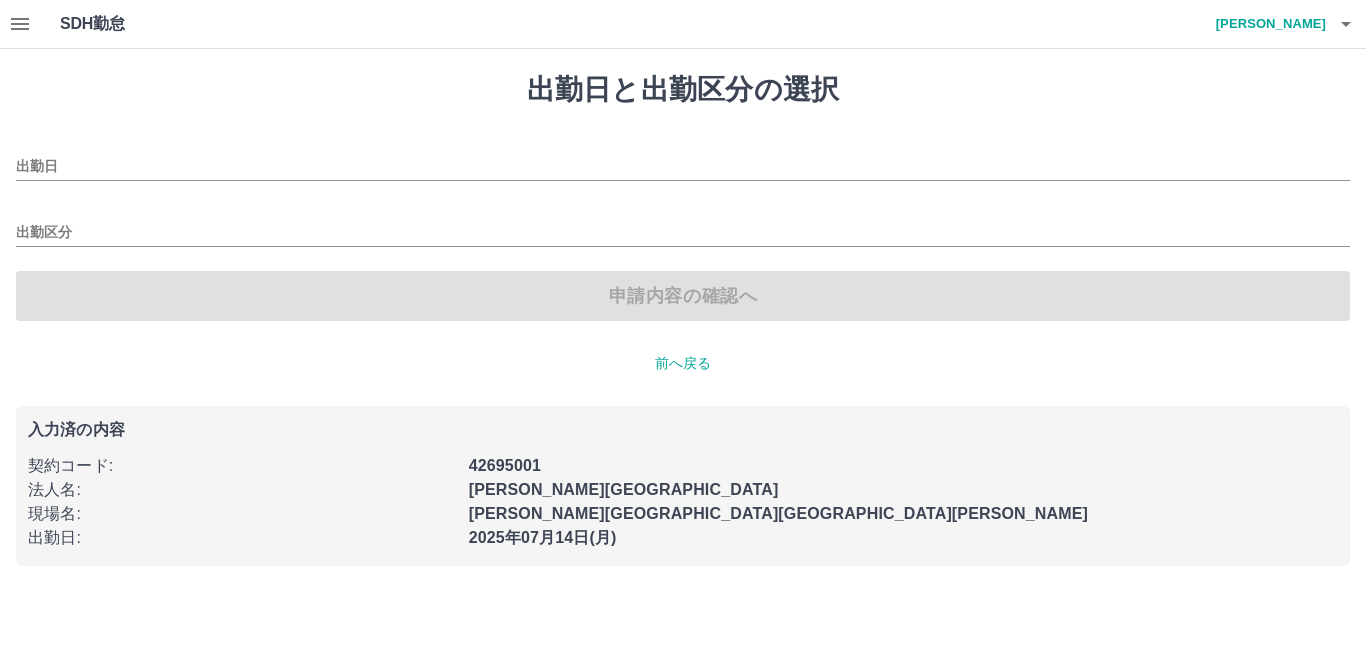 type on "**********" 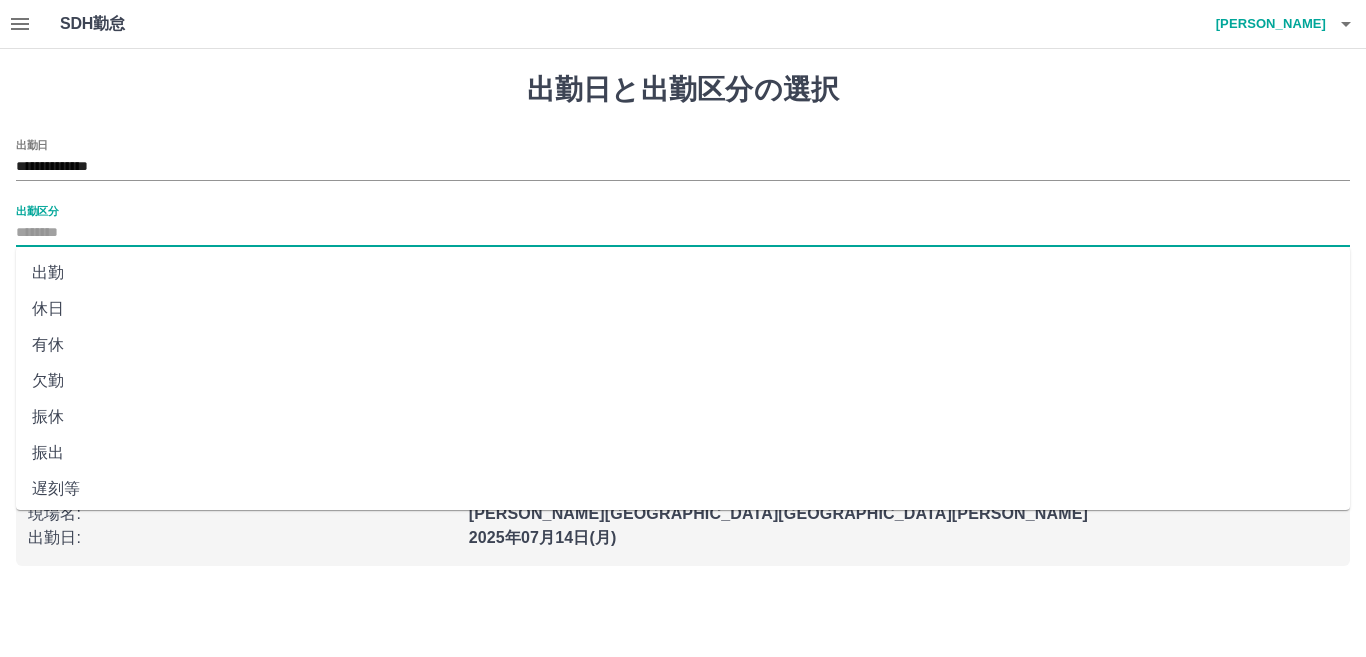 click on "出勤区分" at bounding box center [683, 233] 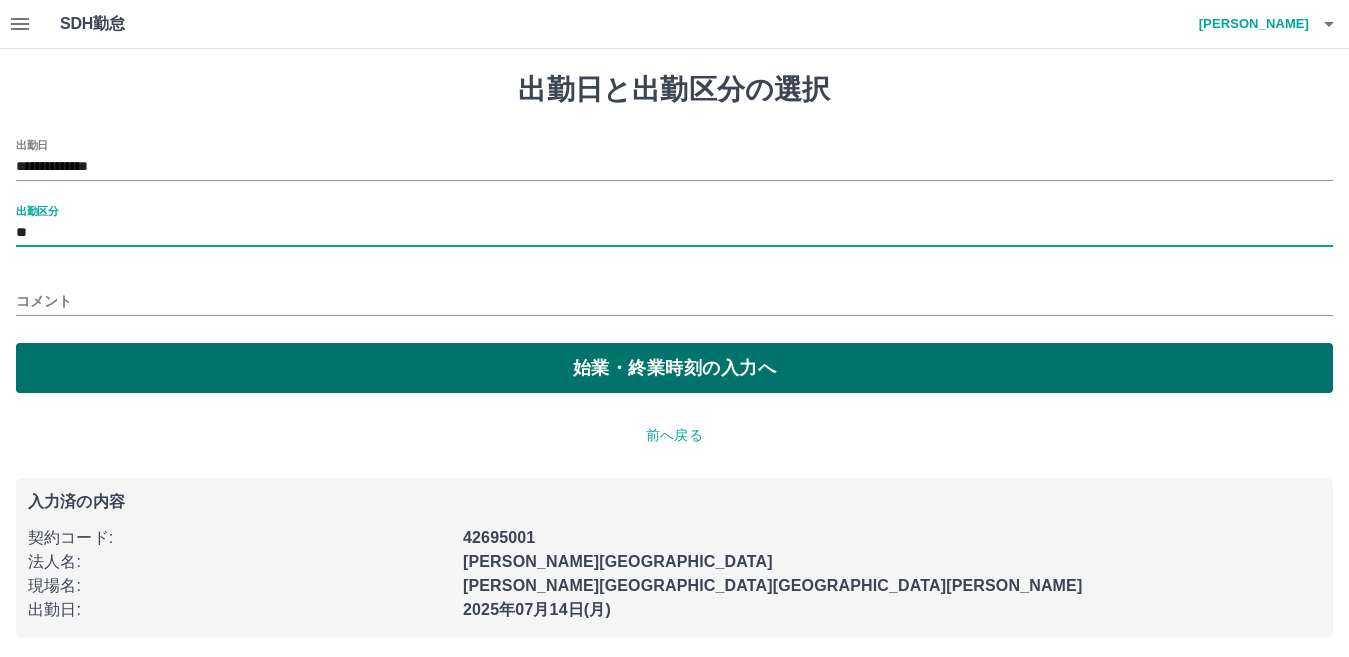 click on "始業・終業時刻の入力へ" at bounding box center (674, 368) 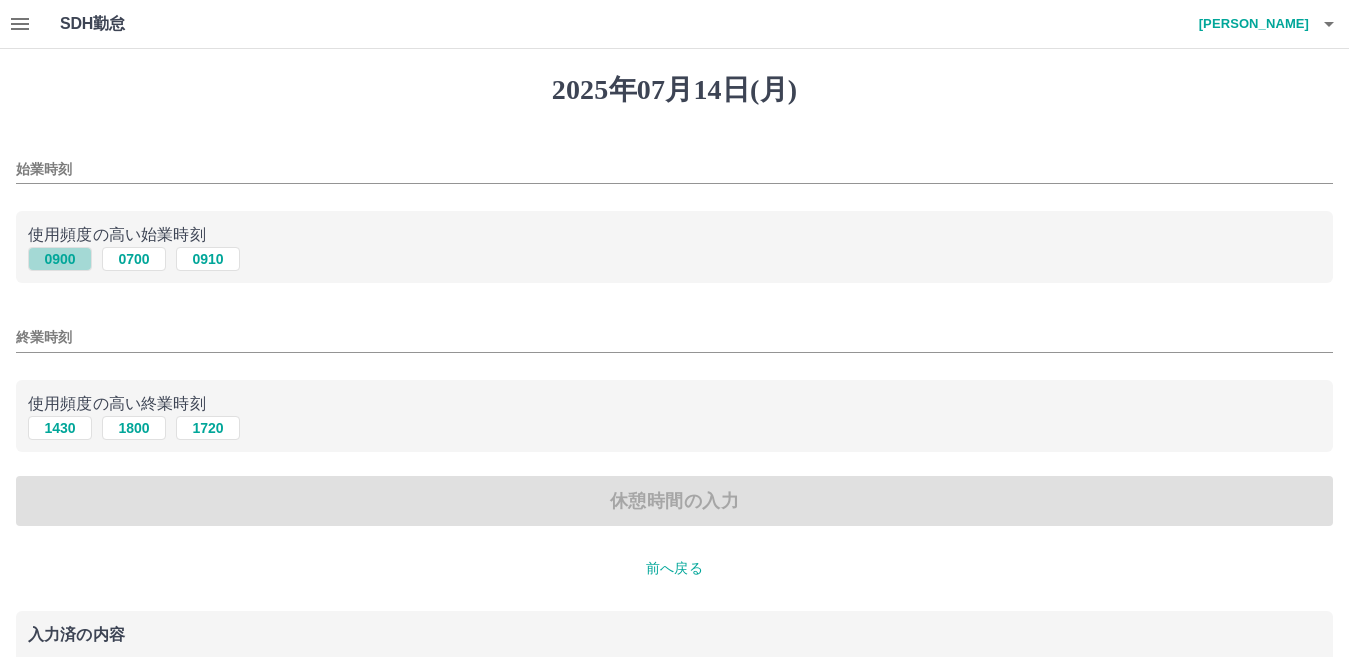 click on "0900" at bounding box center [60, 259] 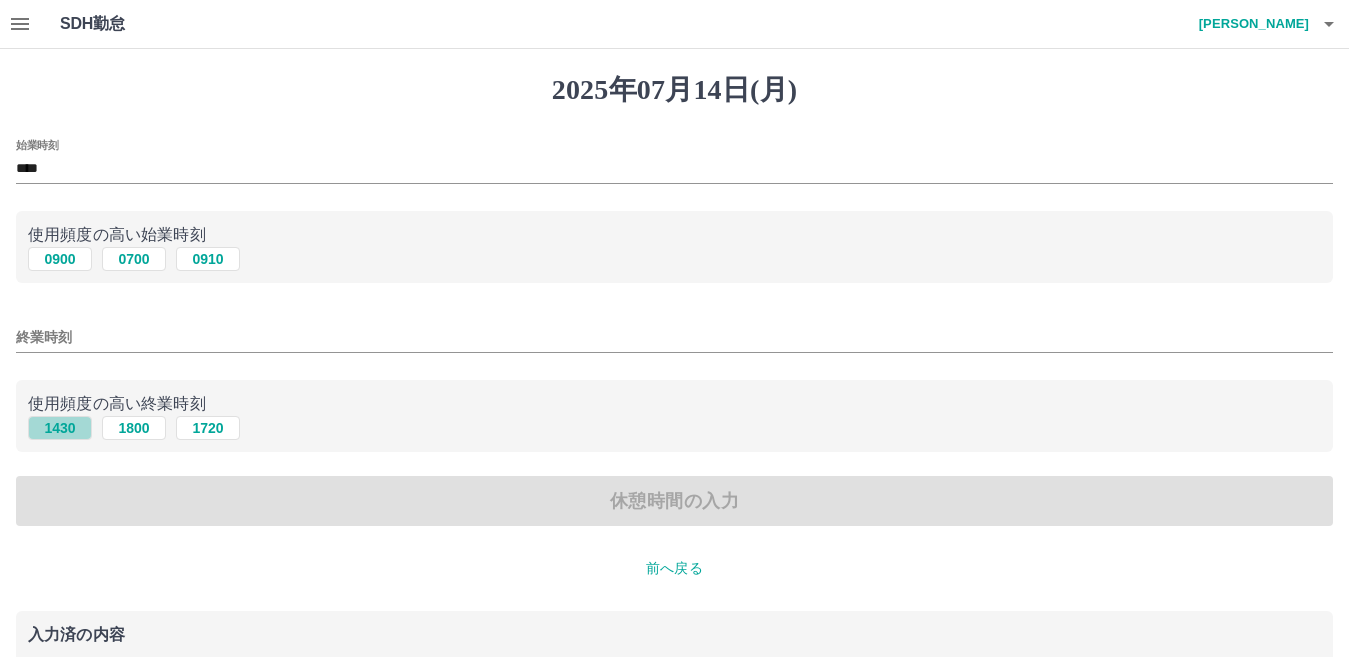 click on "1430" at bounding box center [60, 428] 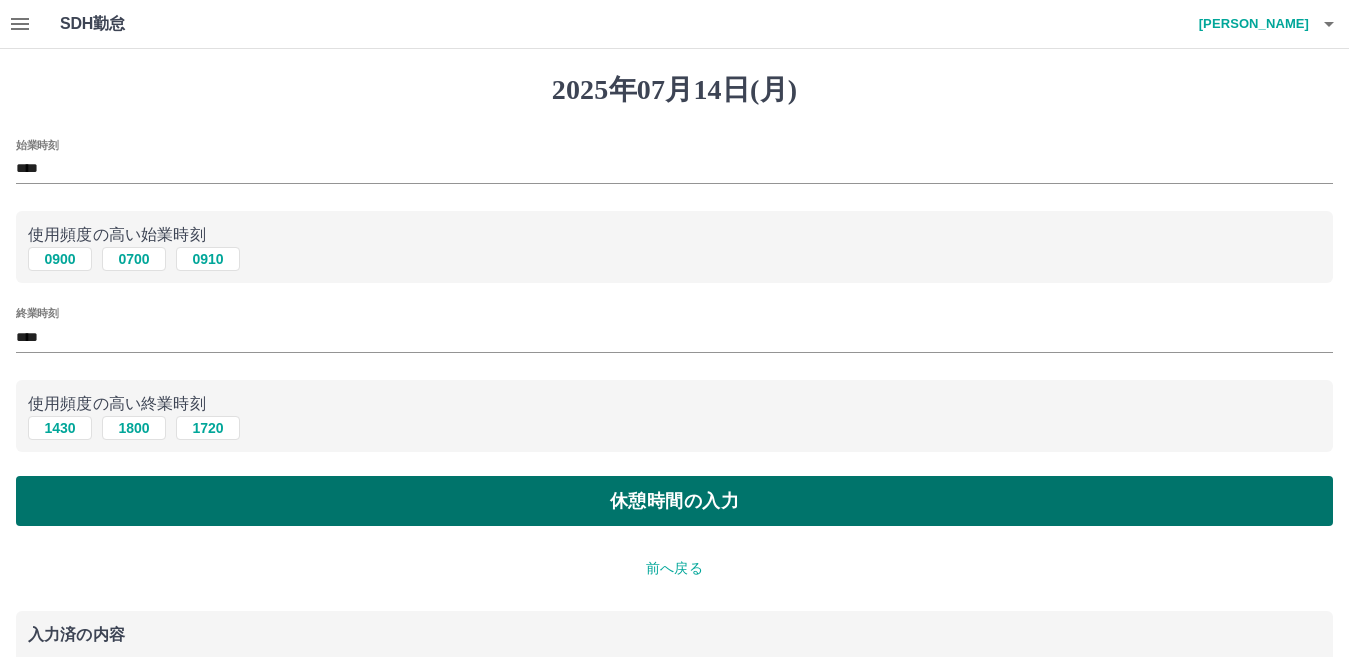 click on "休憩時間の入力" at bounding box center [674, 501] 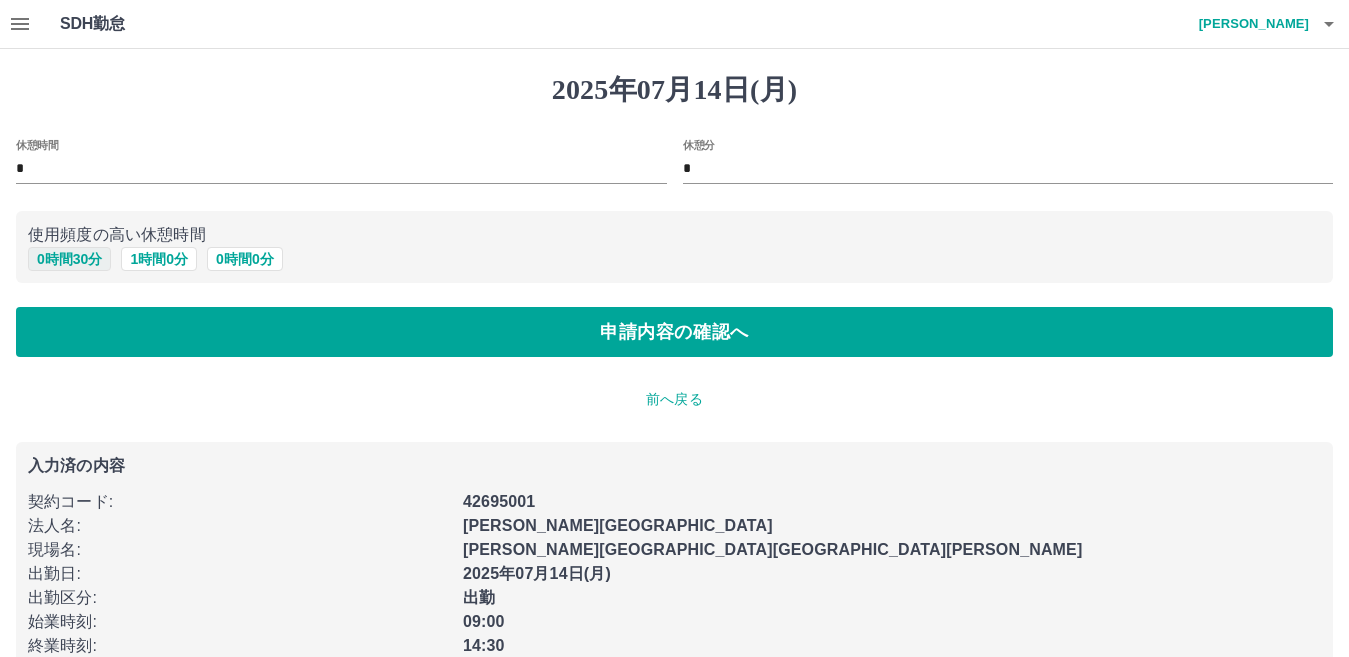 click on "0 時間 30 分" at bounding box center (69, 259) 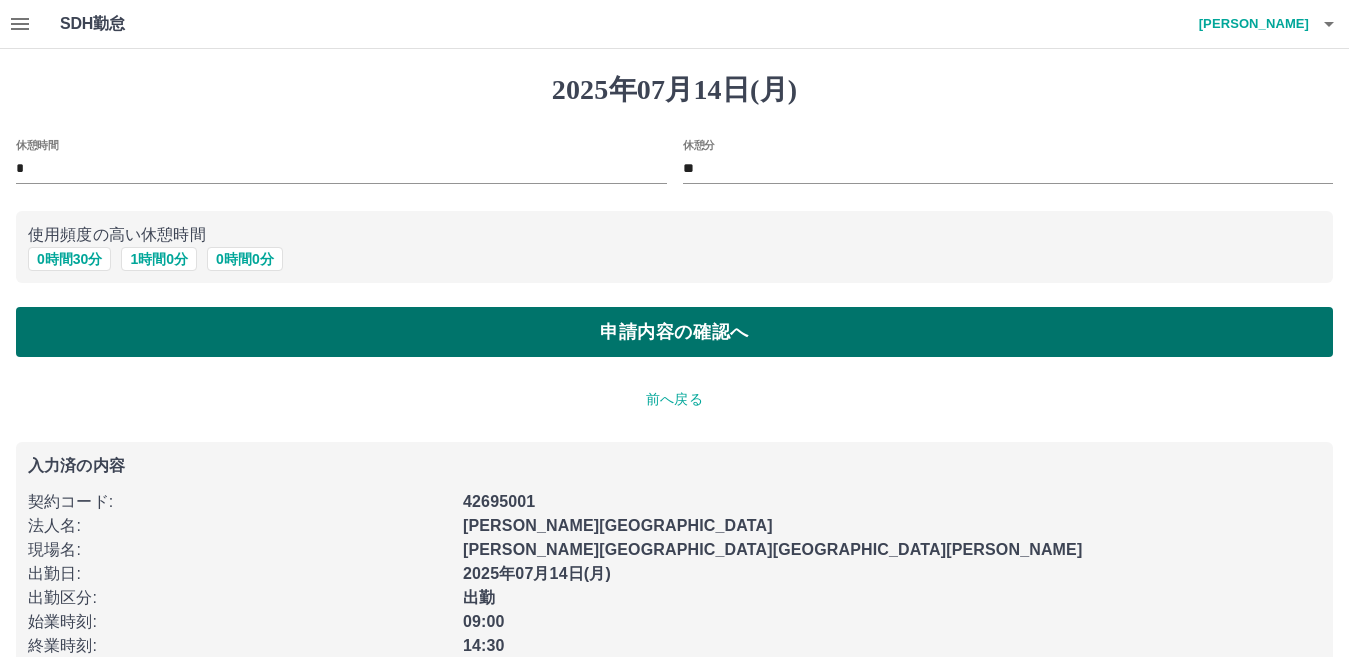 click on "申請内容の確認へ" at bounding box center [674, 332] 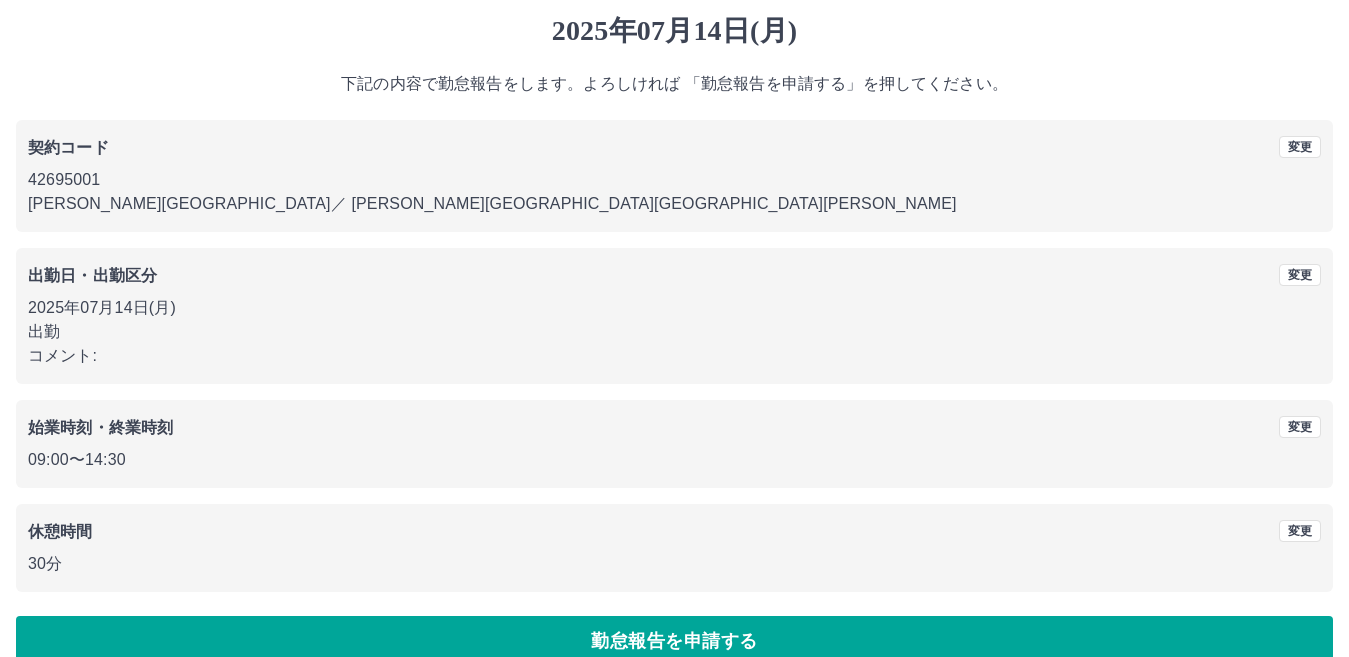 scroll, scrollTop: 92, scrollLeft: 0, axis: vertical 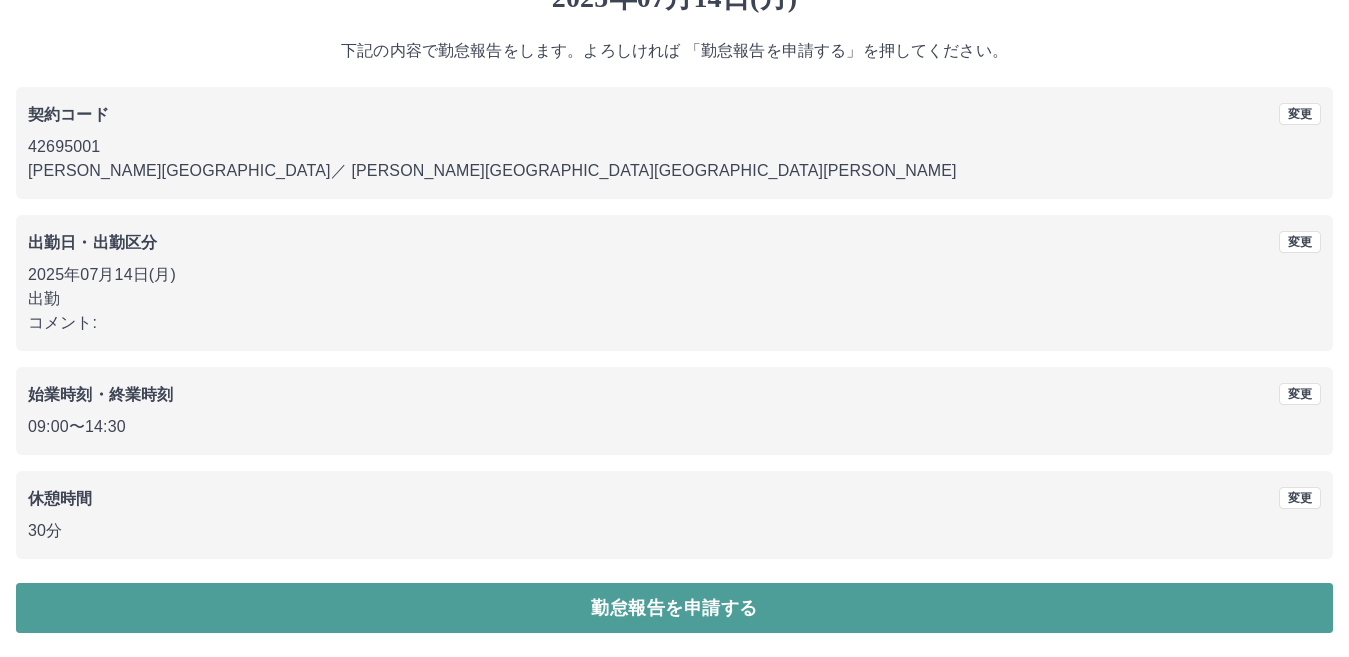 click on "勤怠報告を申請する" at bounding box center [674, 608] 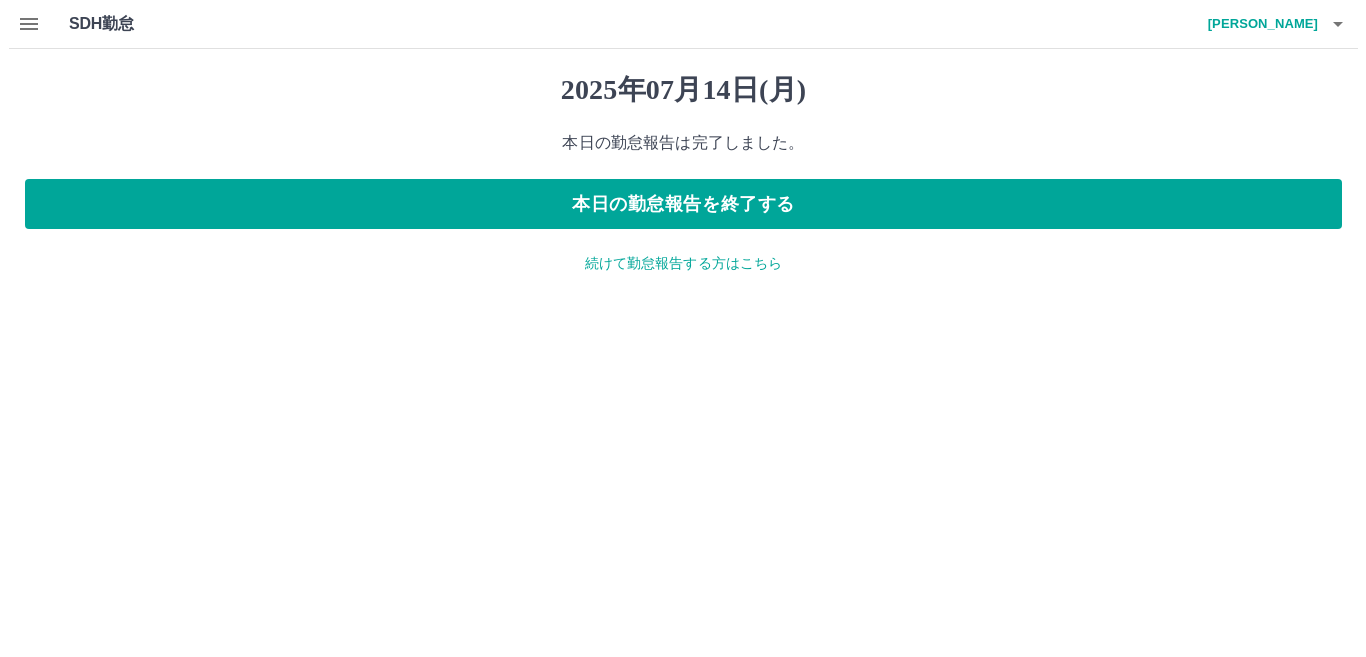 scroll, scrollTop: 0, scrollLeft: 0, axis: both 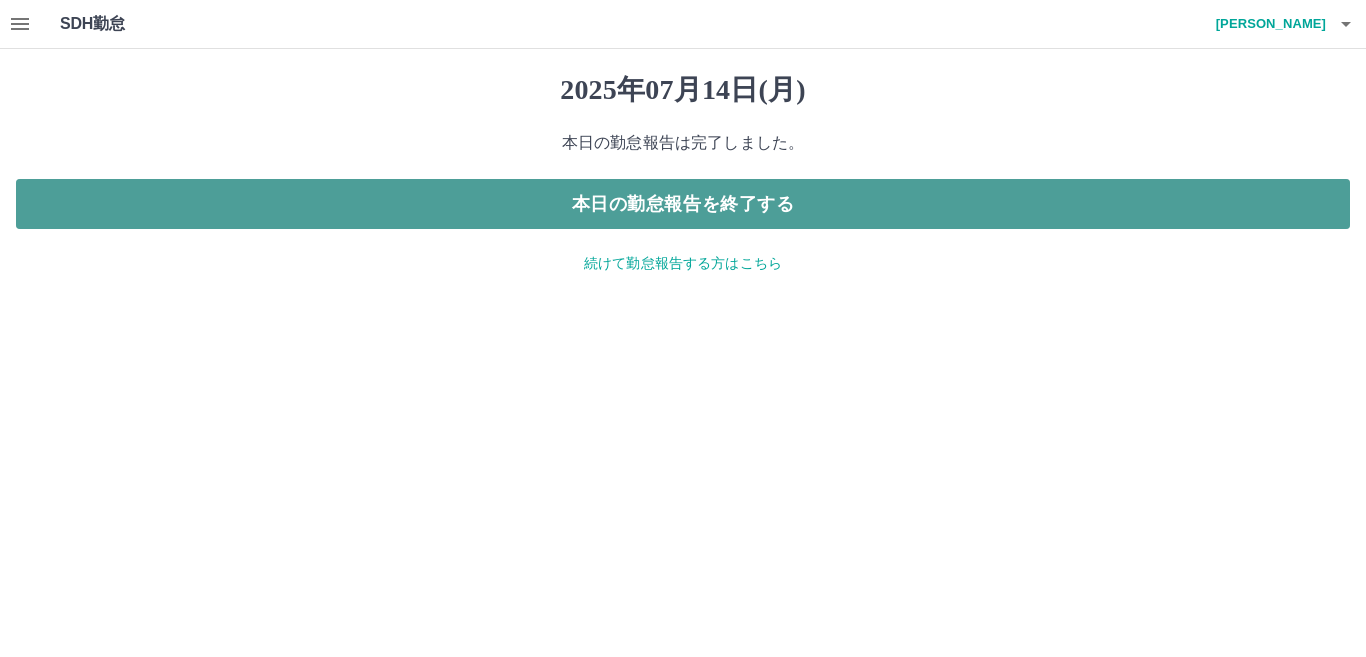 click on "本日の勤怠報告を終了する" at bounding box center [683, 204] 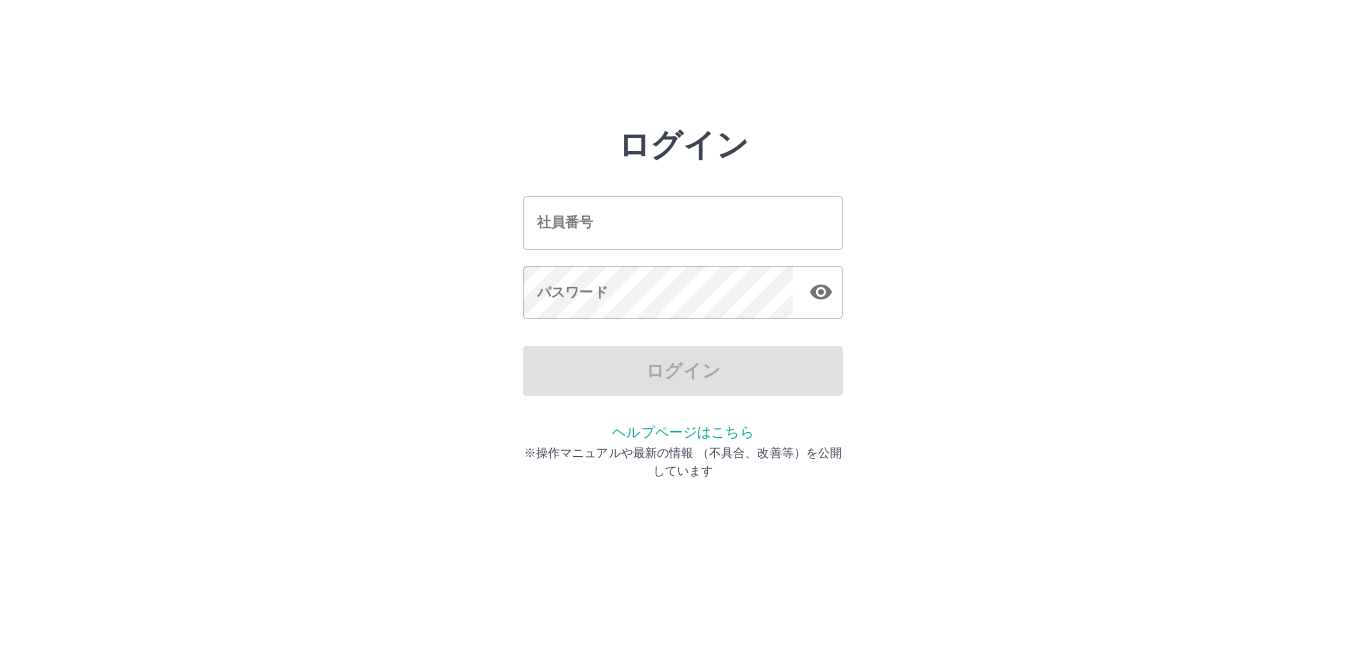 scroll, scrollTop: 0, scrollLeft: 0, axis: both 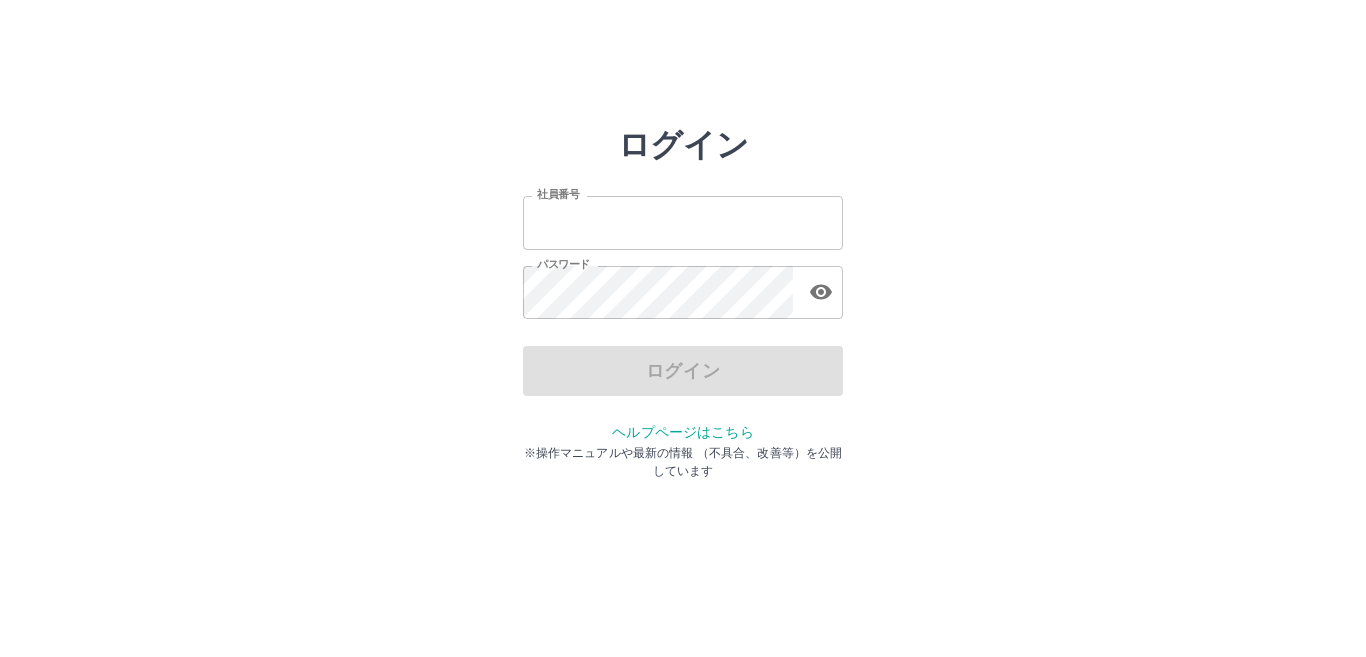 type on "*******" 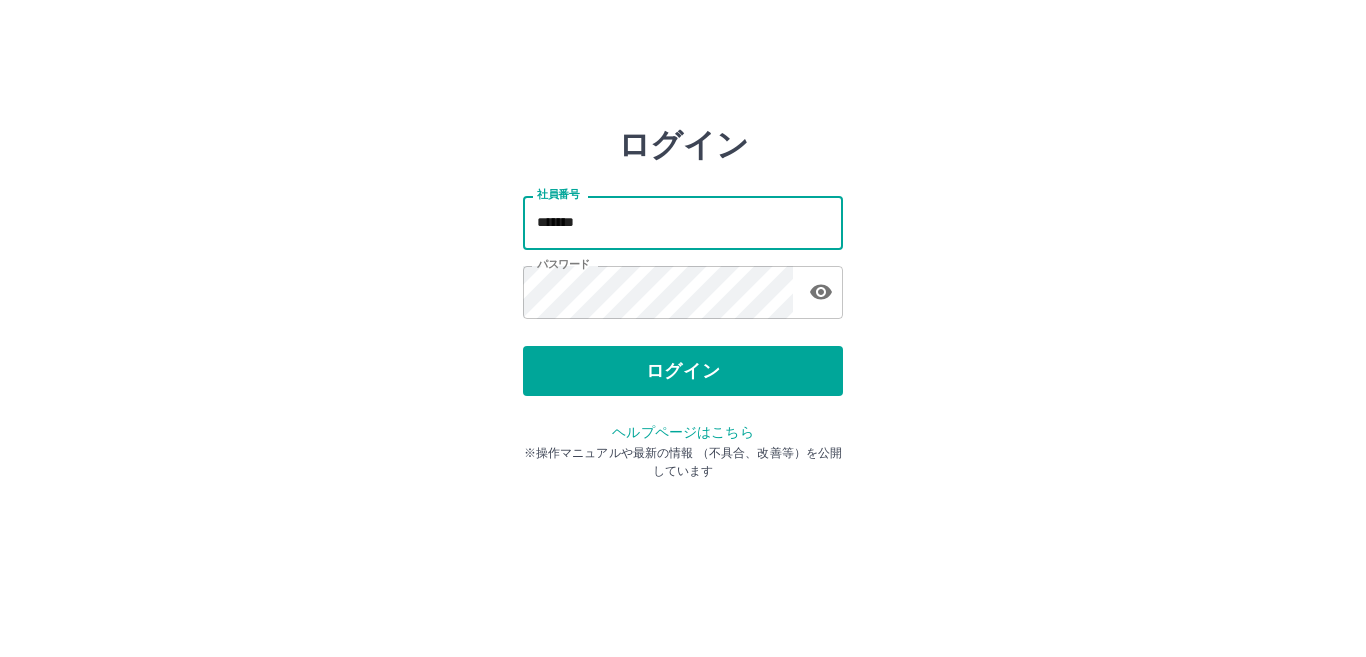 drag, startPoint x: 597, startPoint y: 224, endPoint x: 127, endPoint y: 118, distance: 481.80493 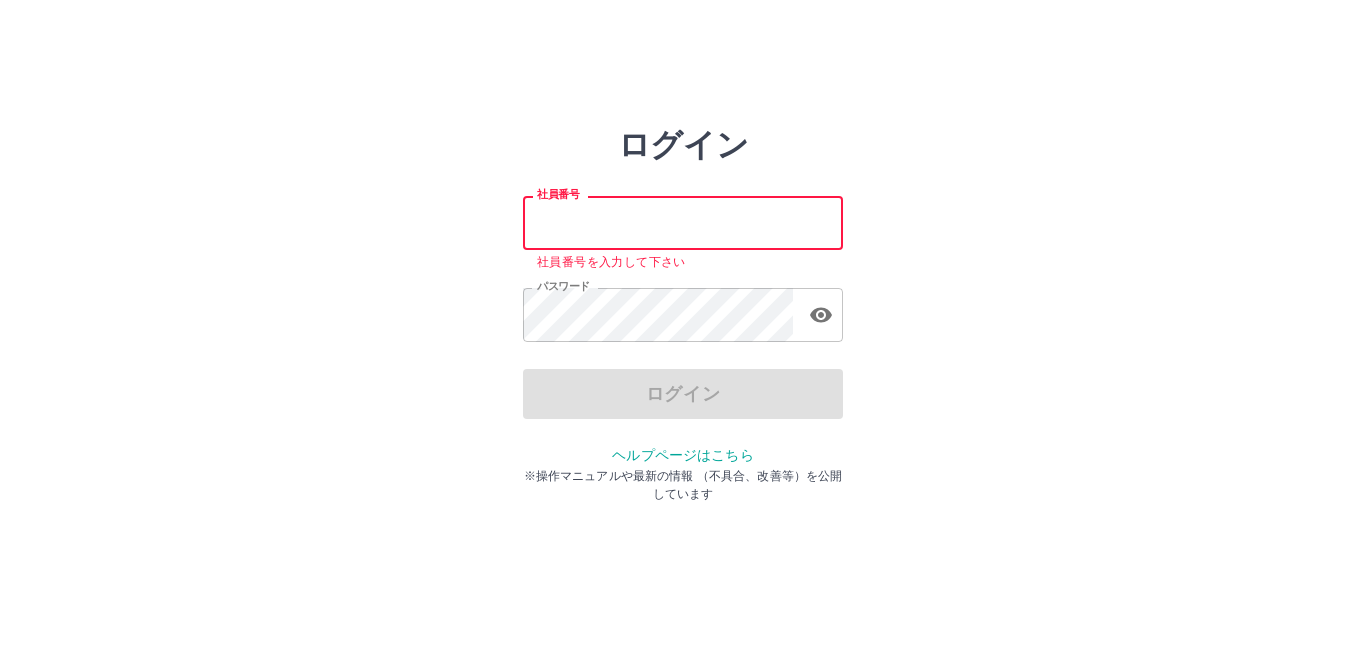 click on "社員番号" at bounding box center (683, 222) 